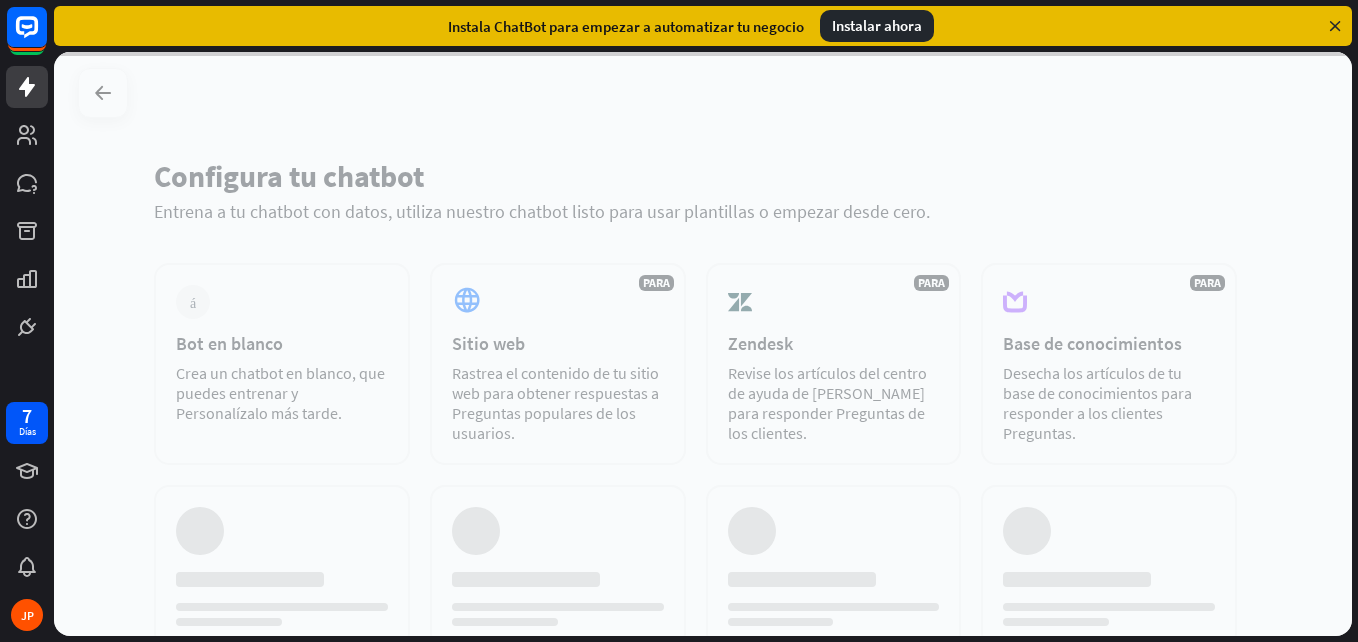 scroll, scrollTop: 0, scrollLeft: 0, axis: both 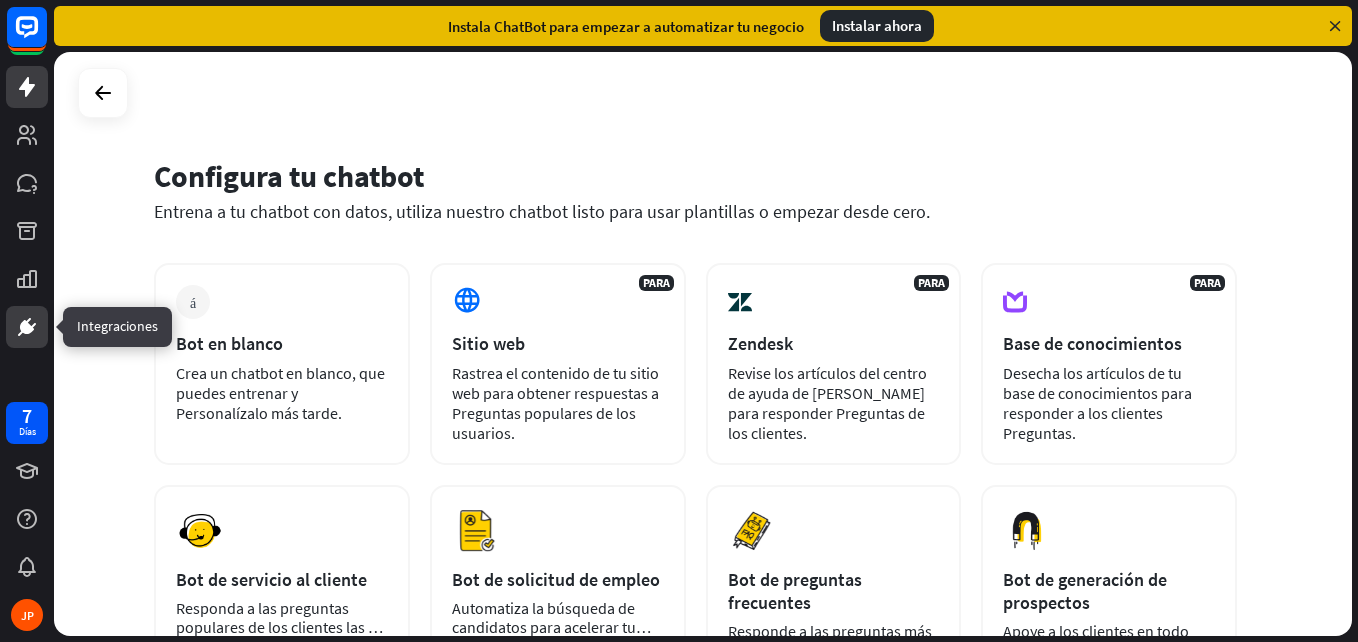 click at bounding box center [27, 327] 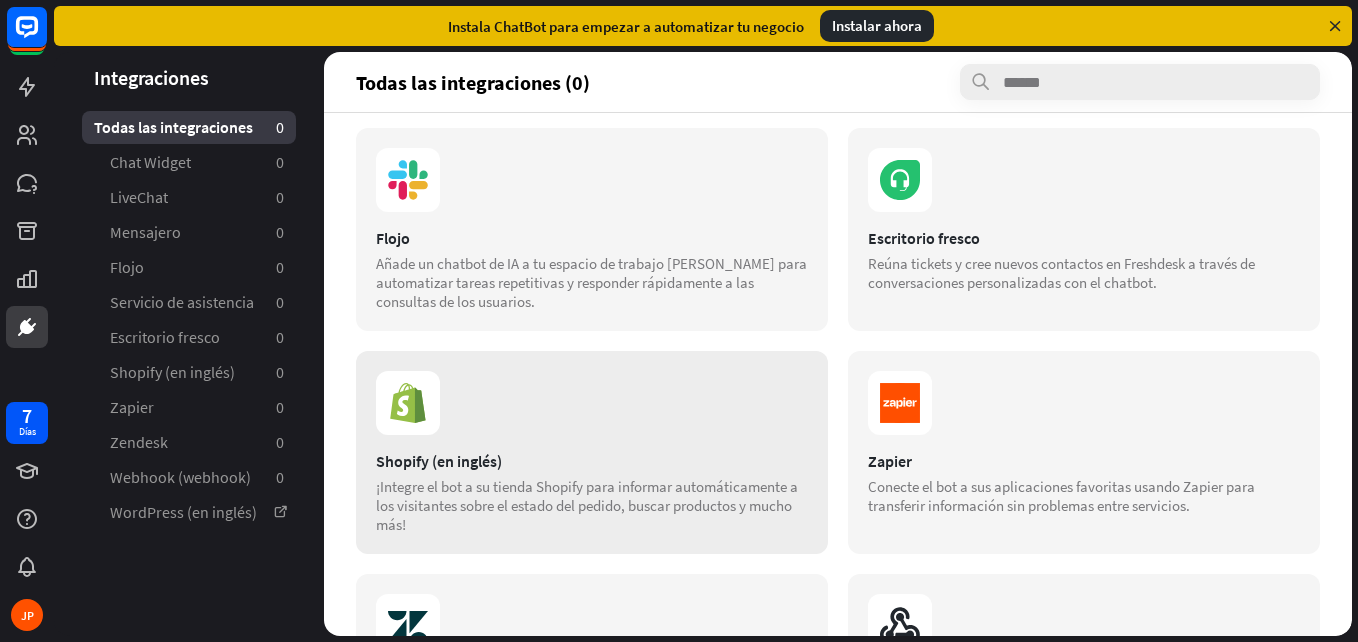 scroll, scrollTop: 464, scrollLeft: 0, axis: vertical 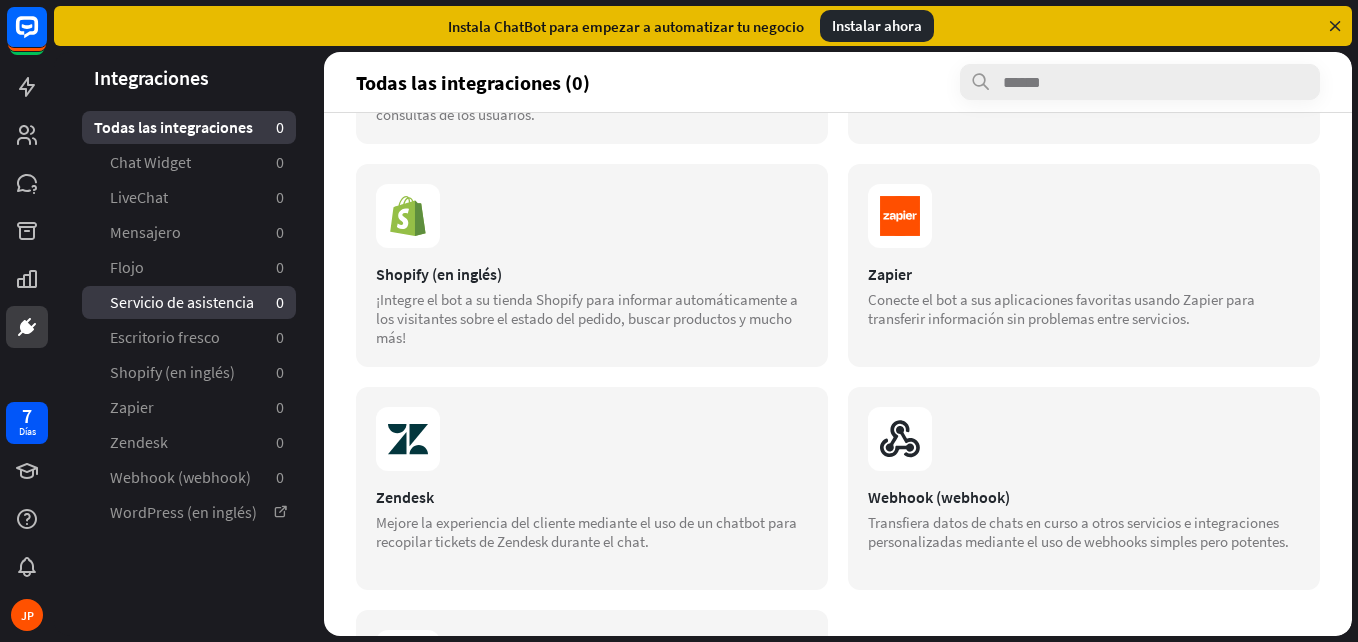 click on "Servicio de asistencia    0" at bounding box center (189, 302) 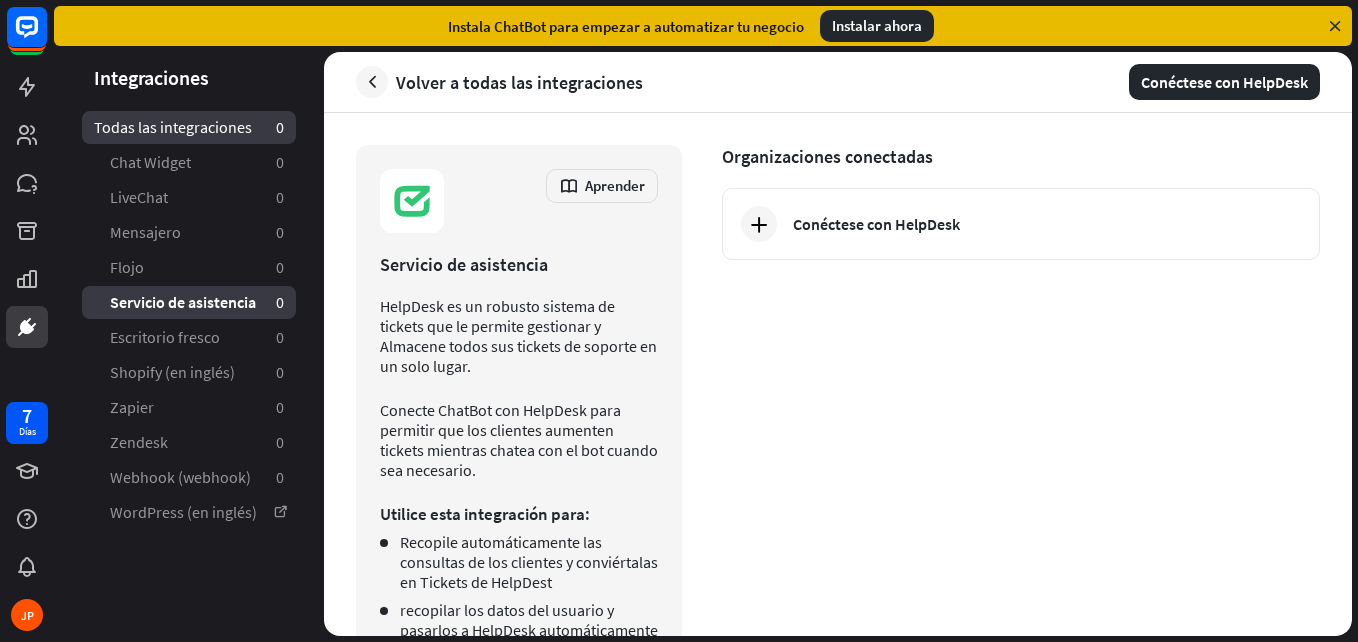 click on "Todas las integraciones" at bounding box center (173, 127) 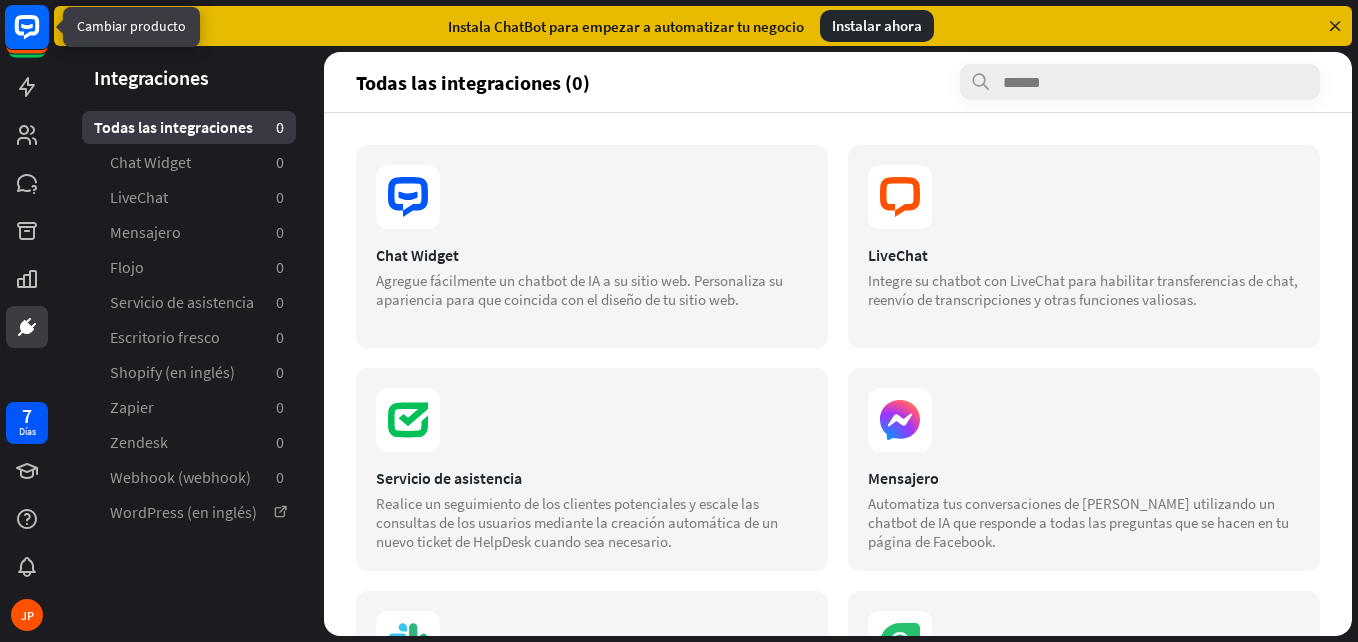 click 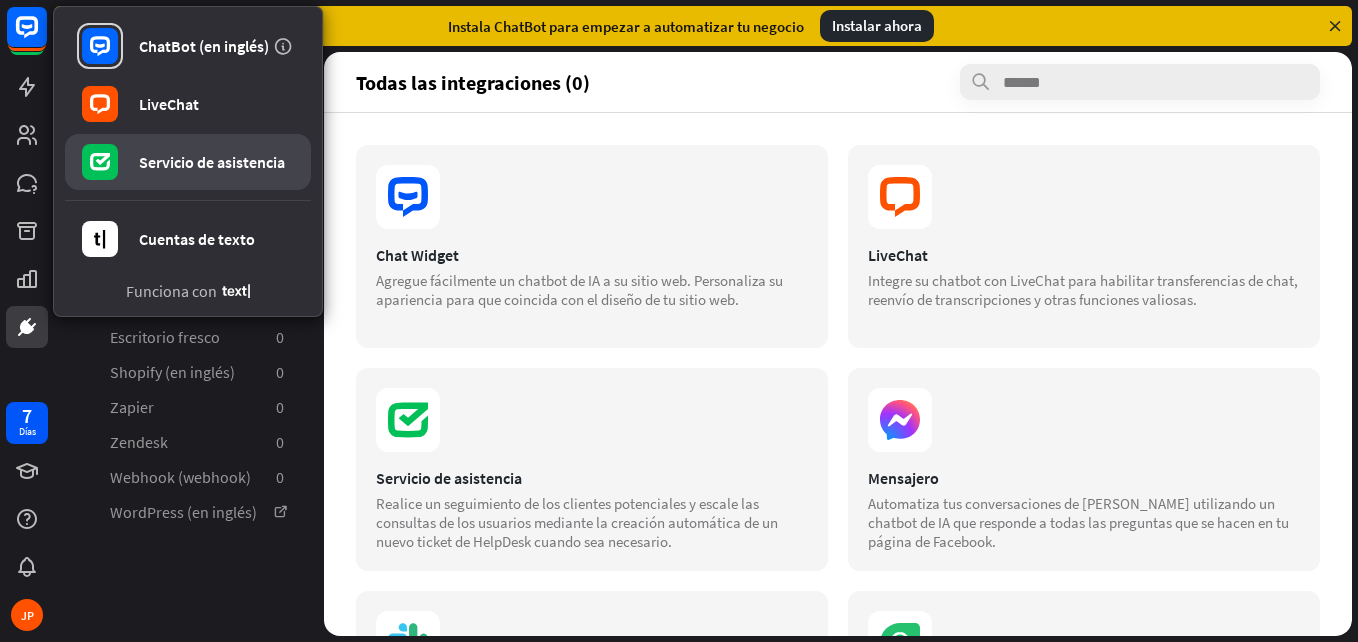 click on "Servicio de asistencia" at bounding box center [212, 162] 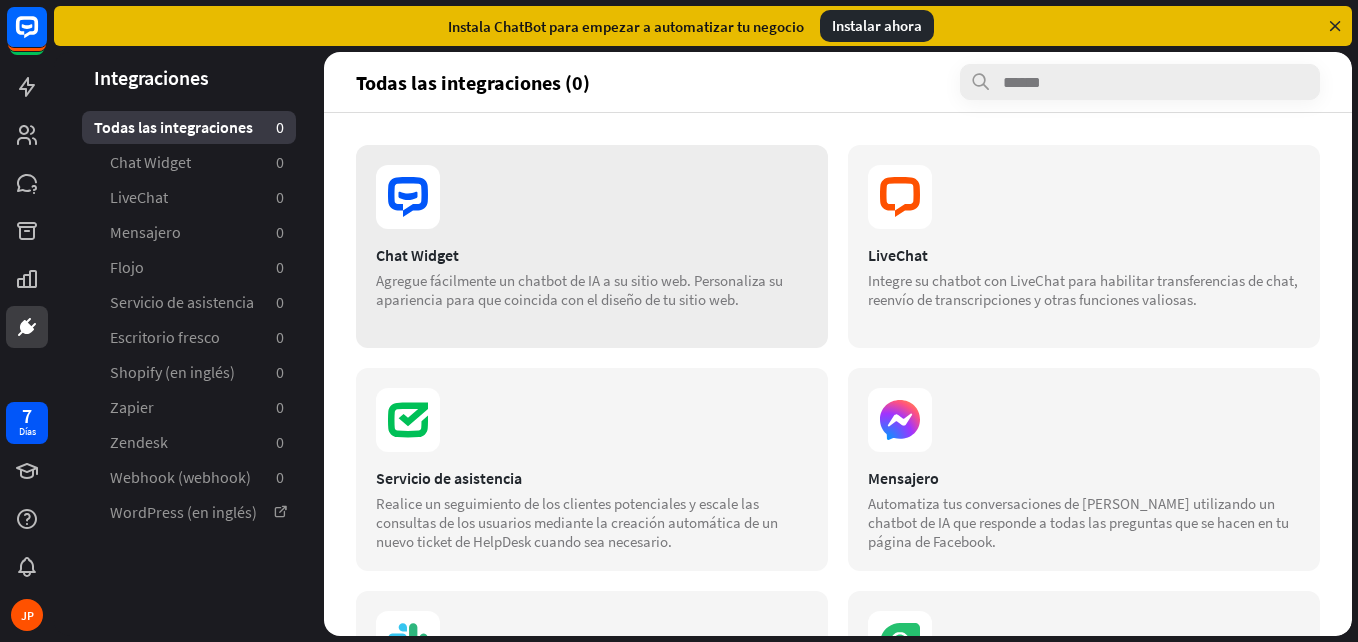 click at bounding box center [592, 197] 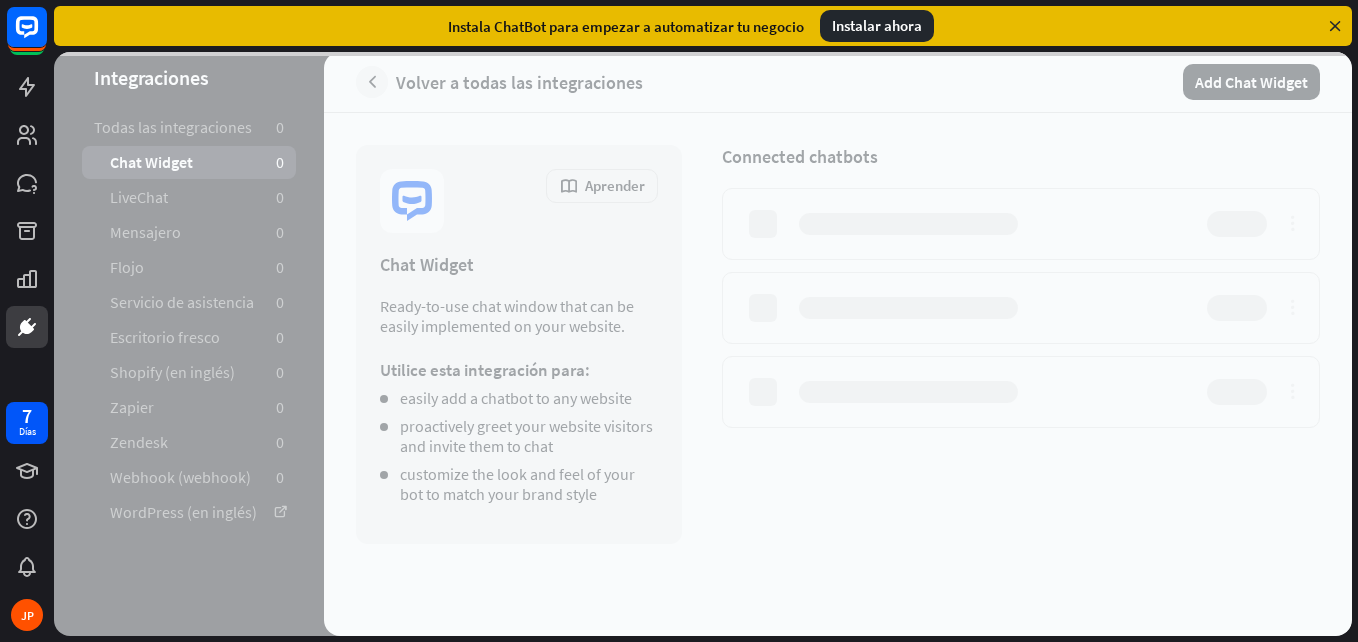 click at bounding box center [703, 344] 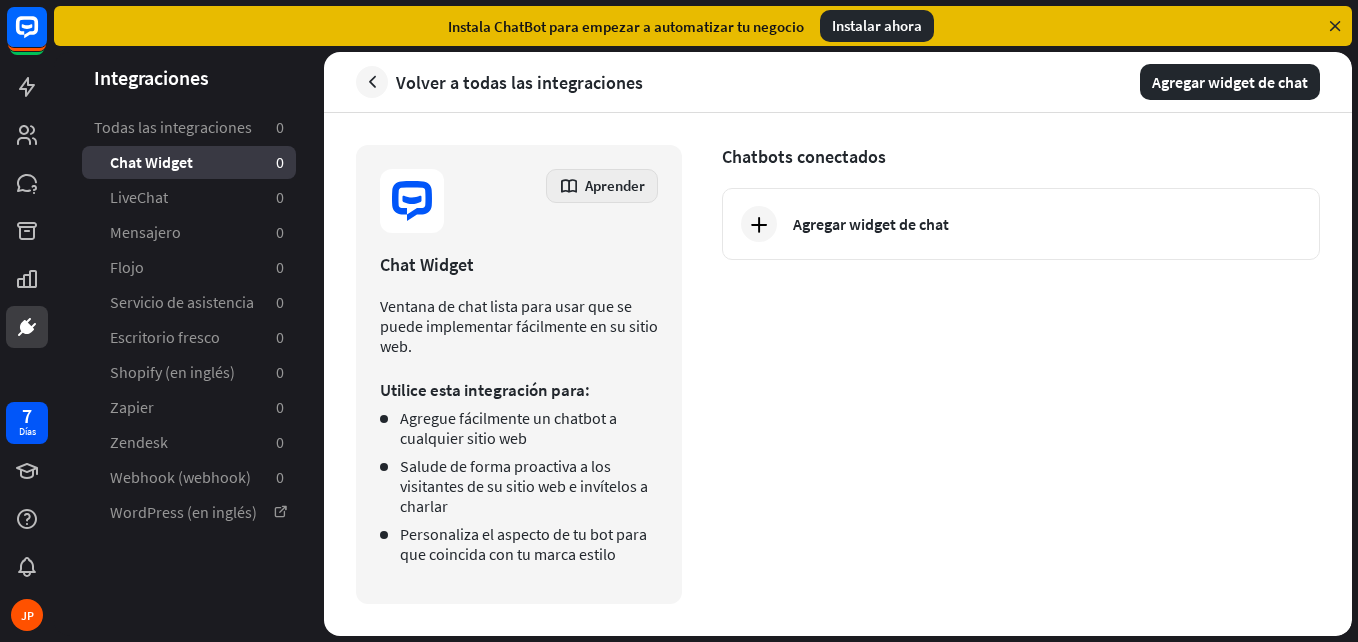 click on "Aprender" at bounding box center [615, 185] 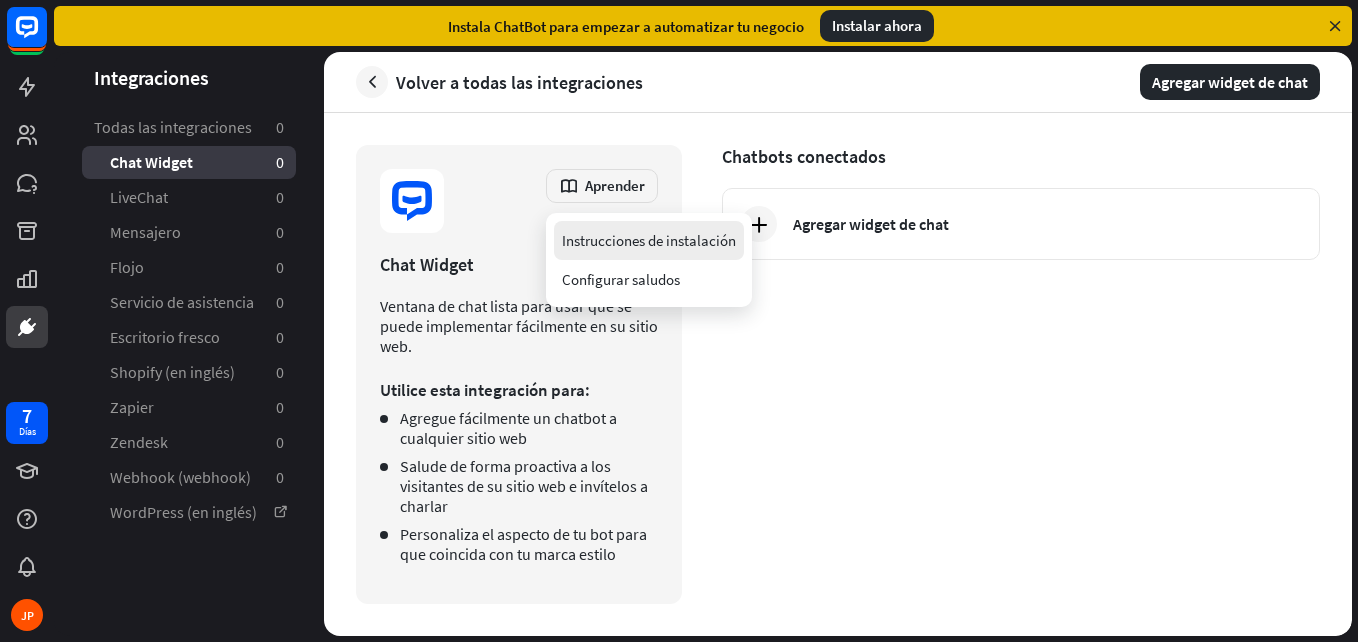 click on "Instrucciones de instalación" at bounding box center [649, 240] 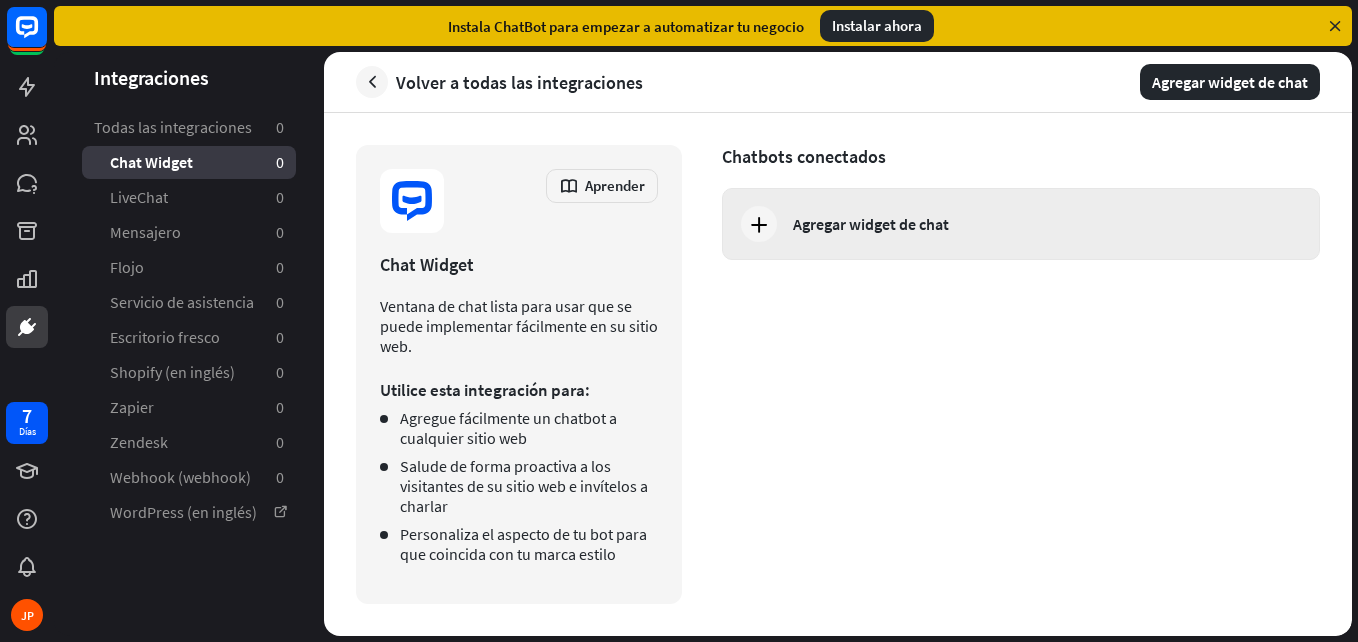 click at bounding box center [759, 224] 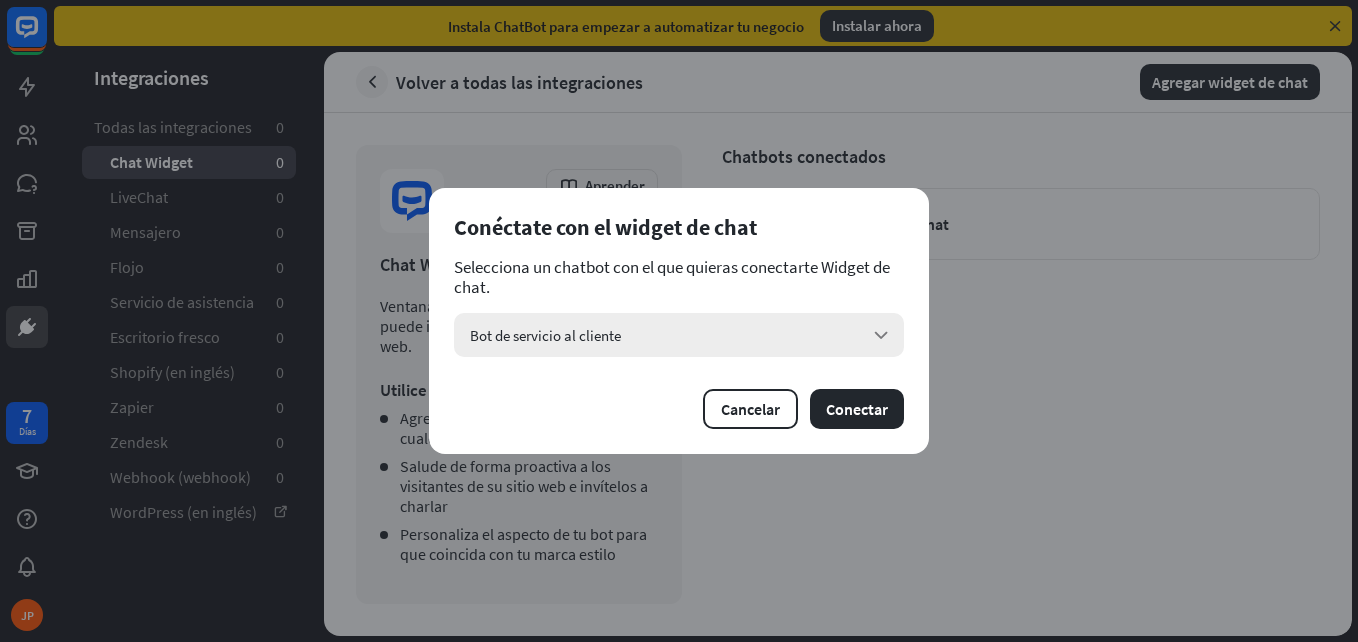click on "Bot de servicio al cliente
arrow_down" at bounding box center [679, 335] 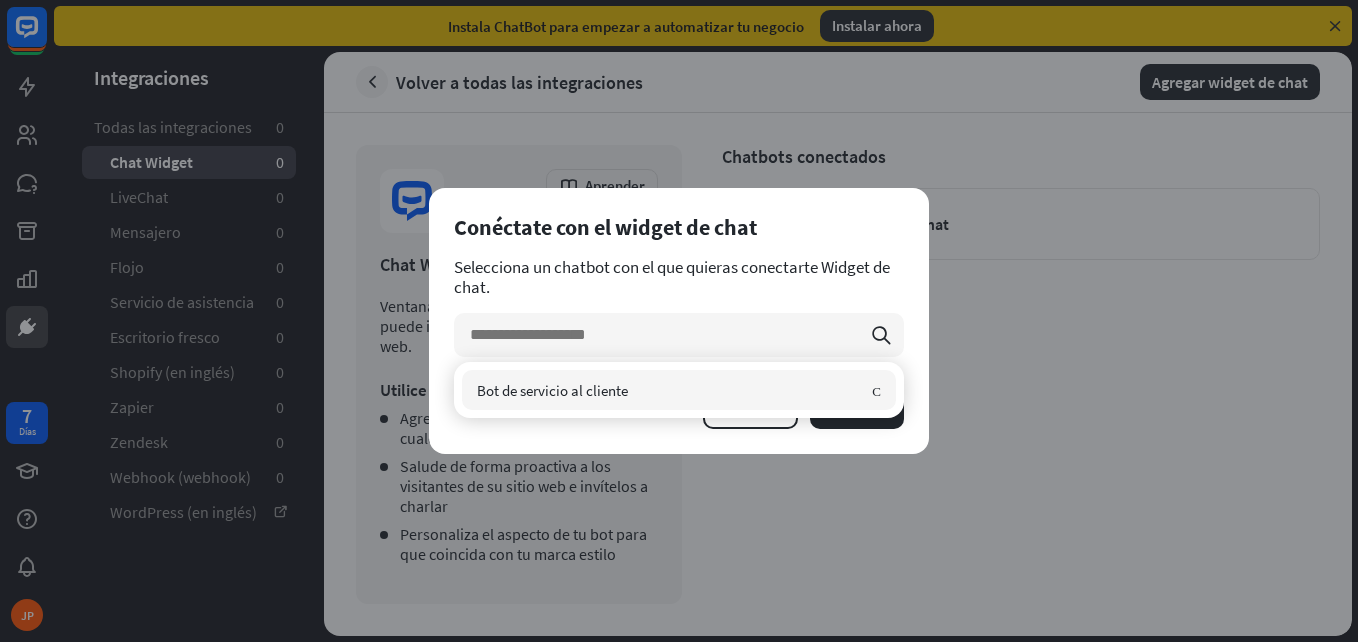 click on "Bot de servicio al cliente    Comprobado" at bounding box center [679, 390] 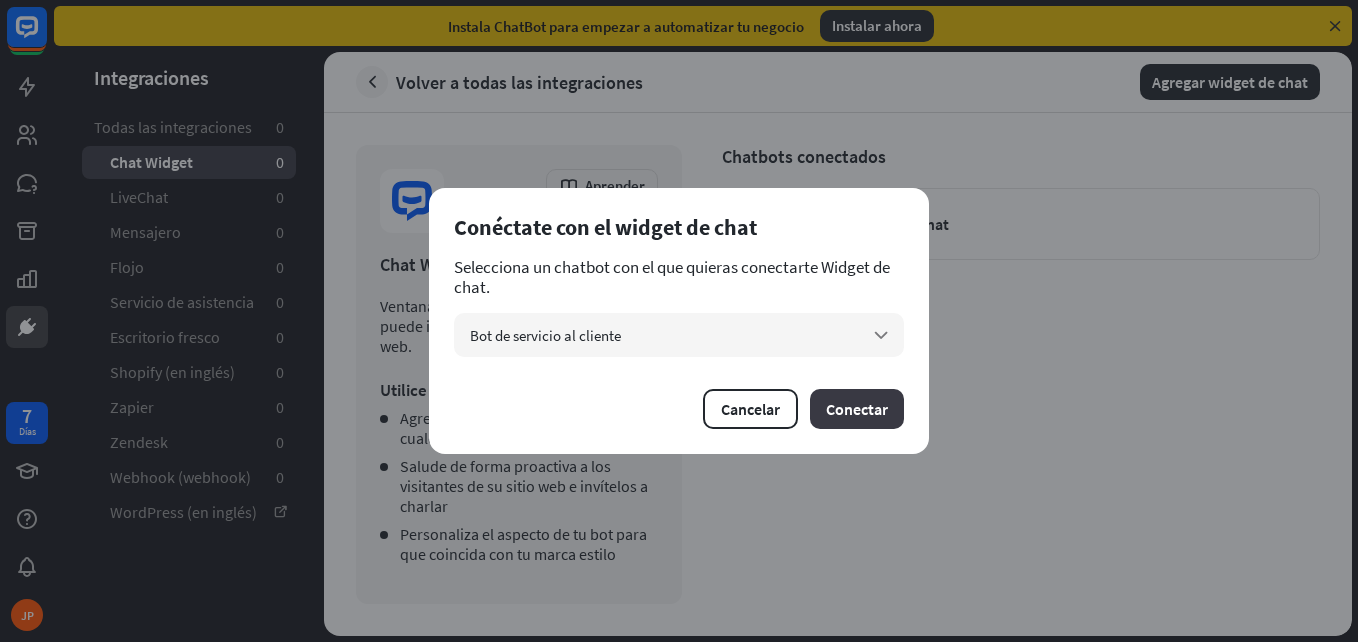 click on "Conectar" at bounding box center (857, 409) 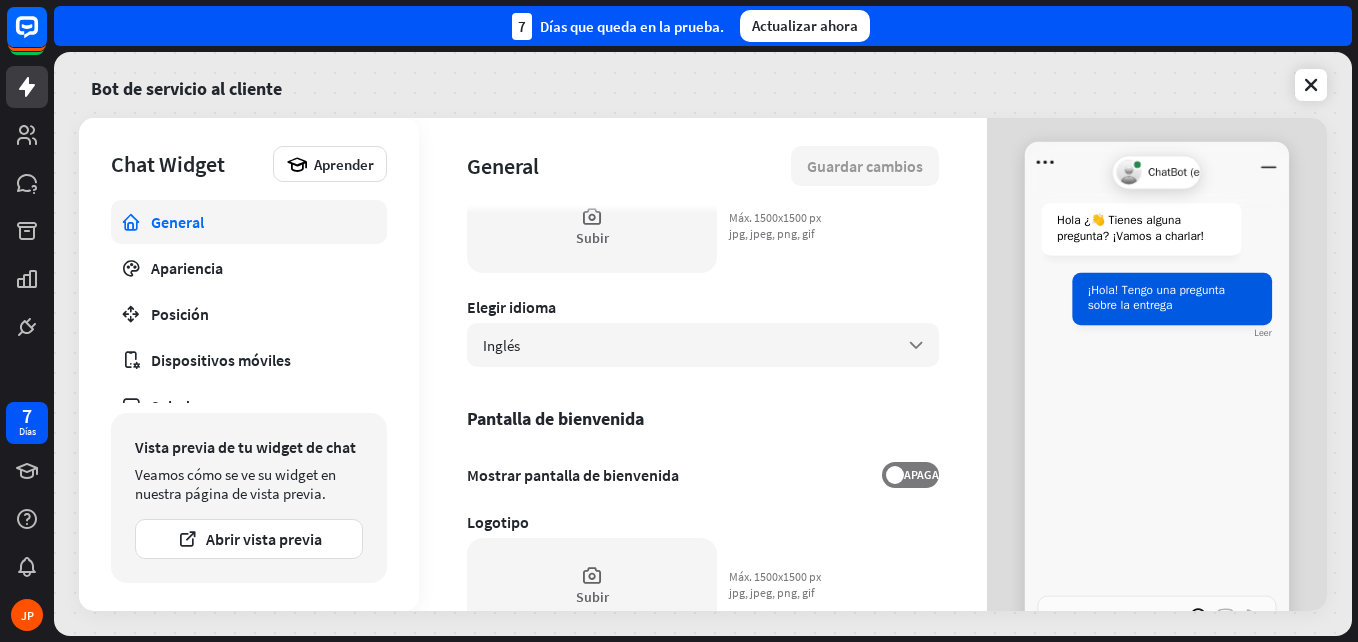 scroll, scrollTop: 252, scrollLeft: 0, axis: vertical 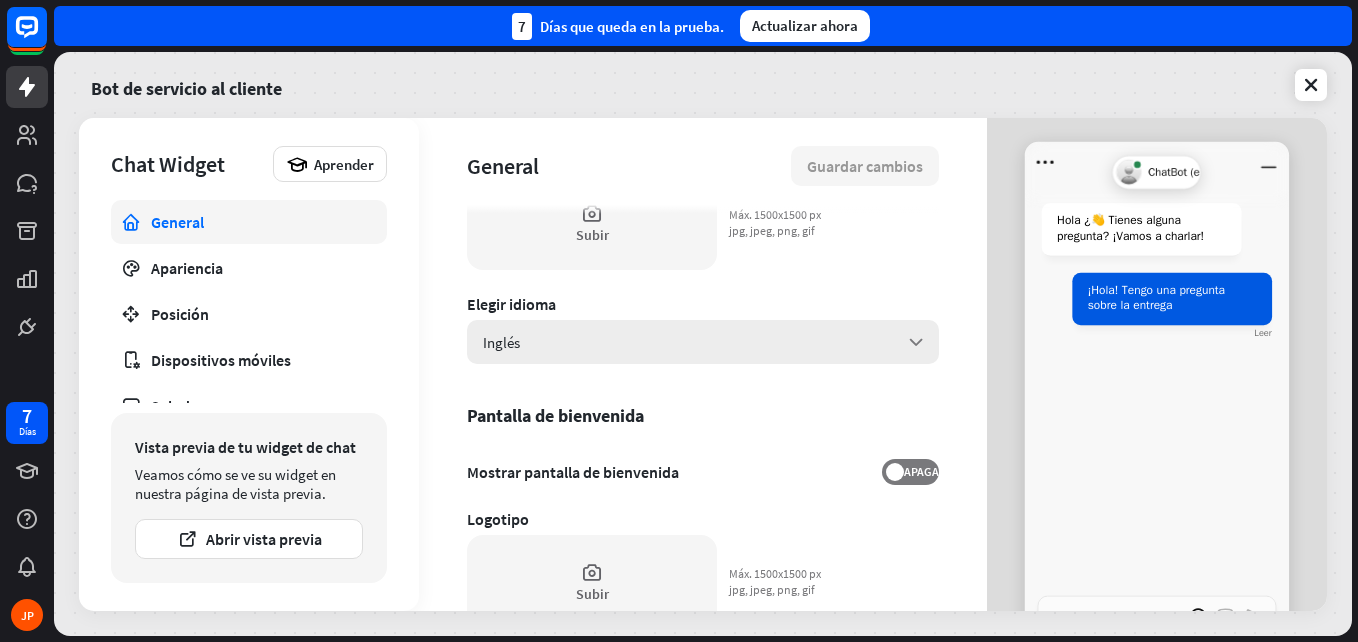 click on "Inglés
arrow_down" at bounding box center (703, 342) 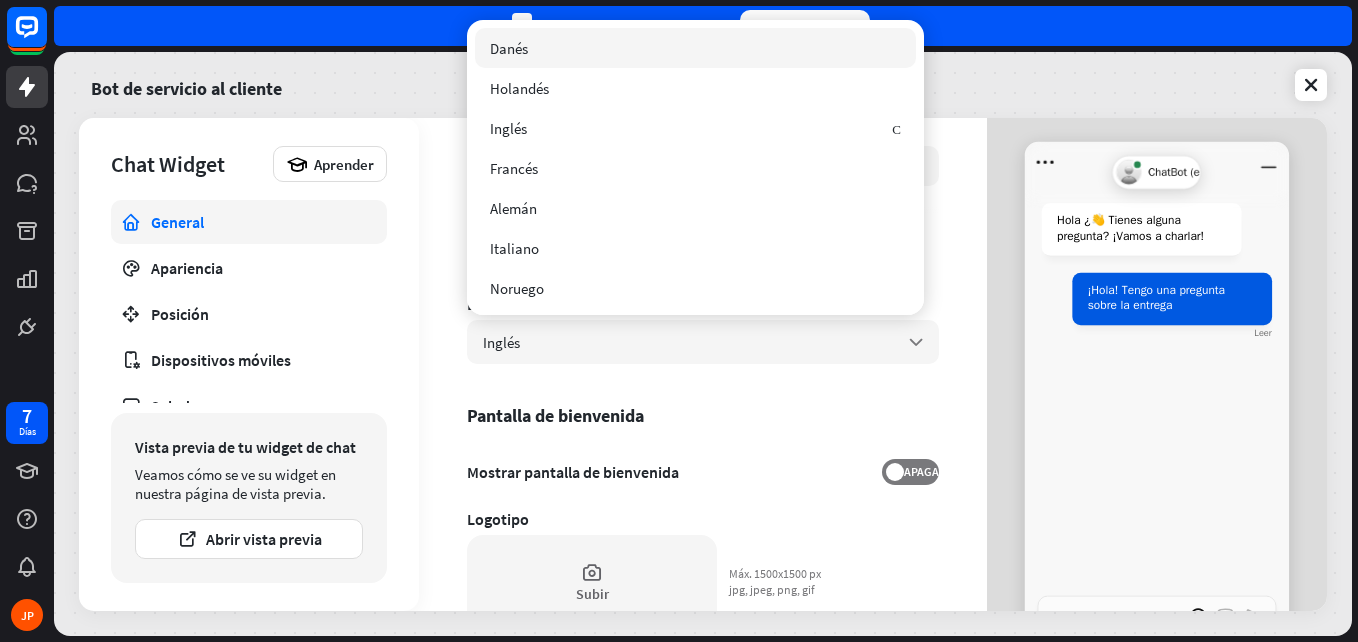 click on "**********" at bounding box center (703, 364) 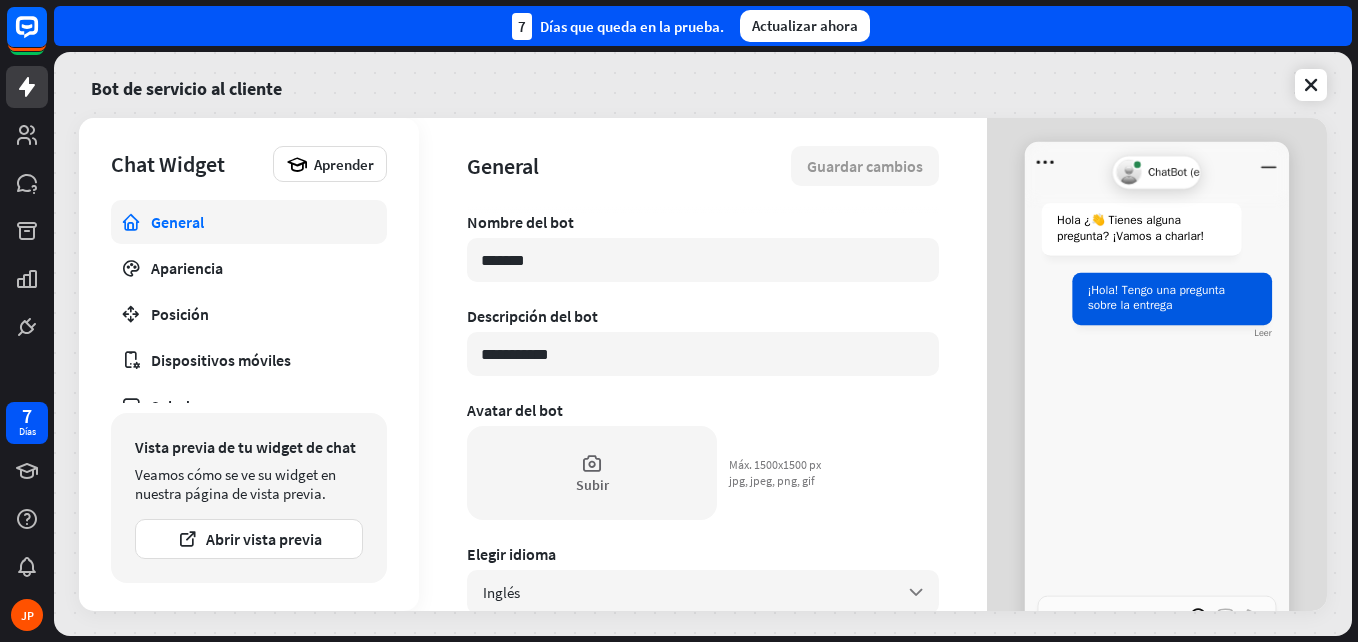 scroll, scrollTop: 0, scrollLeft: 0, axis: both 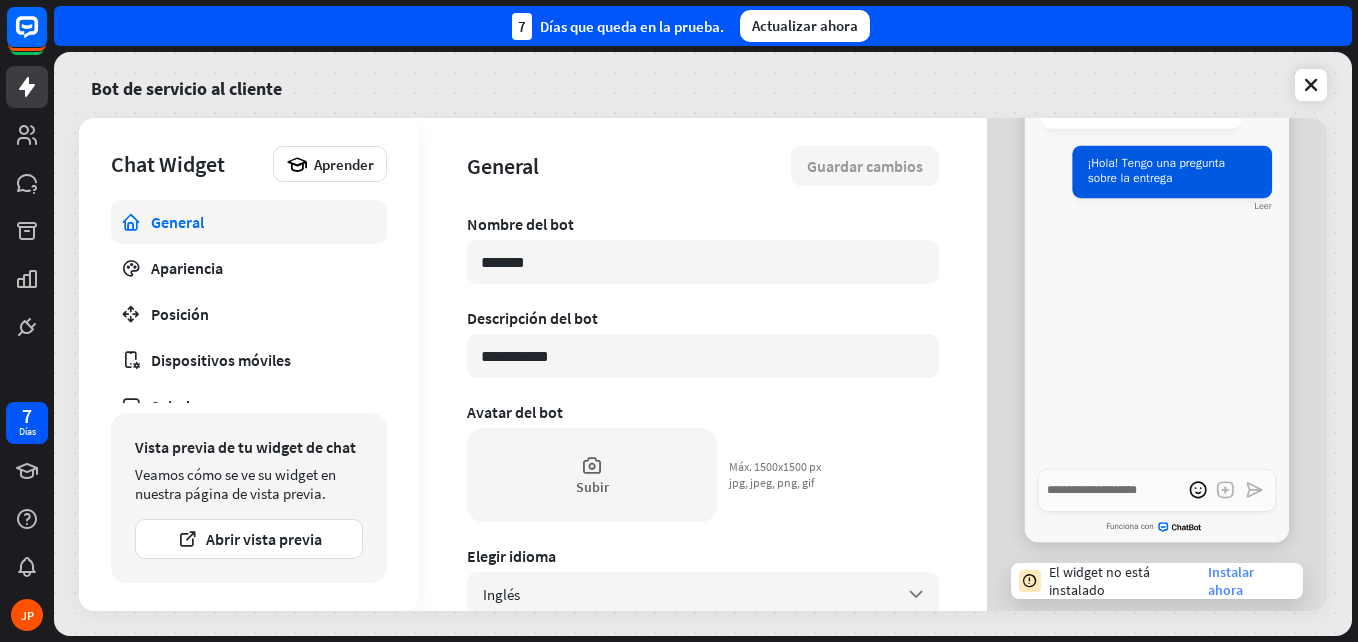 click on "Instalar ahora" at bounding box center [1249, 581] 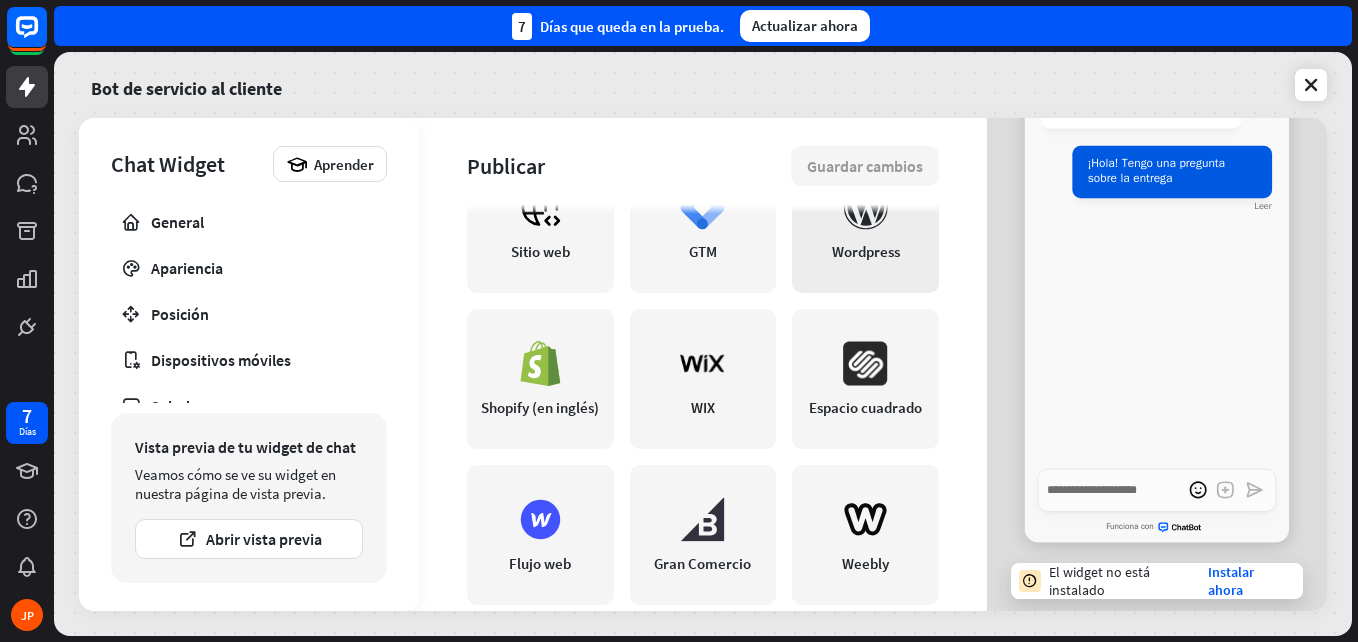 scroll, scrollTop: 584, scrollLeft: 0, axis: vertical 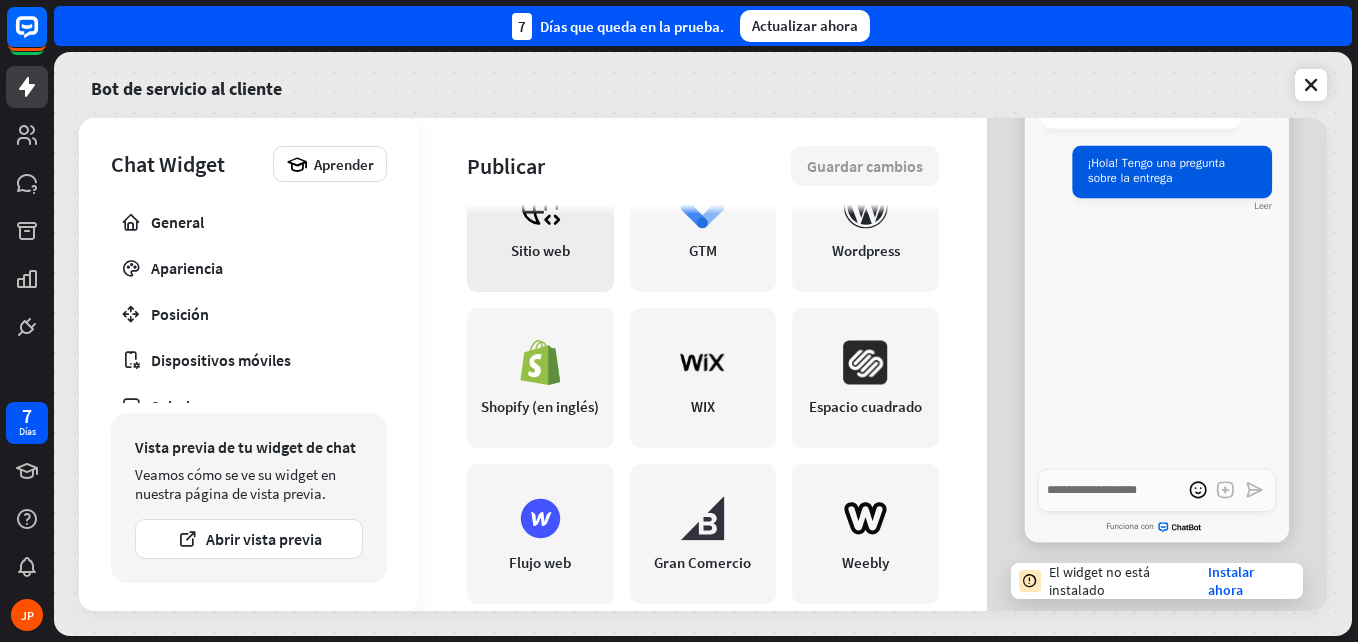 click on "Sitio web" at bounding box center [540, 222] 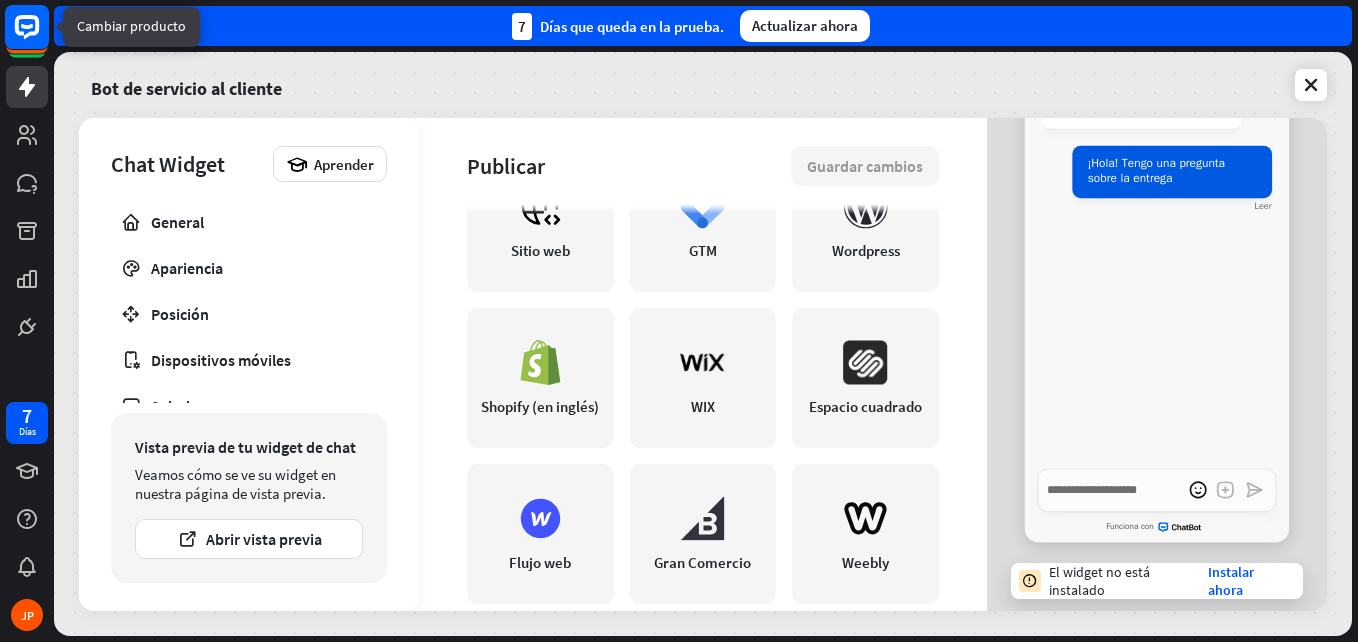 click 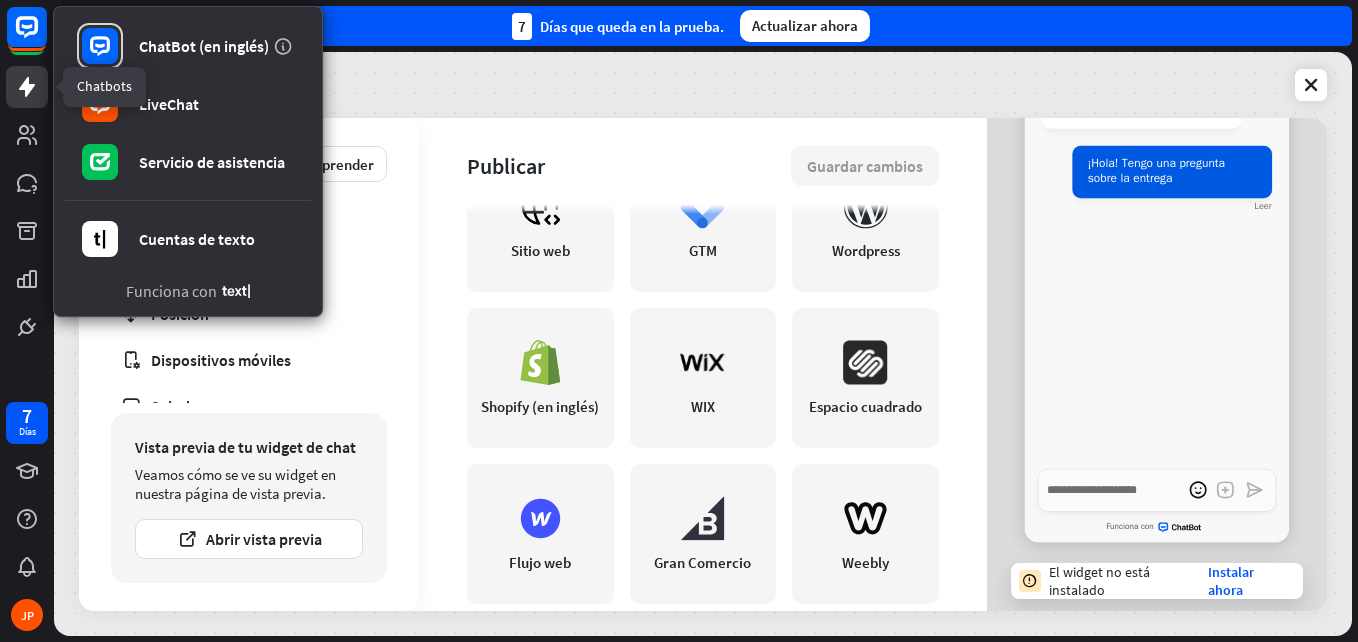 click at bounding box center (27, 87) 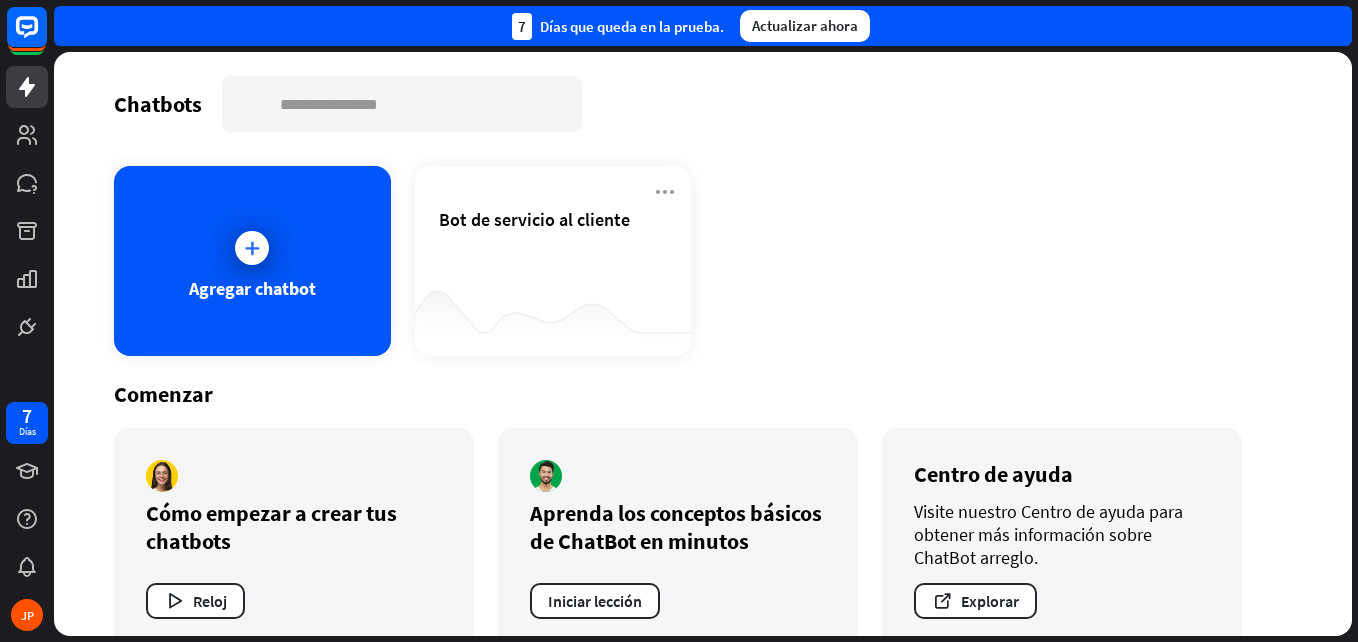 scroll, scrollTop: 39, scrollLeft: 0, axis: vertical 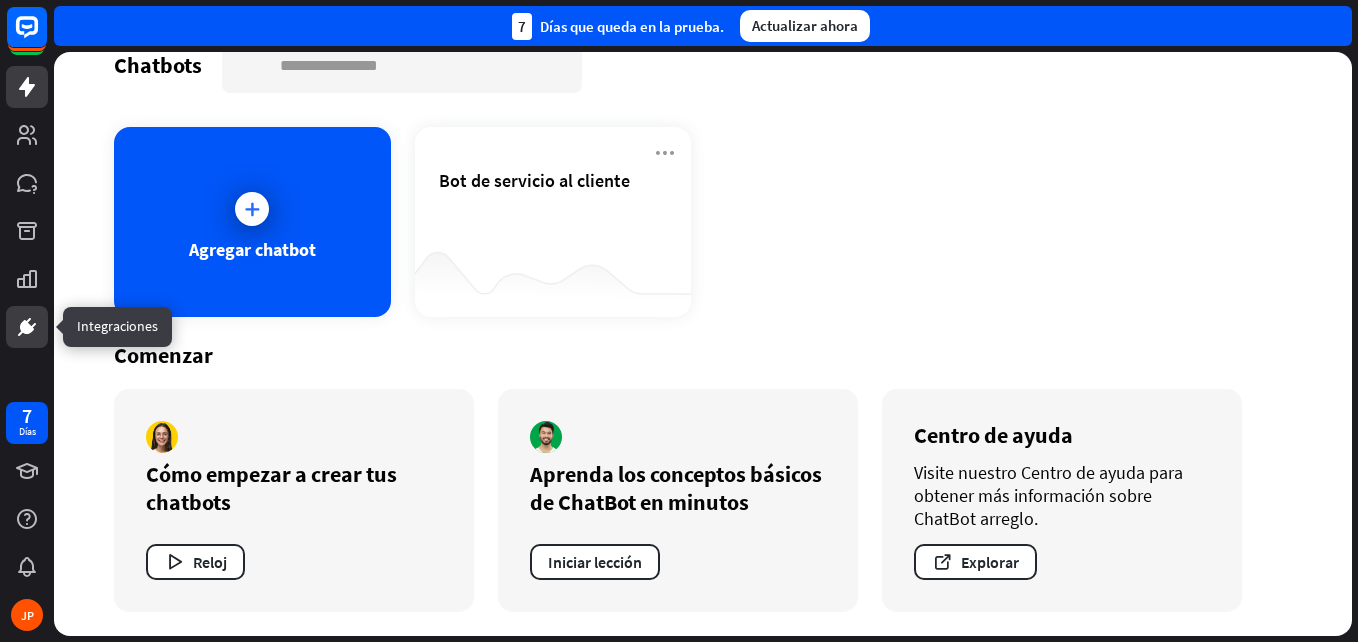 click 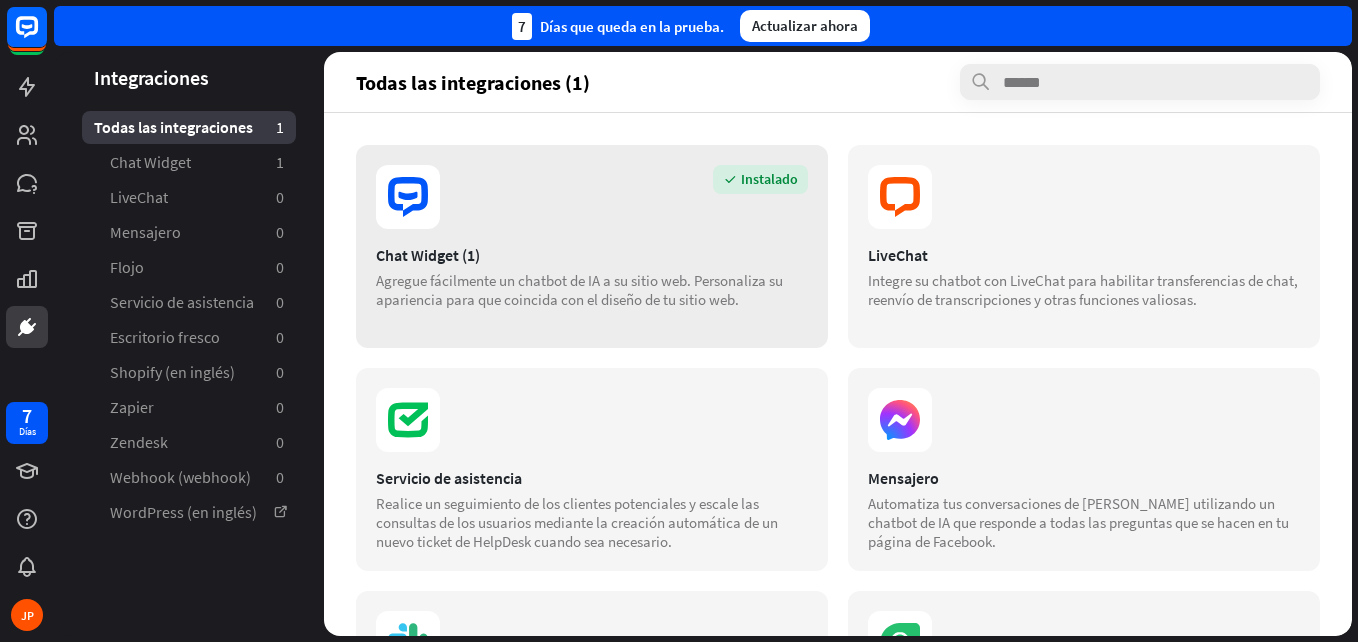 click on "Instalado
Chat Widget
(1)
Agregue fácilmente un chatbot de IA a su sitio web. Personaliza su apariencia para que coincida con el diseño de tu sitio web." at bounding box center [592, 246] 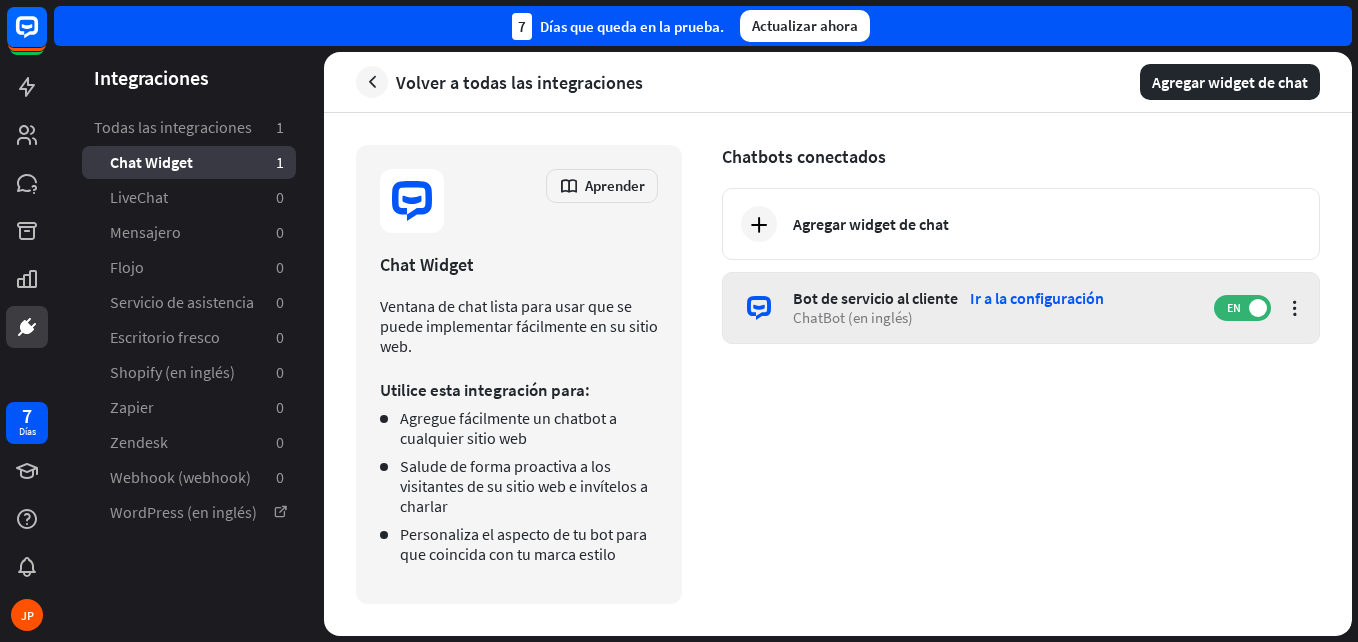 click on "Bot de servicio al cliente   Ir a la configuración    ChatBot (en inglés)         EN" at bounding box center (1021, 308) 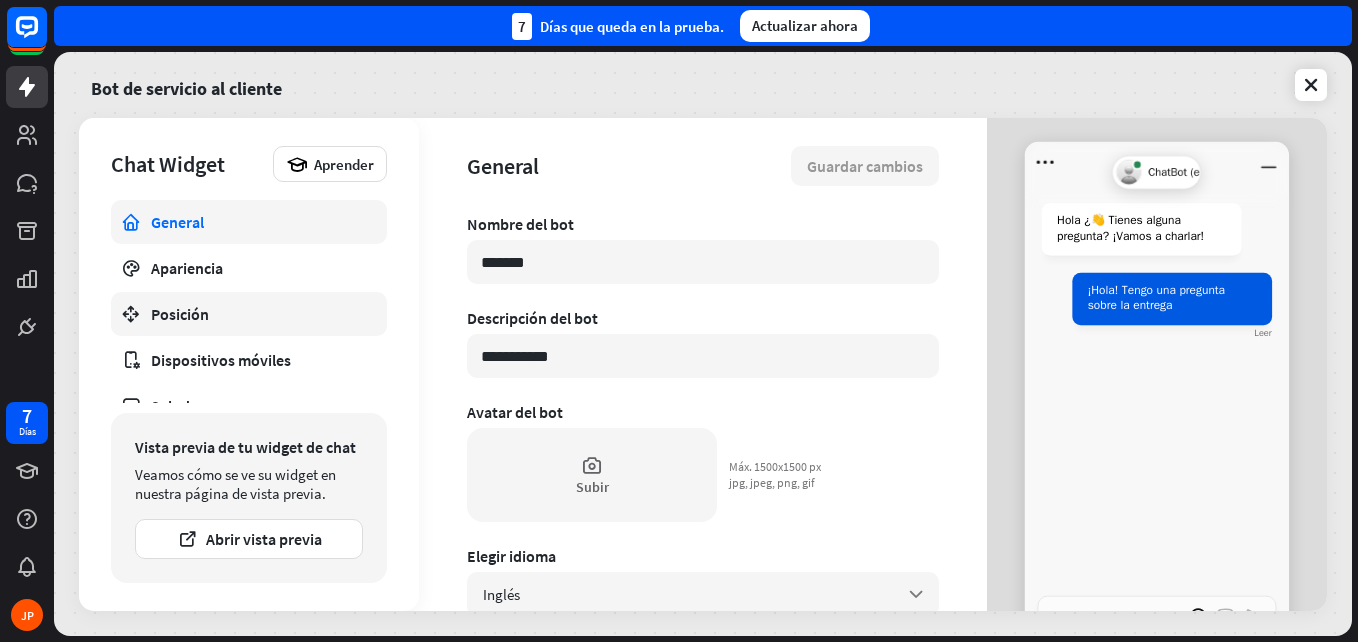 scroll, scrollTop: 71, scrollLeft: 0, axis: vertical 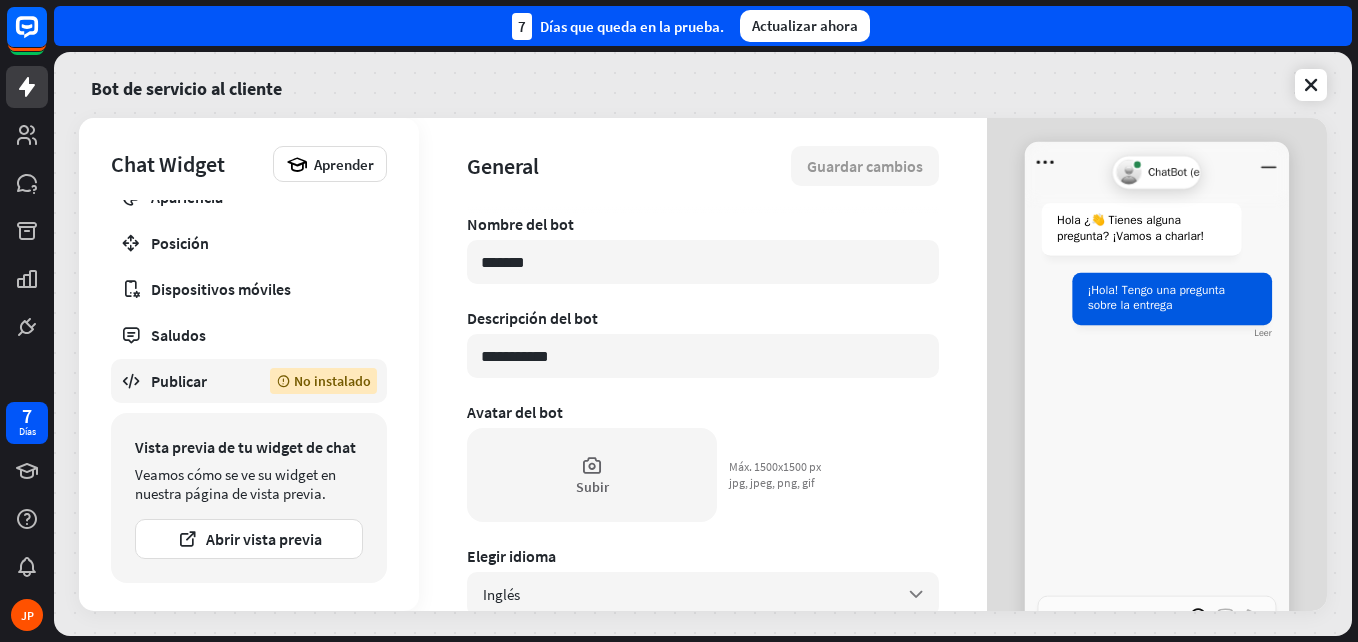 click on "Publicar" at bounding box center (195, 381) 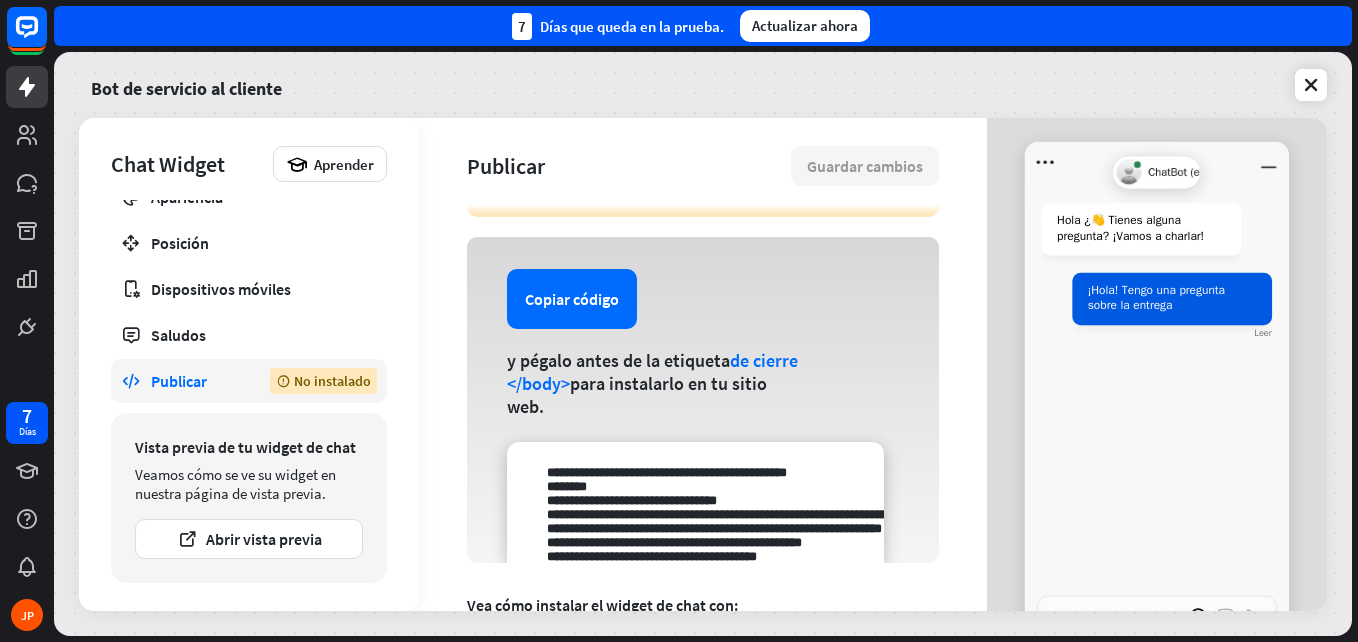 scroll, scrollTop: 101, scrollLeft: 0, axis: vertical 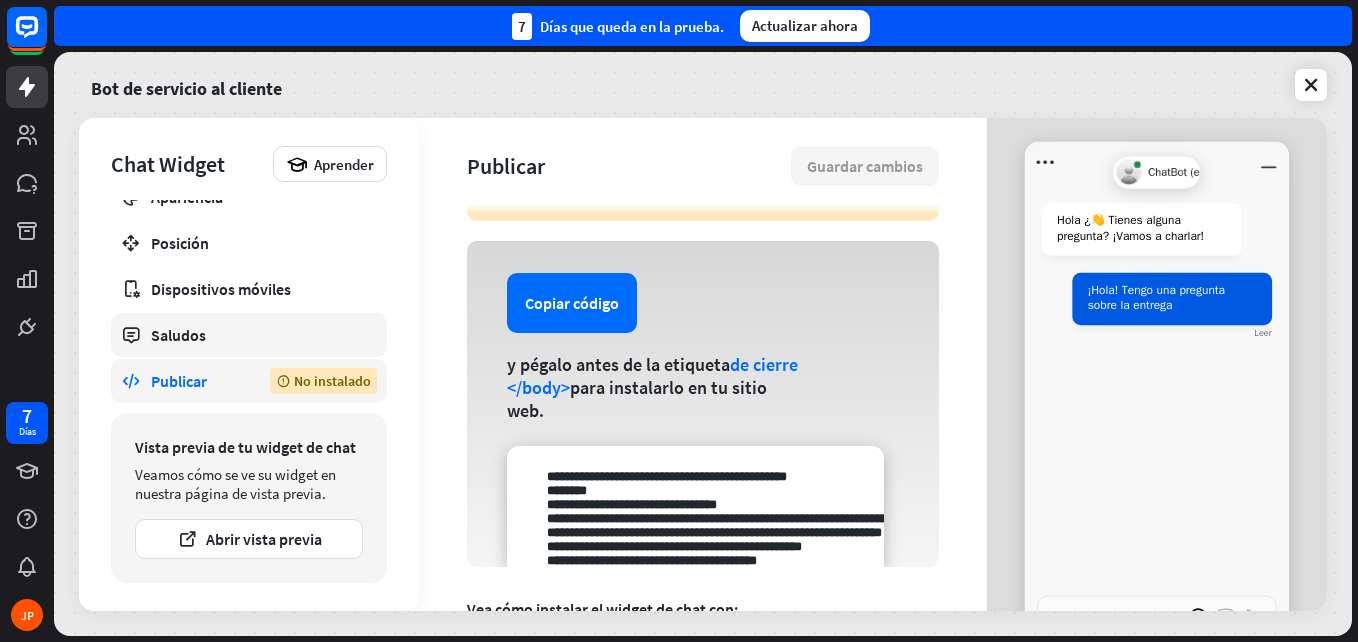 click on "Saludos" at bounding box center [249, 335] 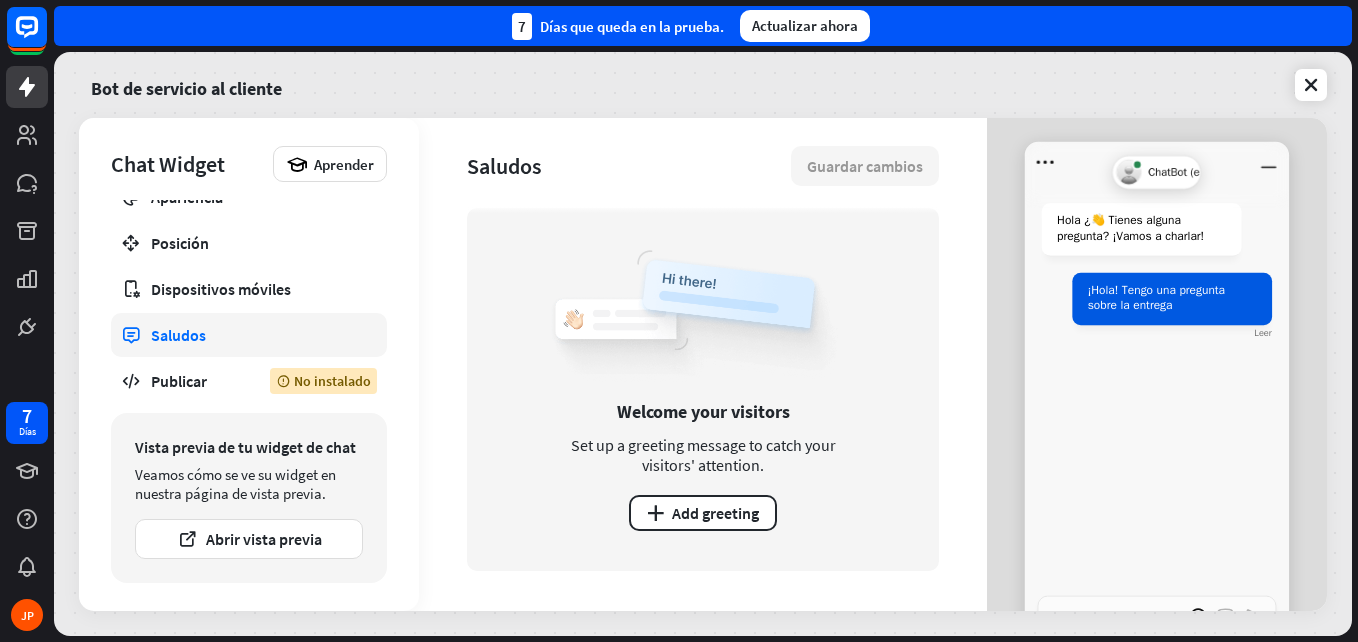scroll, scrollTop: 0, scrollLeft: 0, axis: both 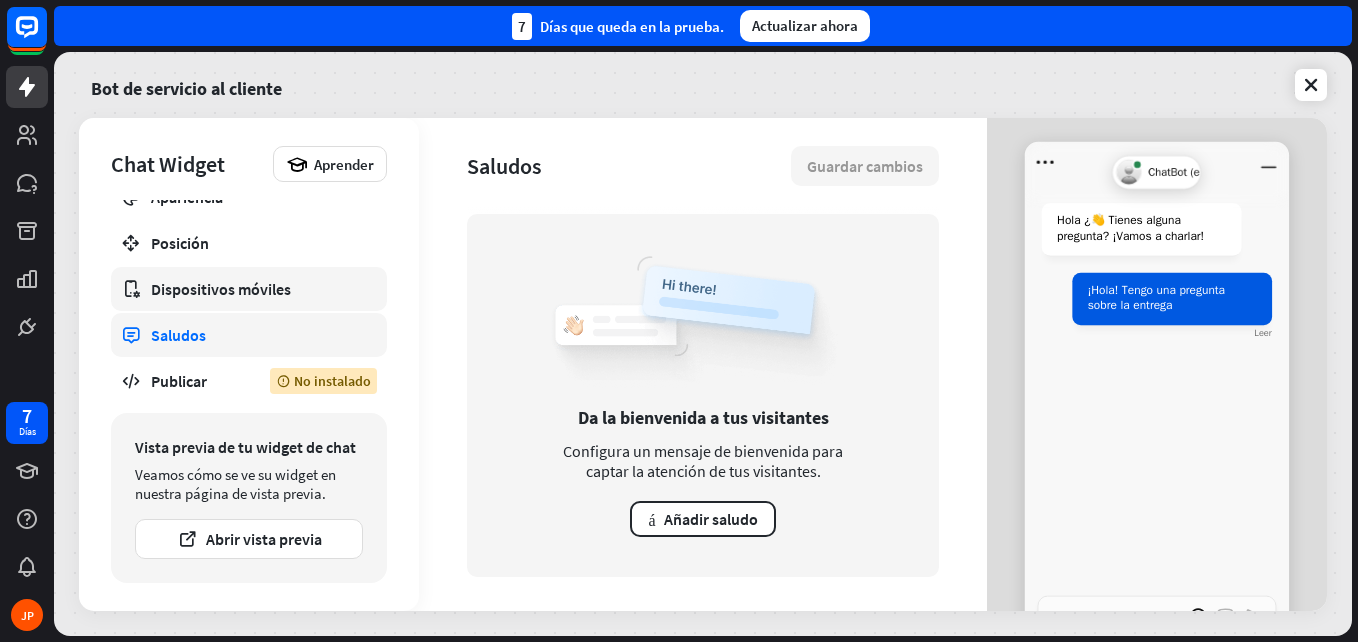 click on "Dispositivos móviles" at bounding box center [249, 289] 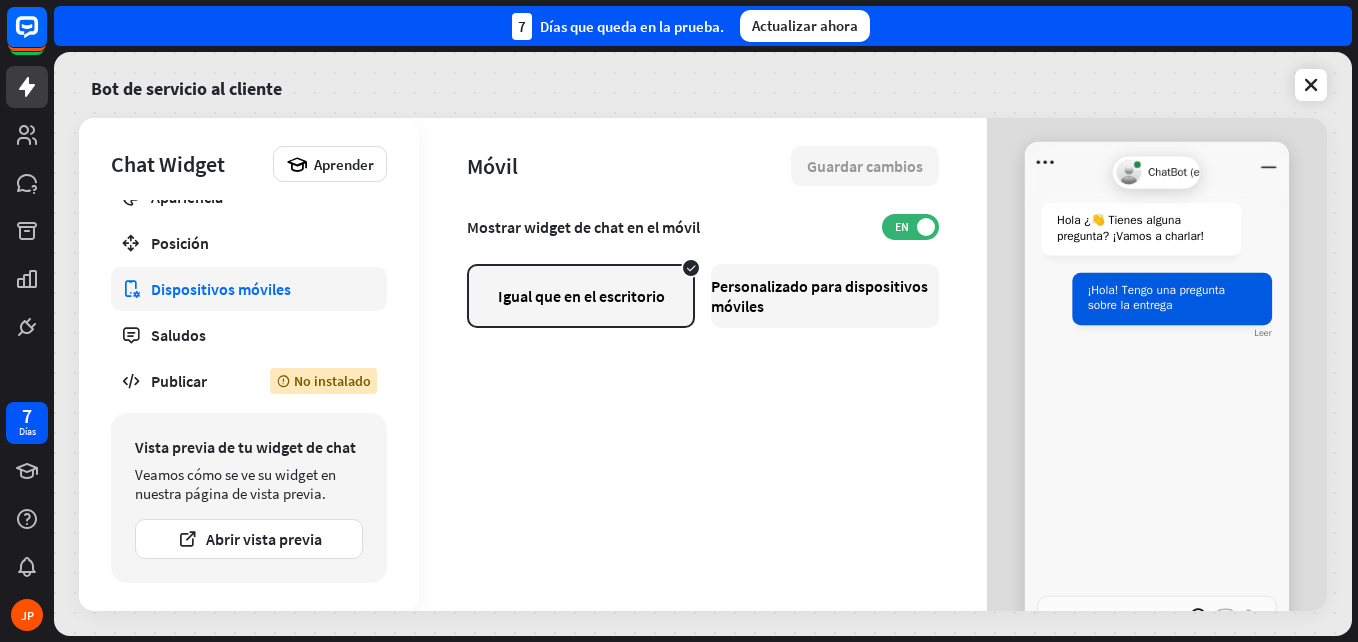 click on "Personalizado para dispositivos móviles" at bounding box center (825, 296) 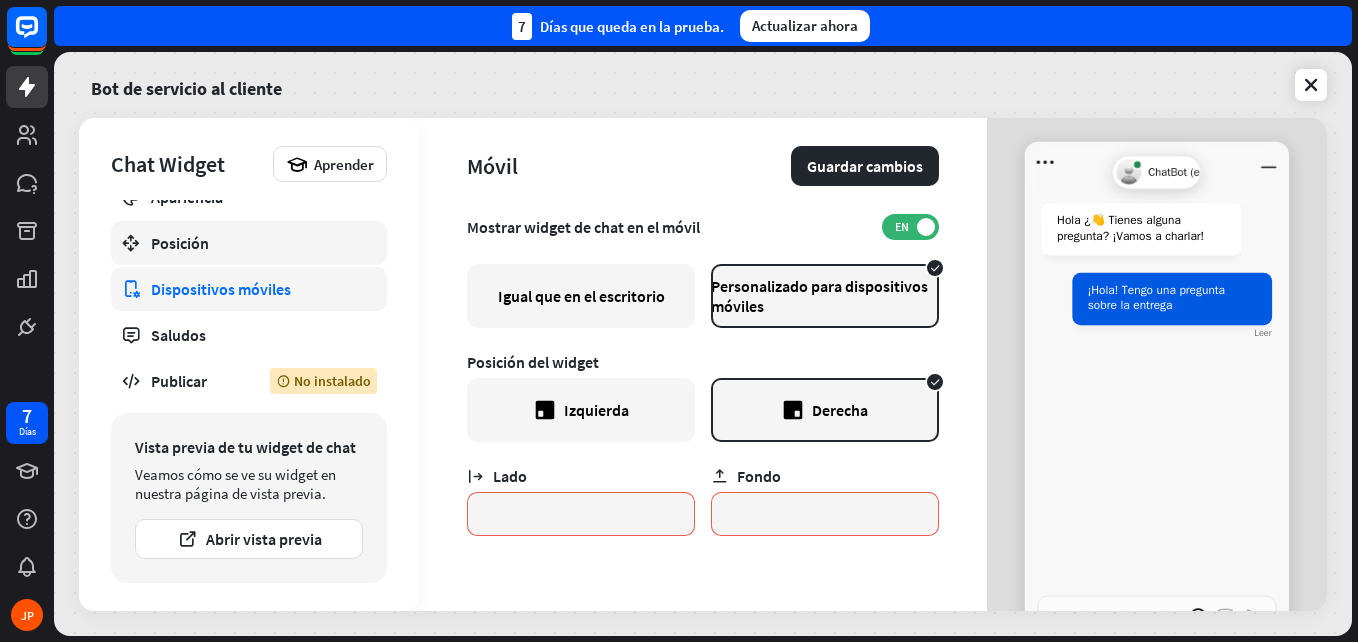 click on "Posición" at bounding box center [249, 243] 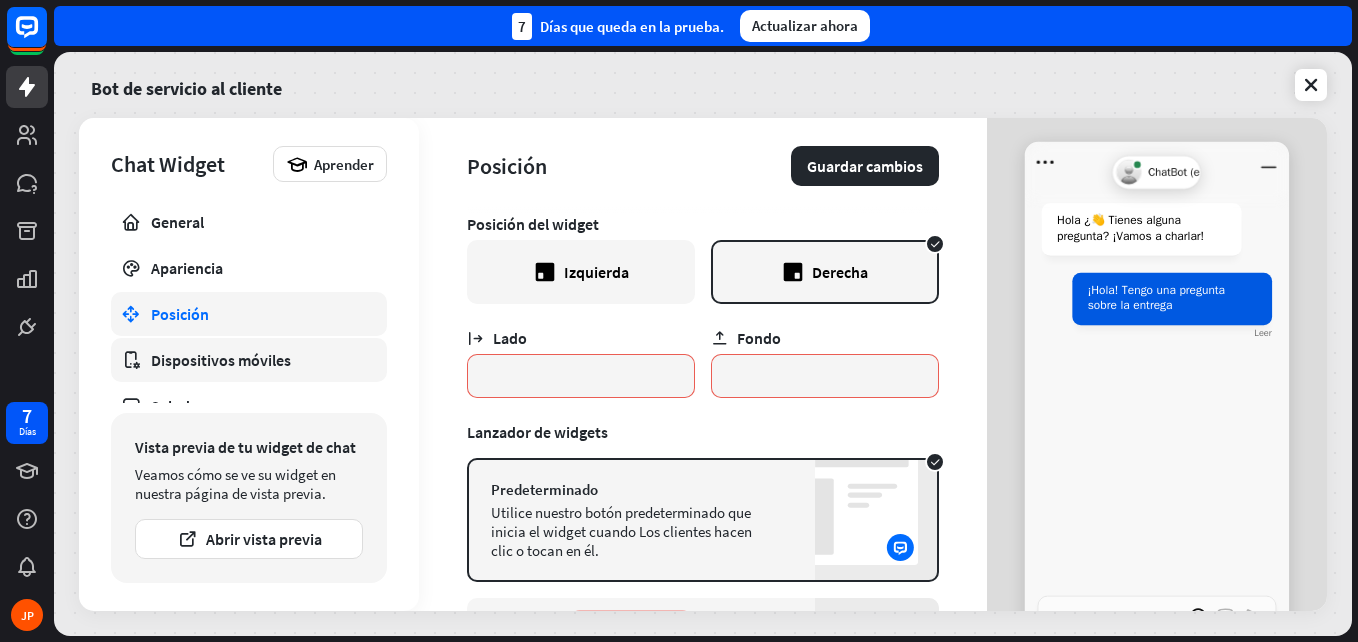 scroll, scrollTop: 12, scrollLeft: 0, axis: vertical 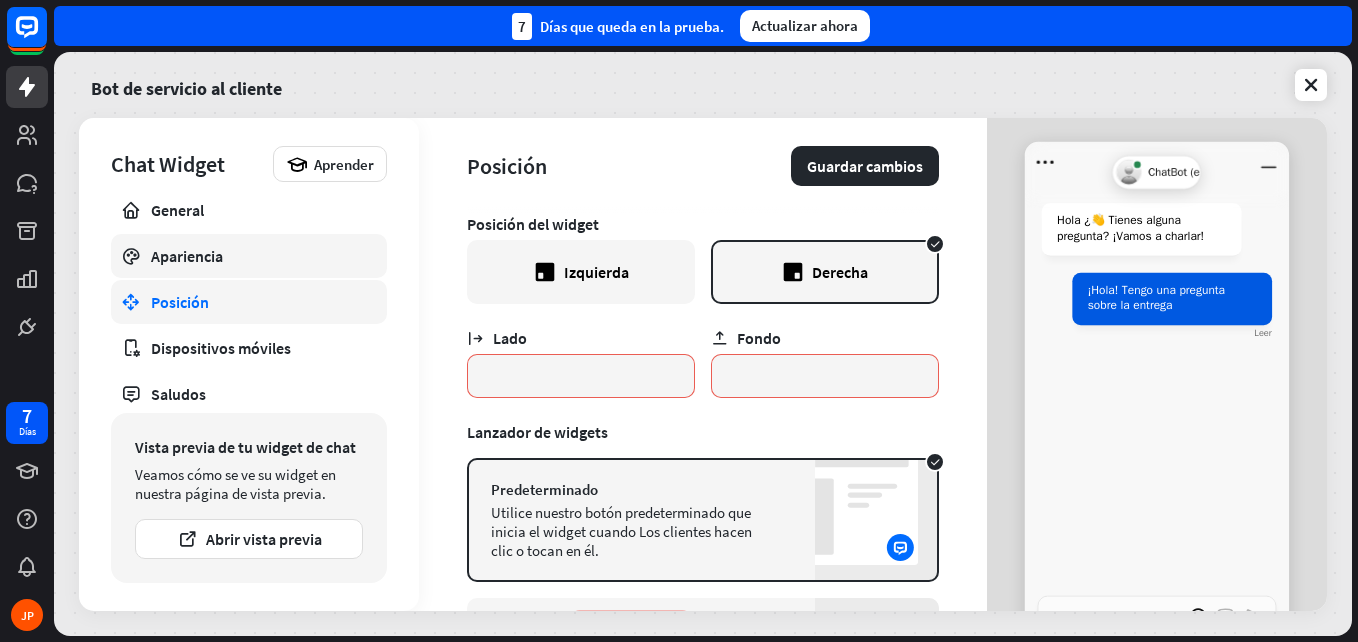 click on "Apariencia" at bounding box center (249, 256) 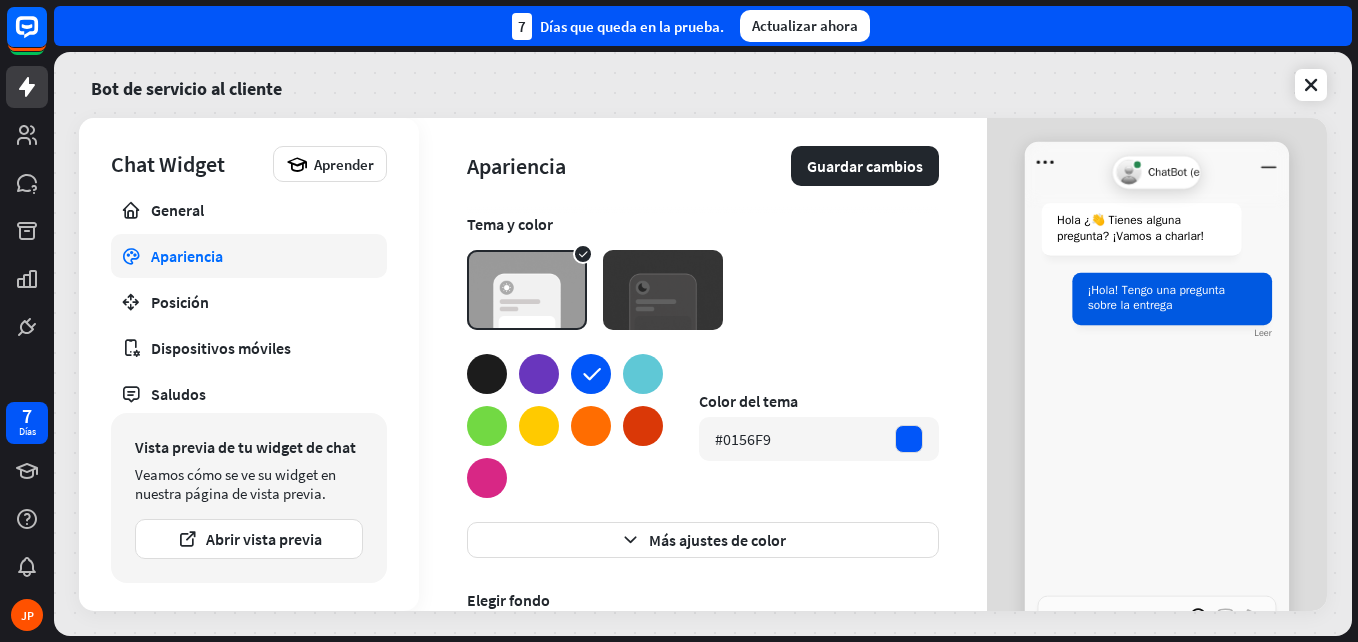 click at bounding box center (539, 426) 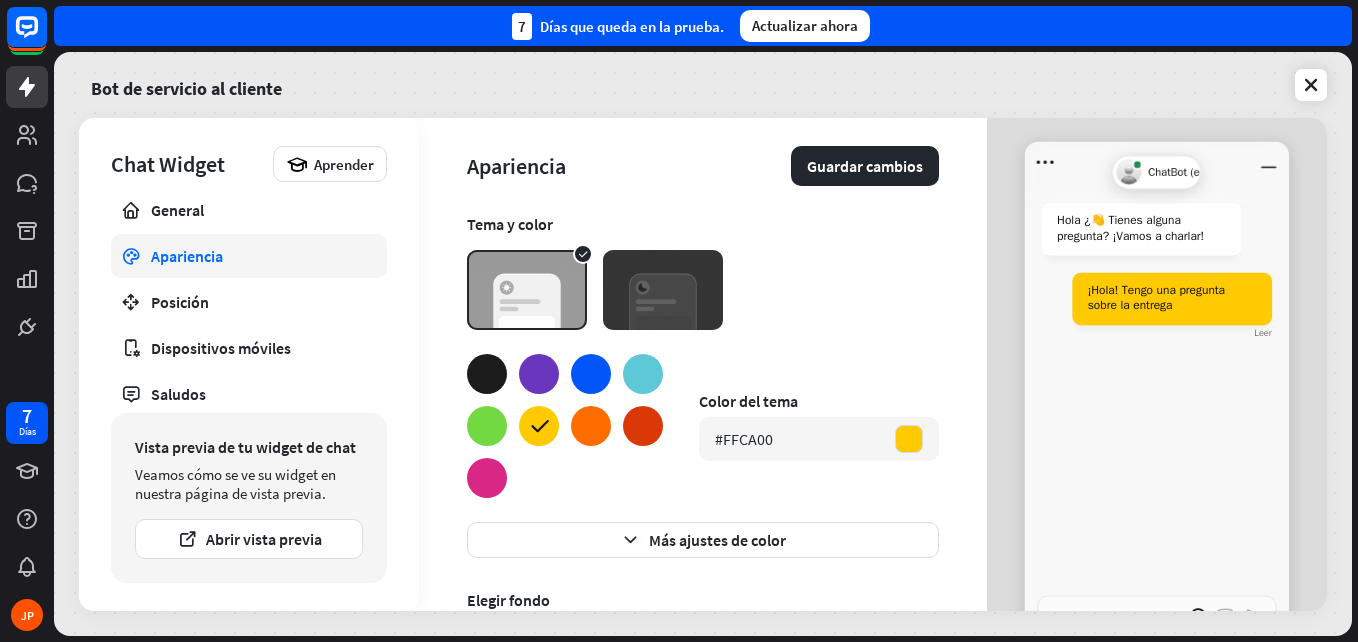 click at bounding box center [487, 374] 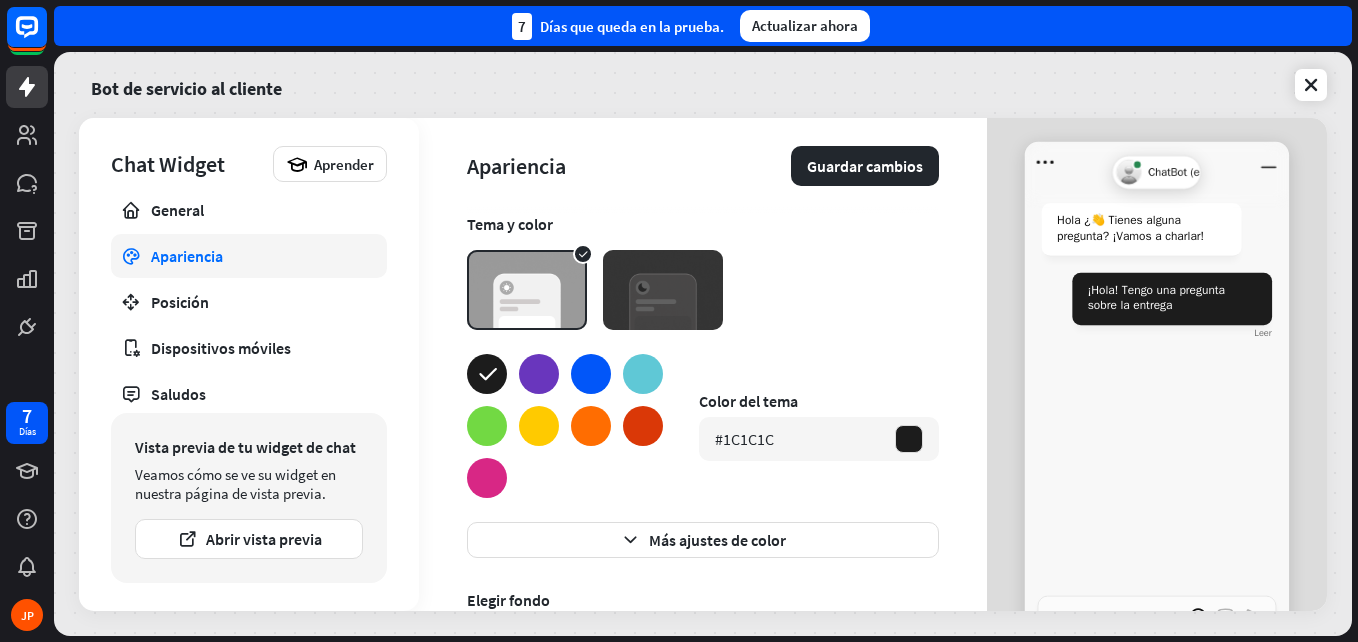 click at bounding box center [663, 290] 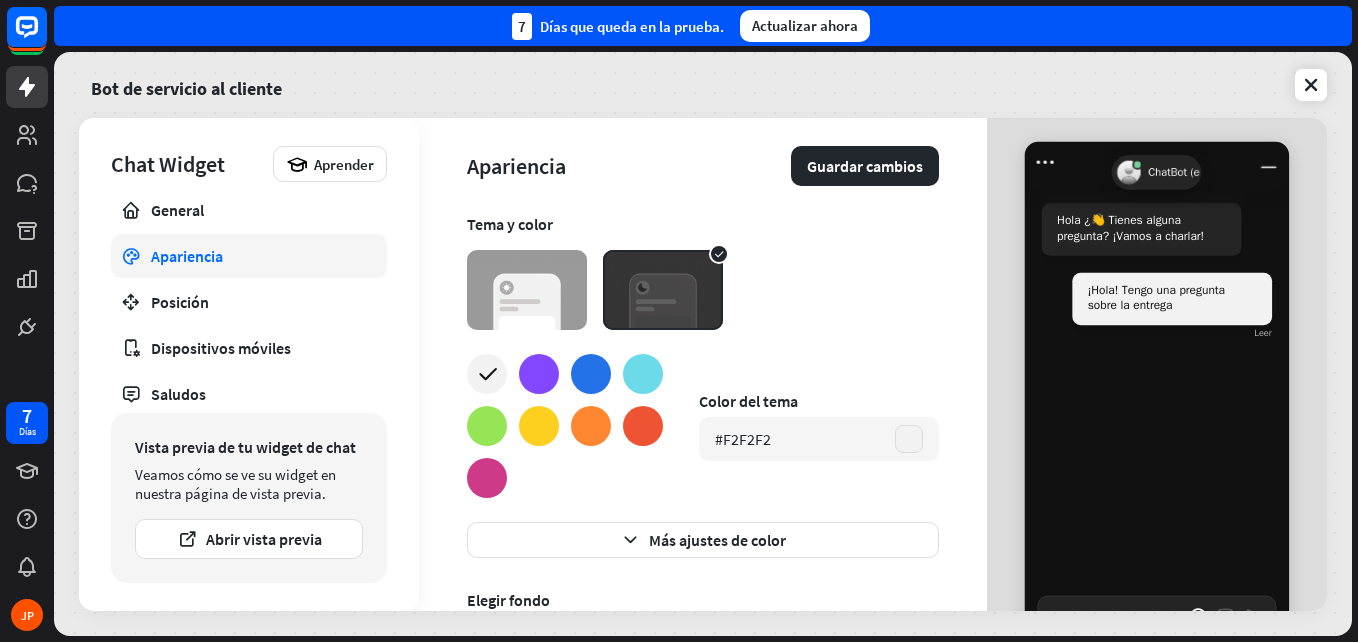 click at bounding box center [527, 290] 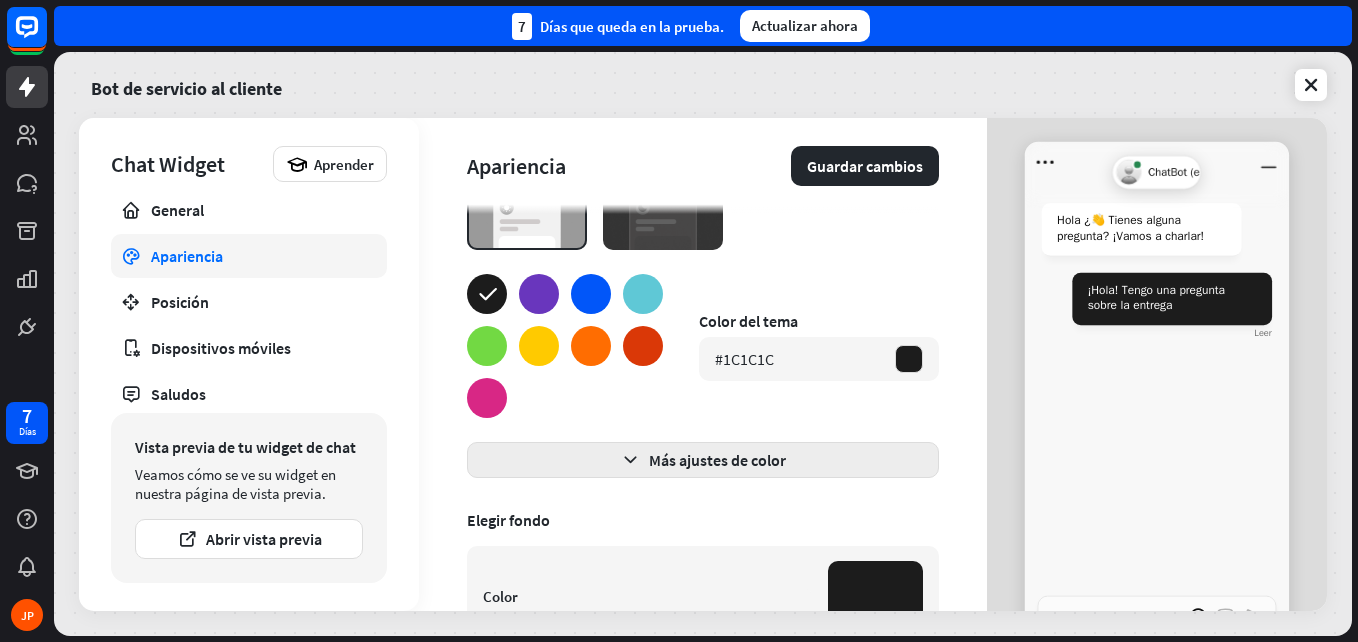 scroll, scrollTop: 0, scrollLeft: 0, axis: both 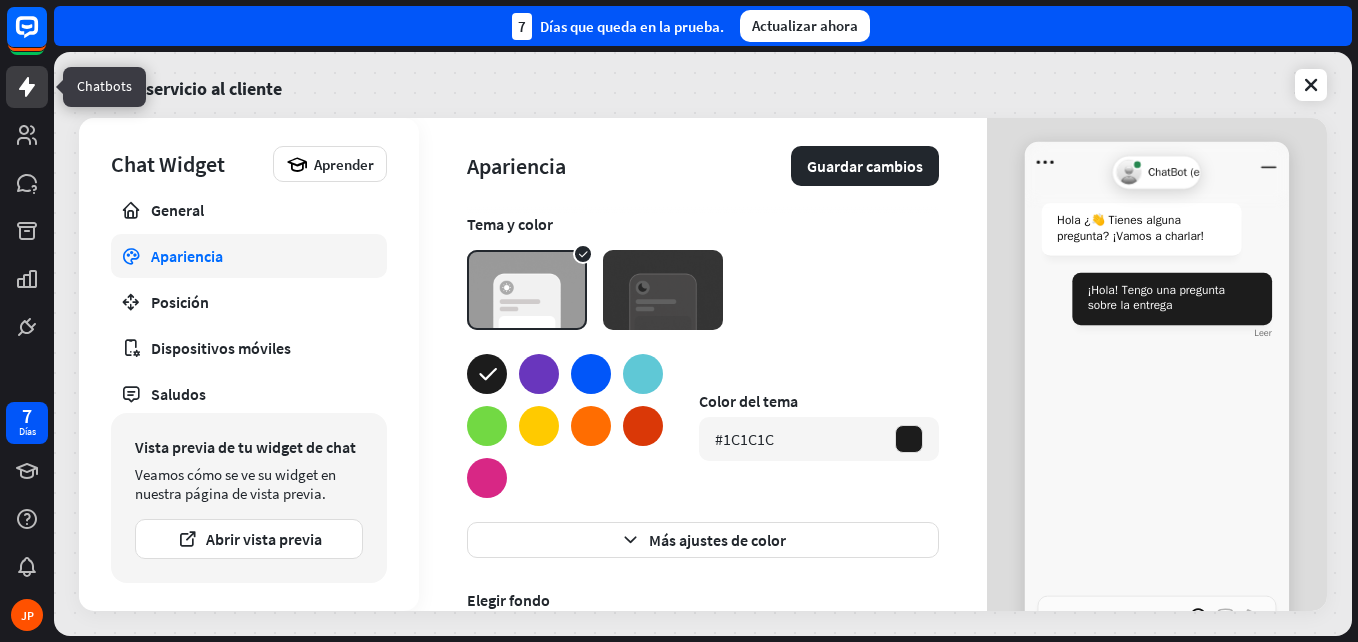 click at bounding box center (27, 87) 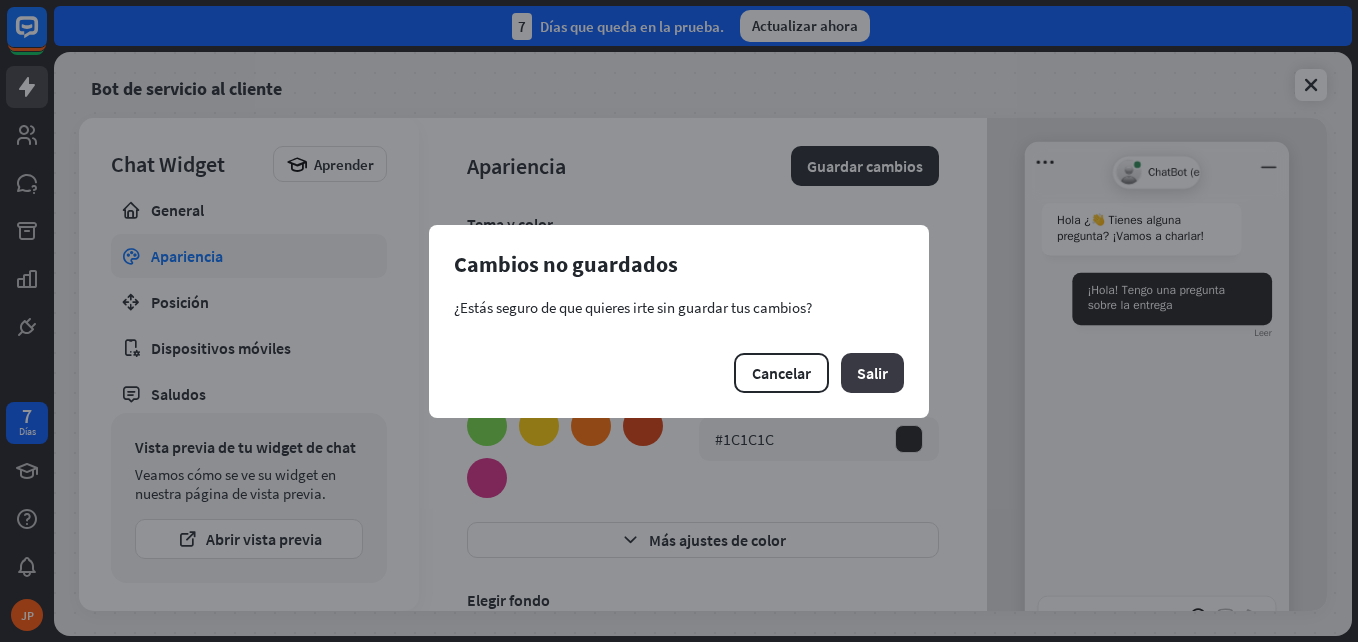click on "Salir" at bounding box center (872, 373) 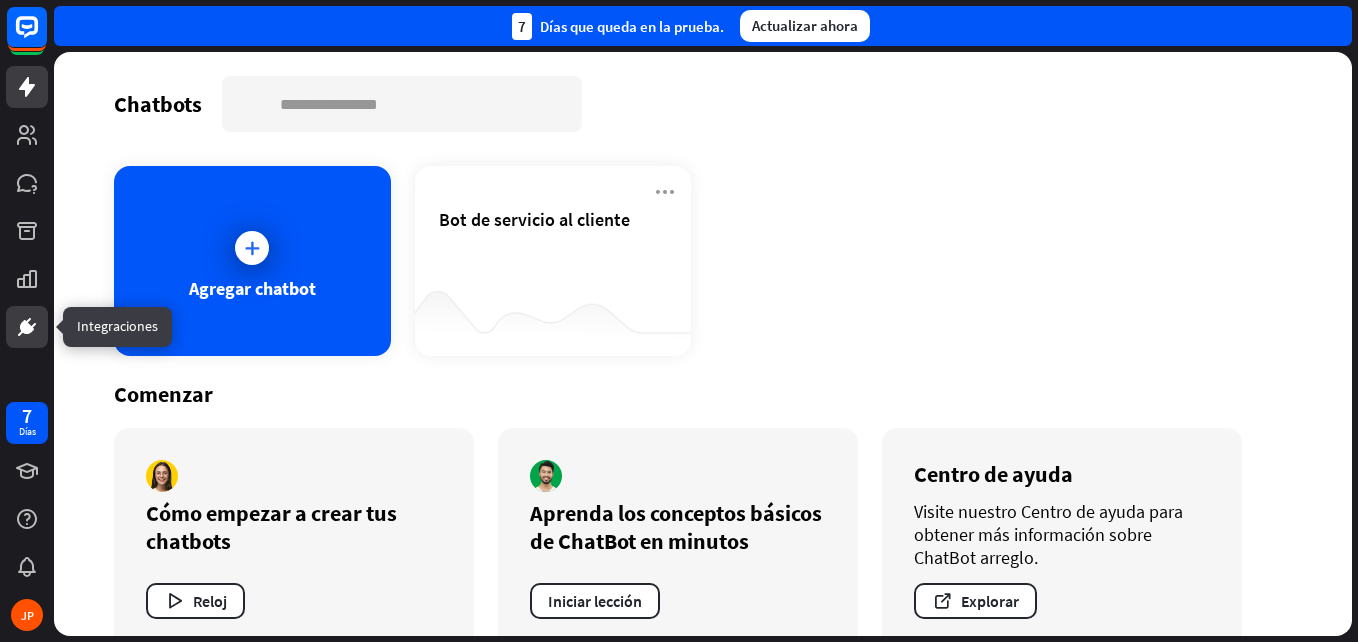 click 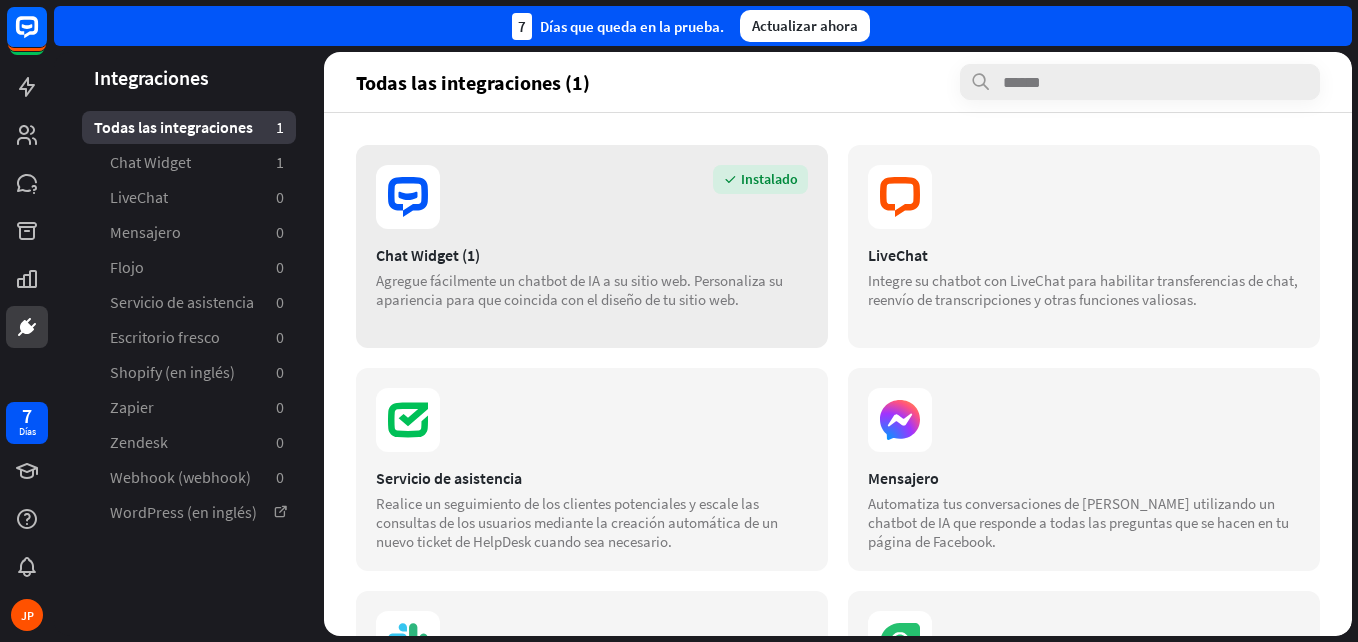 click on "Instalado" at bounding box center [592, 197] 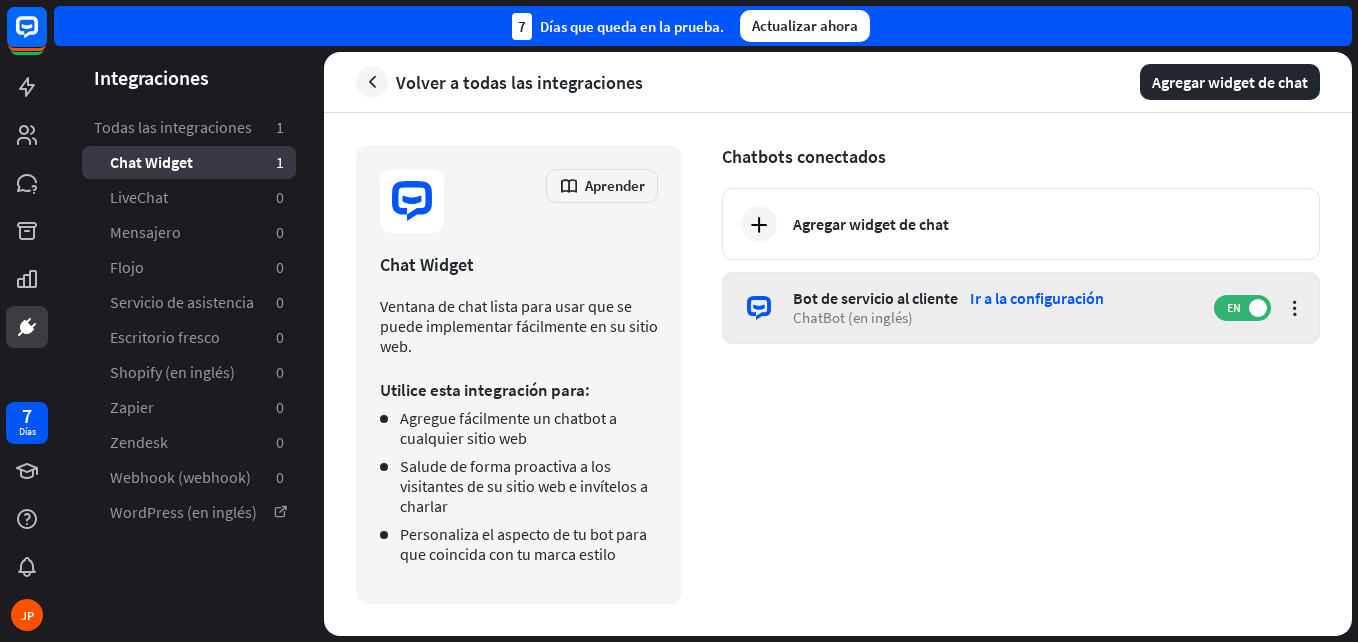 click on "Bot de servicio al cliente" at bounding box center [875, 298] 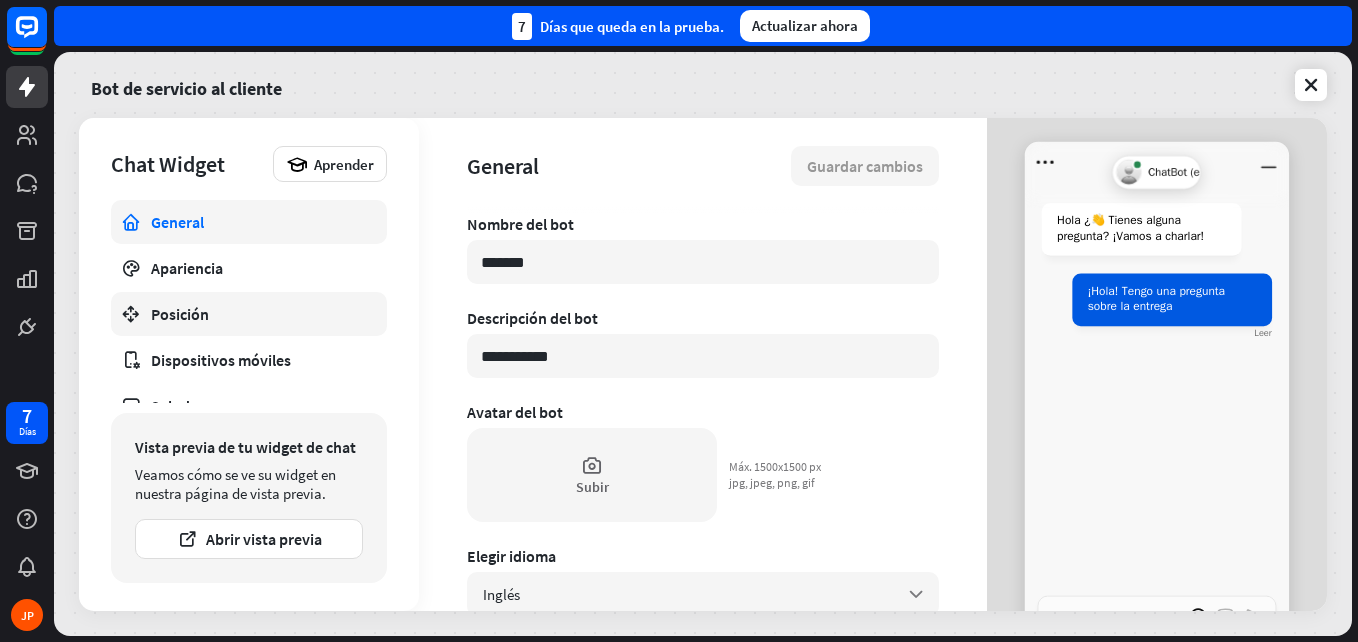 scroll, scrollTop: 71, scrollLeft: 0, axis: vertical 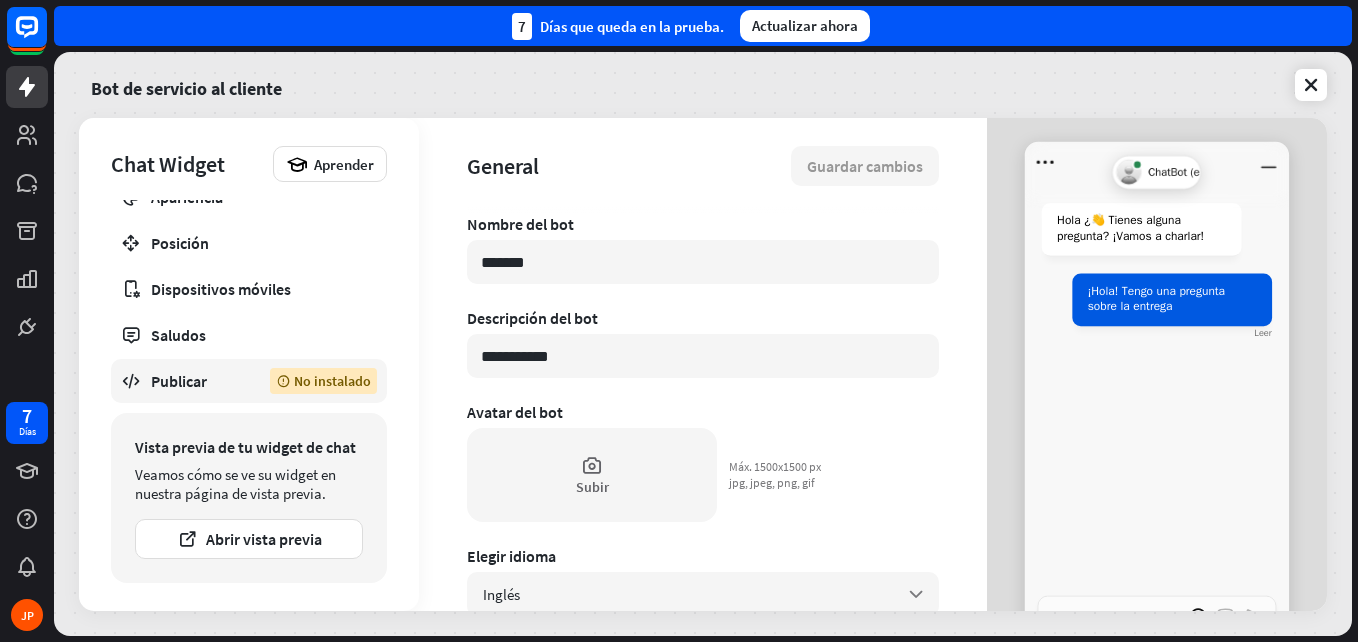 click on "Publicar    No instalado" at bounding box center (249, 381) 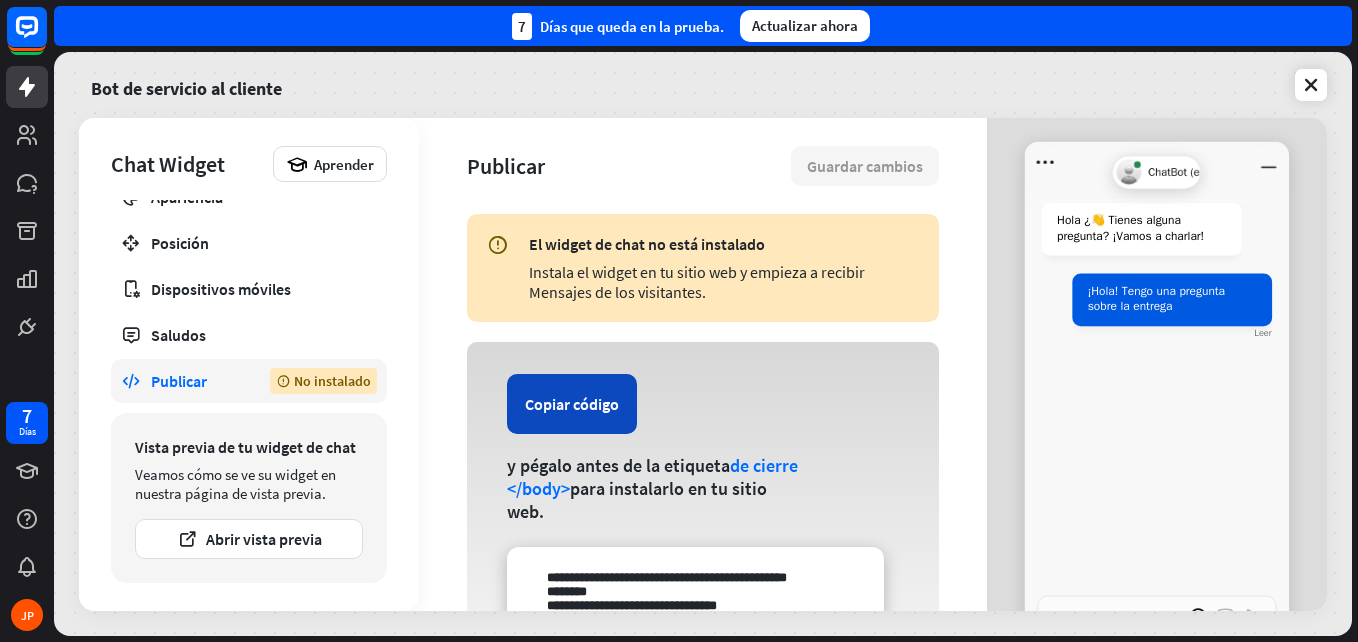 click on "Copiar código" at bounding box center (572, 404) 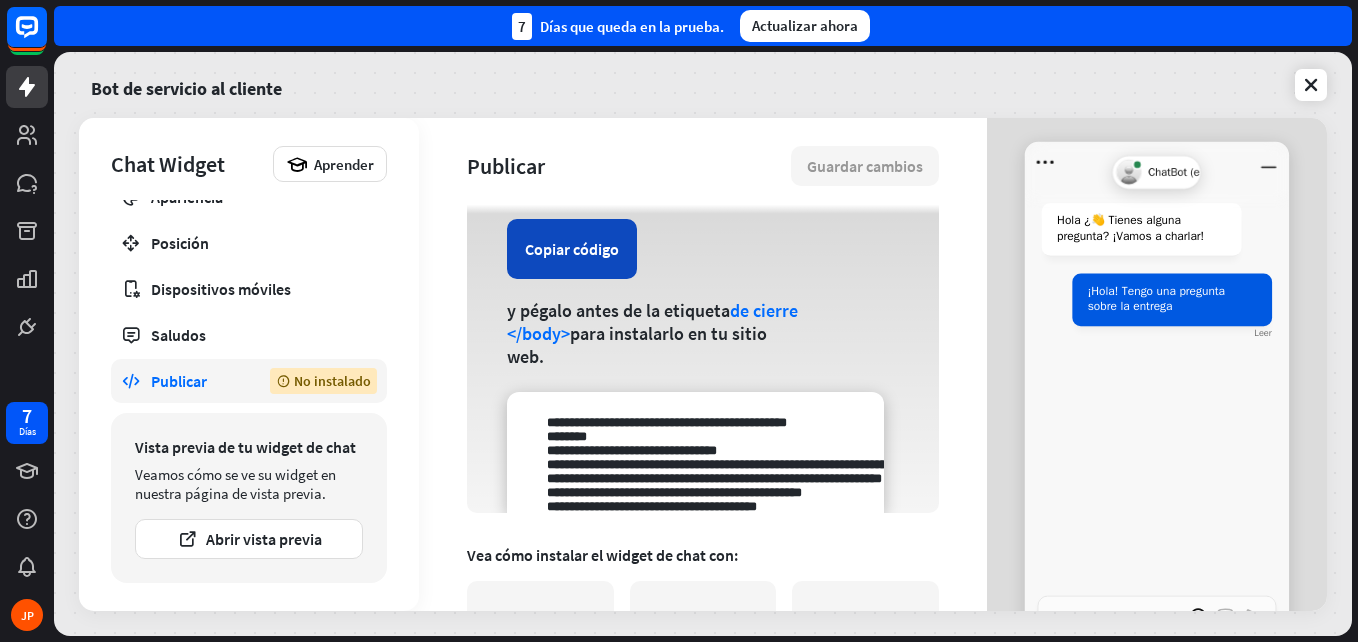 scroll, scrollTop: 157, scrollLeft: 0, axis: vertical 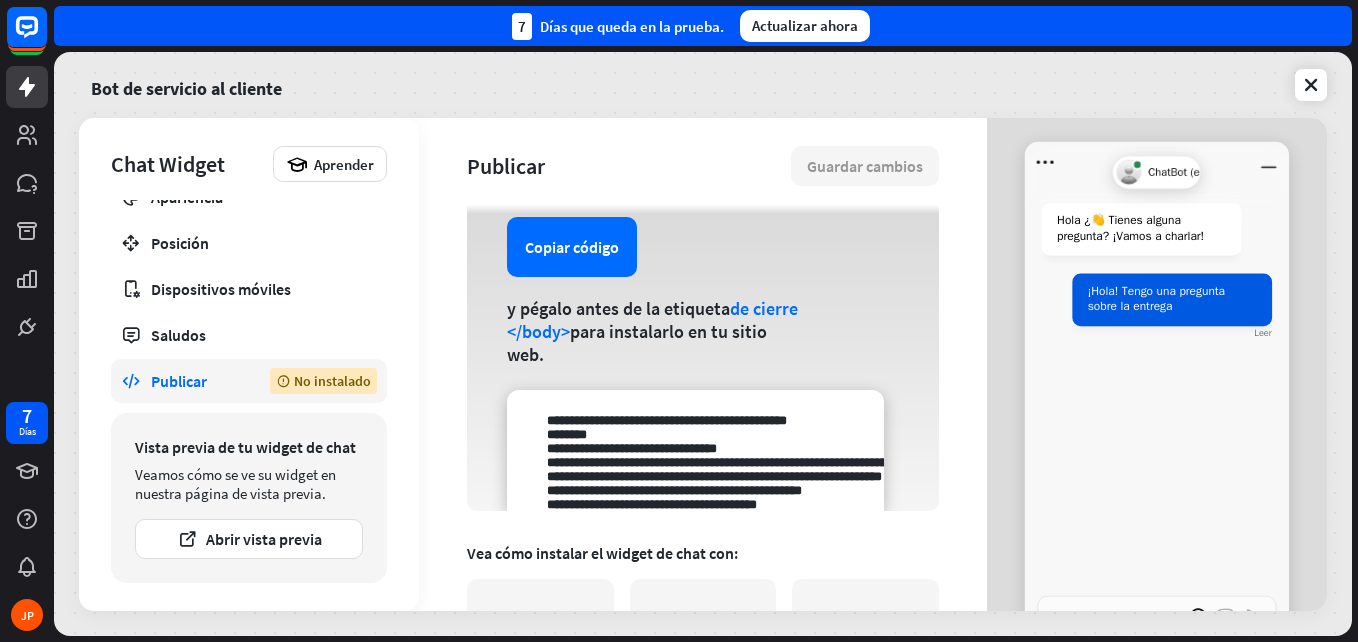 drag, startPoint x: 580, startPoint y: 407, endPoint x: 645, endPoint y: 448, distance: 76.8505 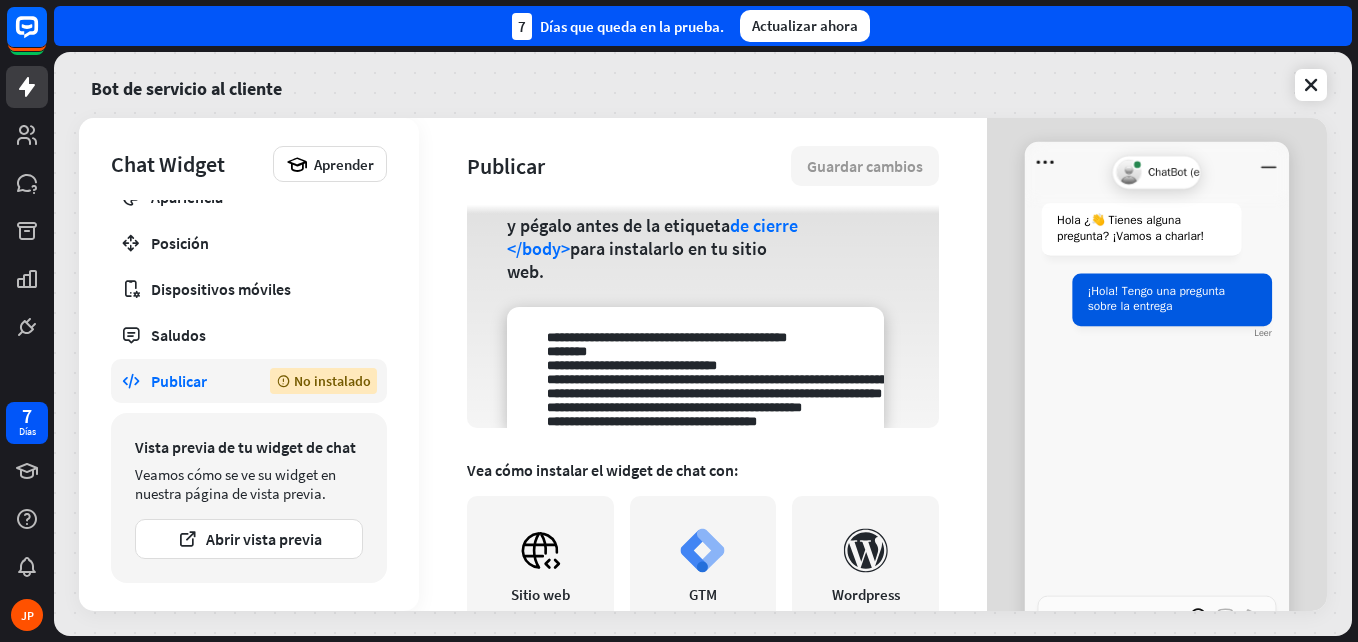 scroll, scrollTop: 242, scrollLeft: 0, axis: vertical 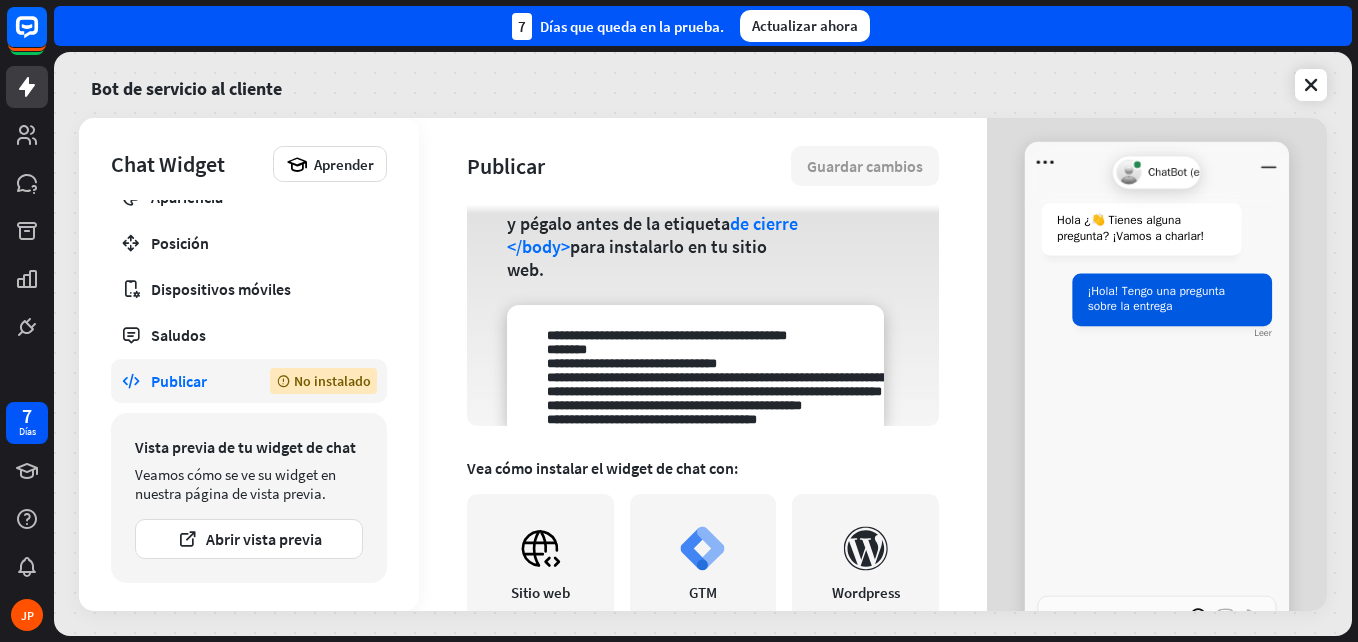 click at bounding box center (695, 365) 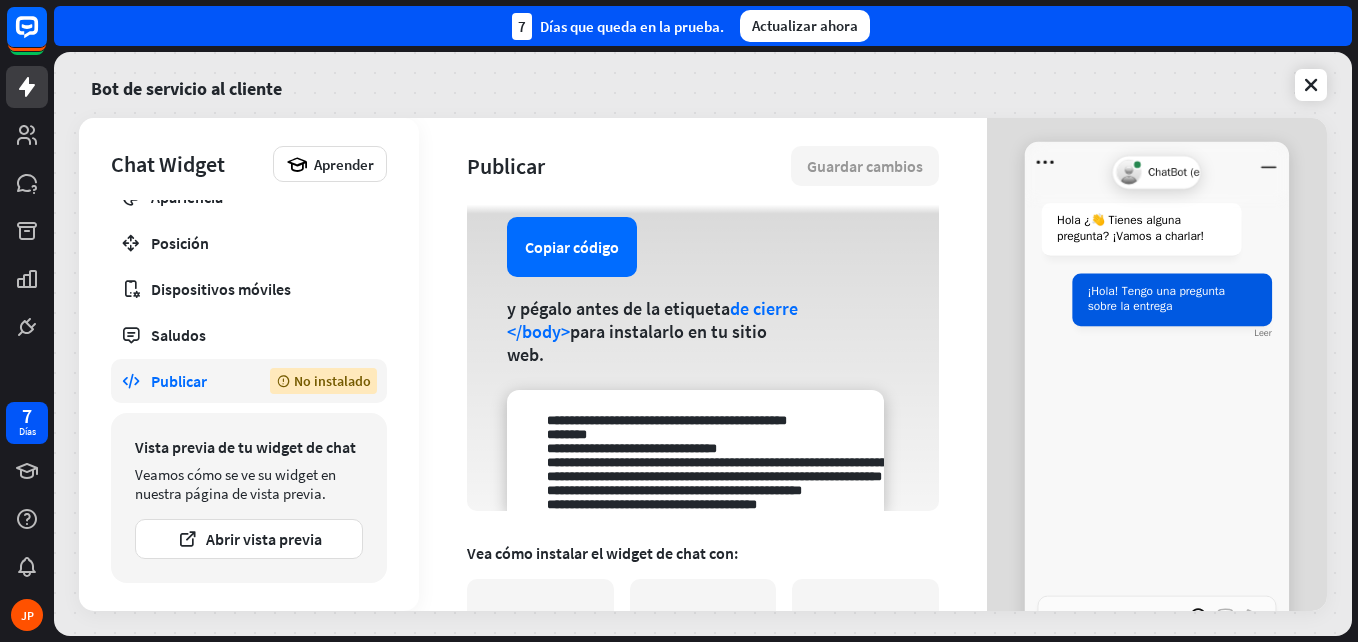scroll, scrollTop: 155, scrollLeft: 0, axis: vertical 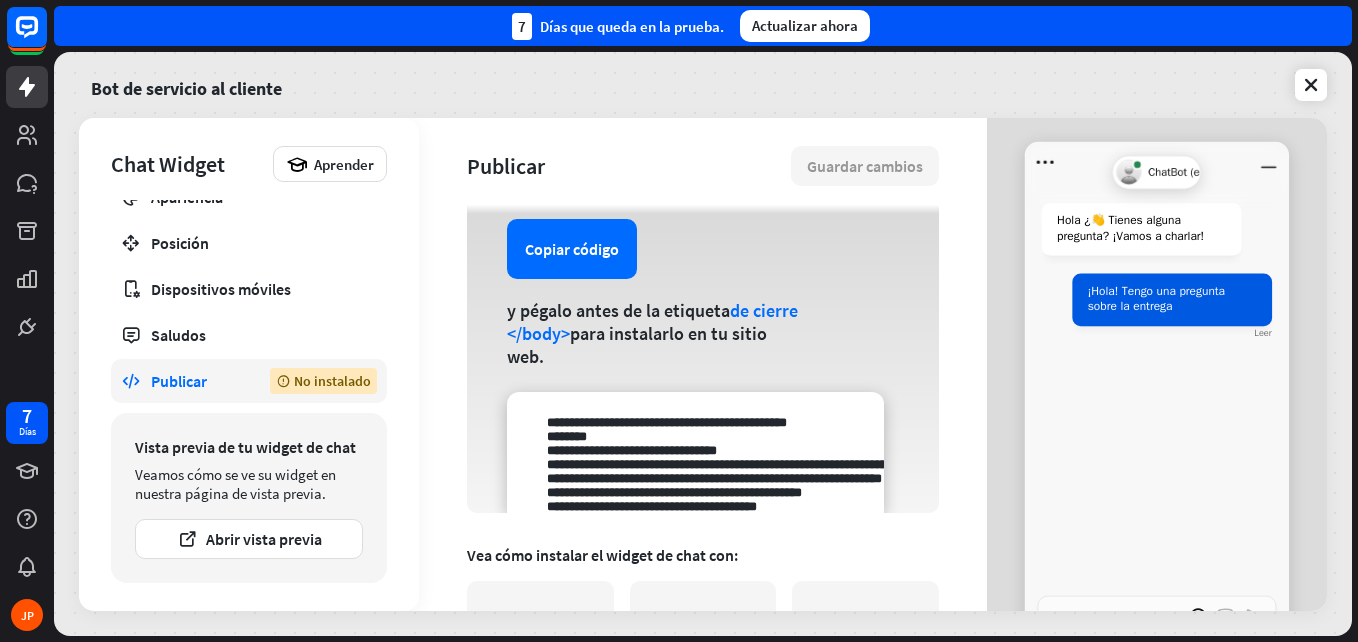 click at bounding box center [695, 452] 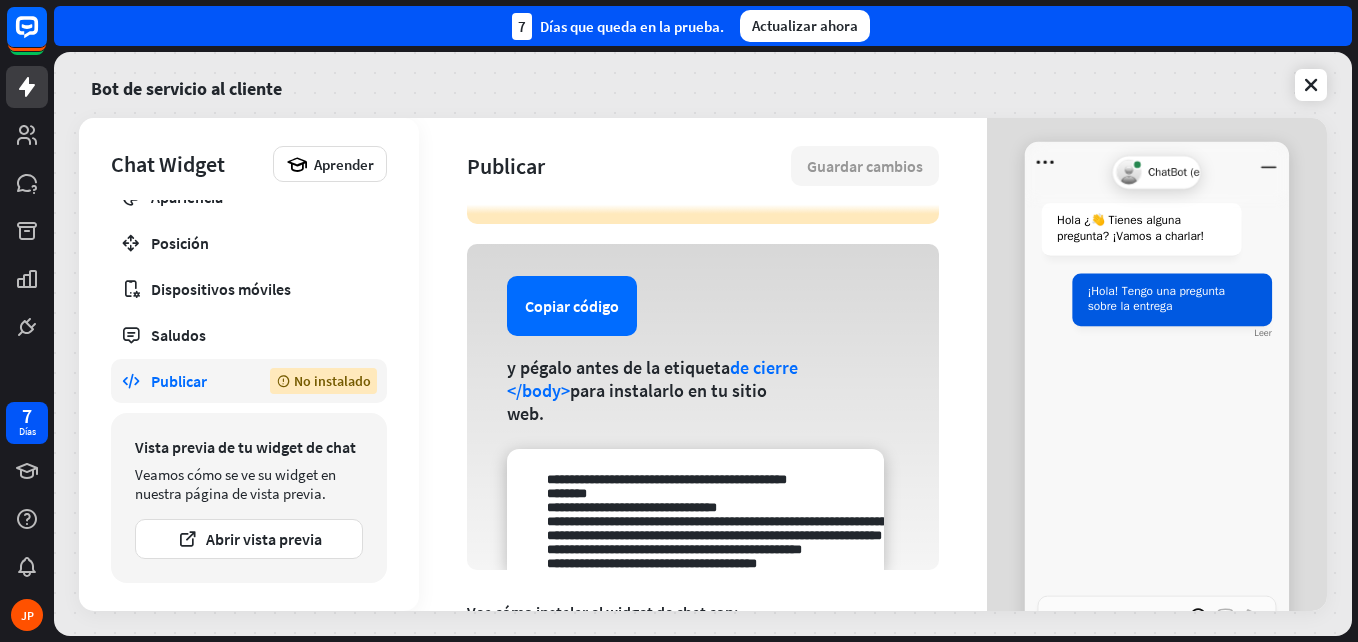 scroll, scrollTop: 97, scrollLeft: 0, axis: vertical 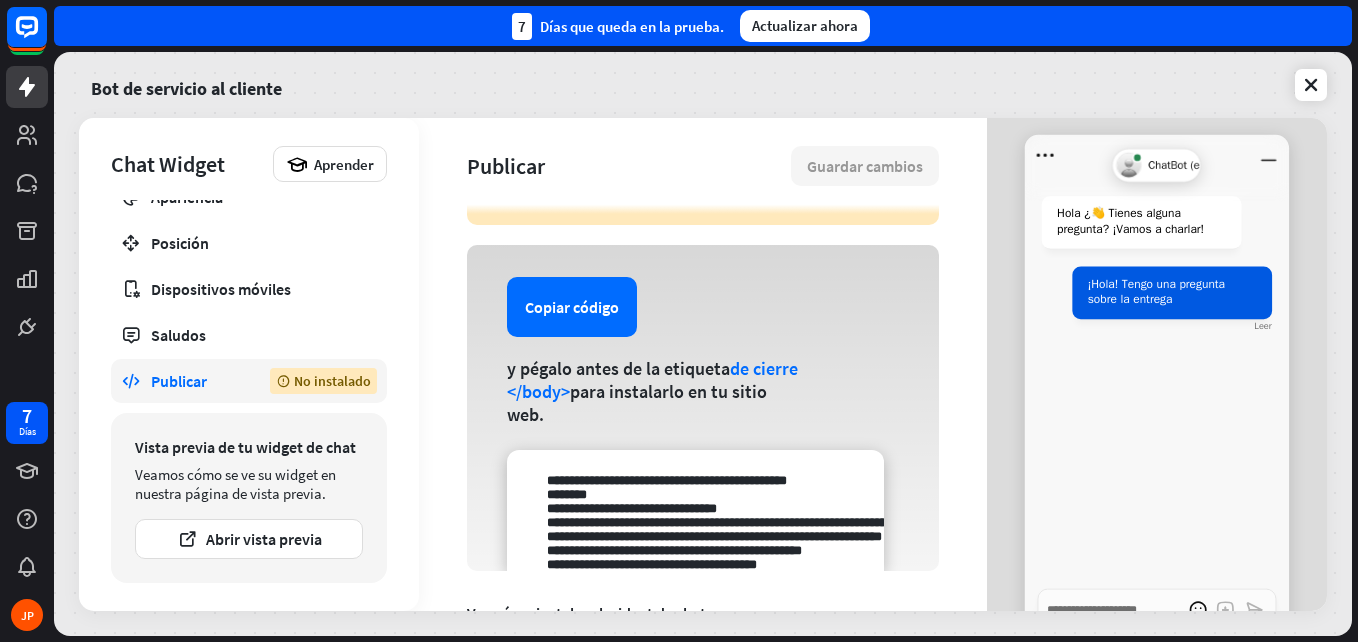 click on "Hola ¿👋 Tienes alguna pregunta? ¡Vamos a charlar! ¡Hola! Tengo una pregunta sobre la entrega [PERSON_NAME]" at bounding box center (1157, 382) 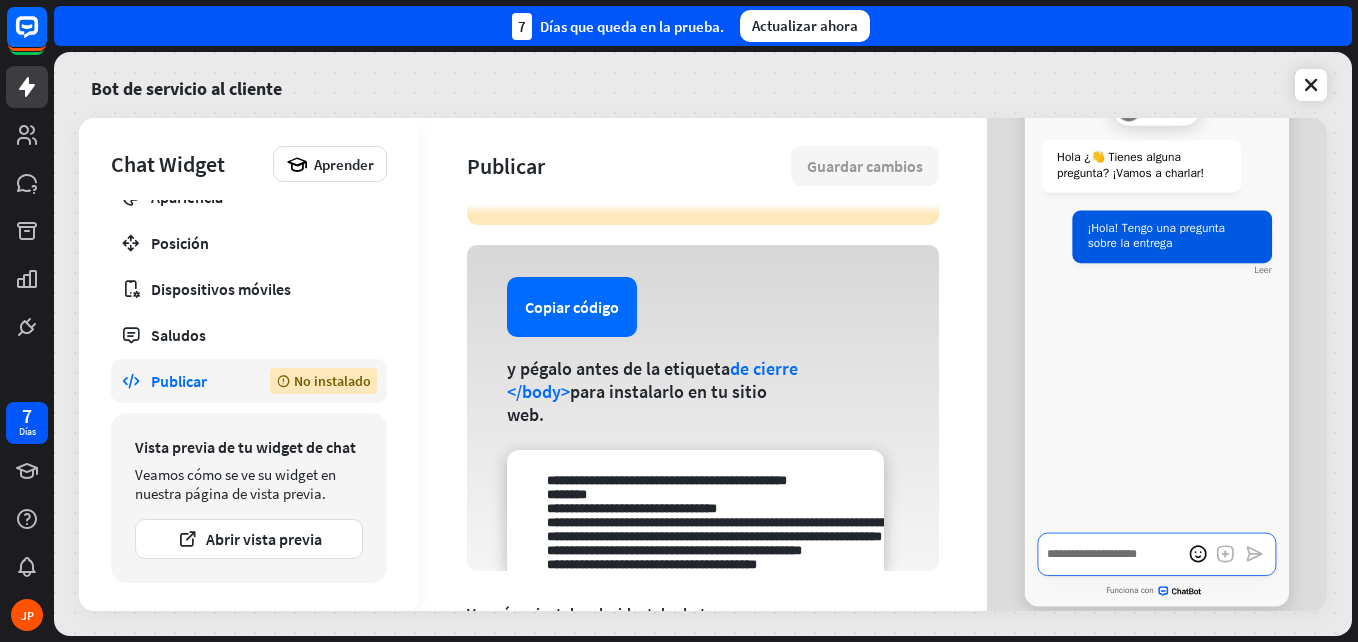 click at bounding box center [1157, 554] 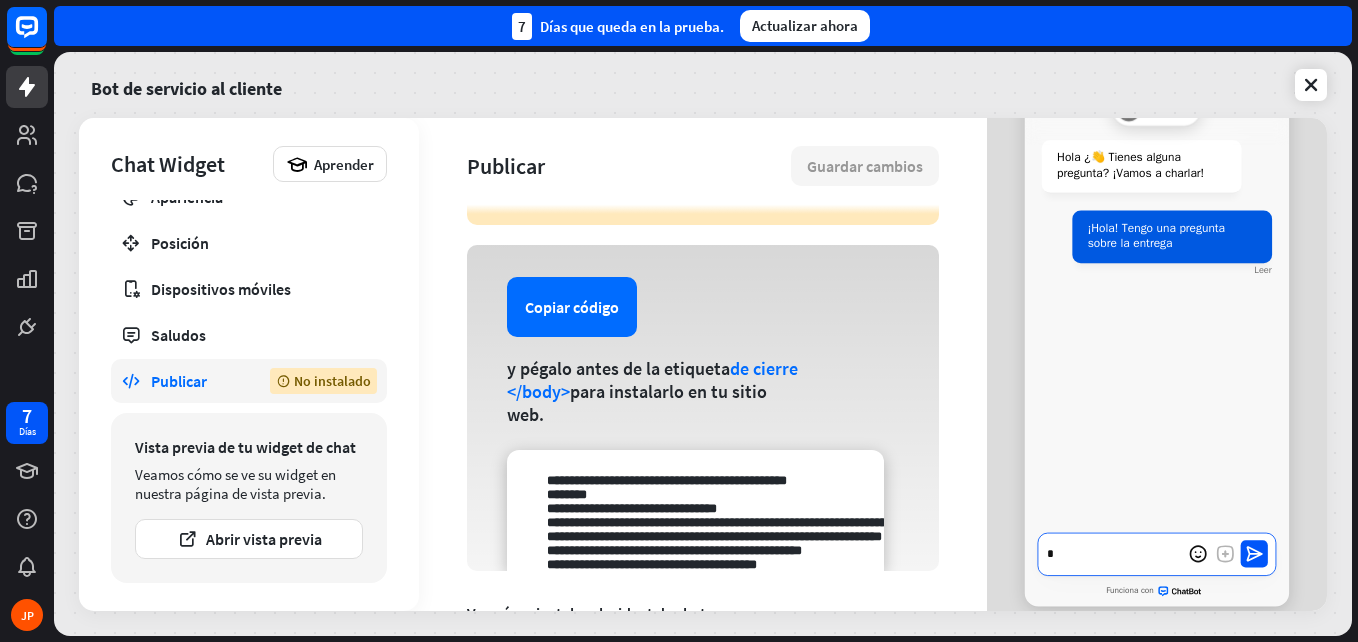 type on "*" 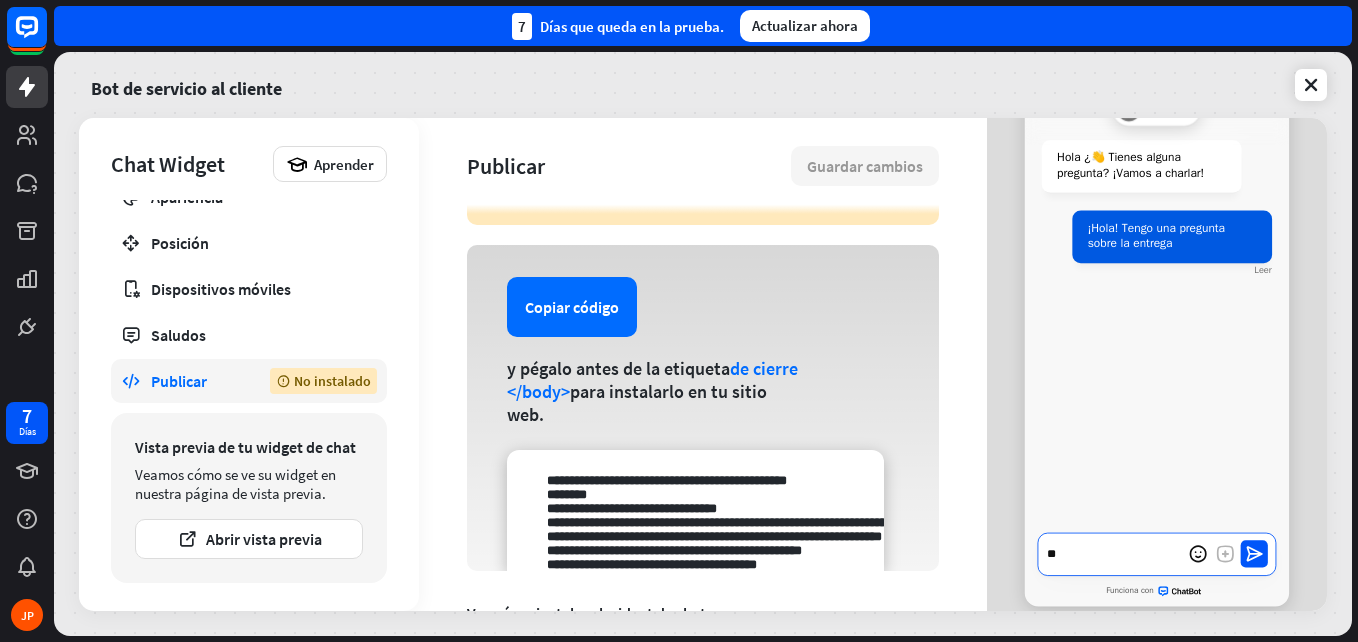 type on "*" 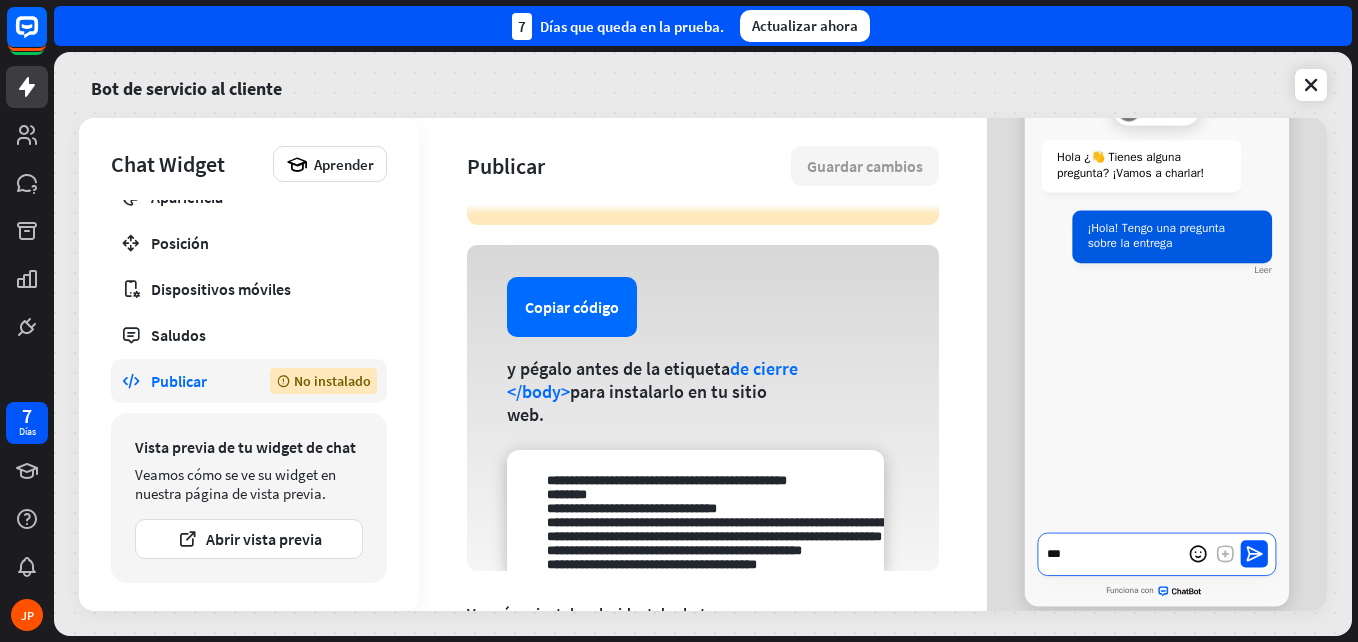 type on "*" 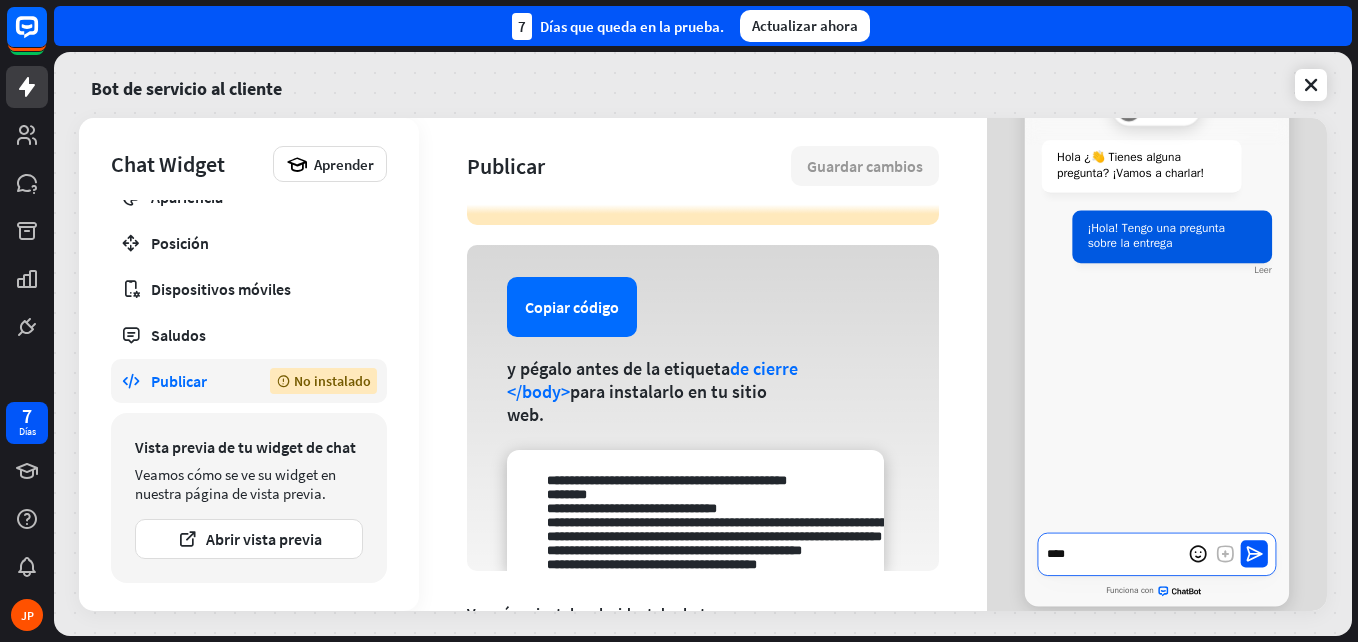 type on "*" 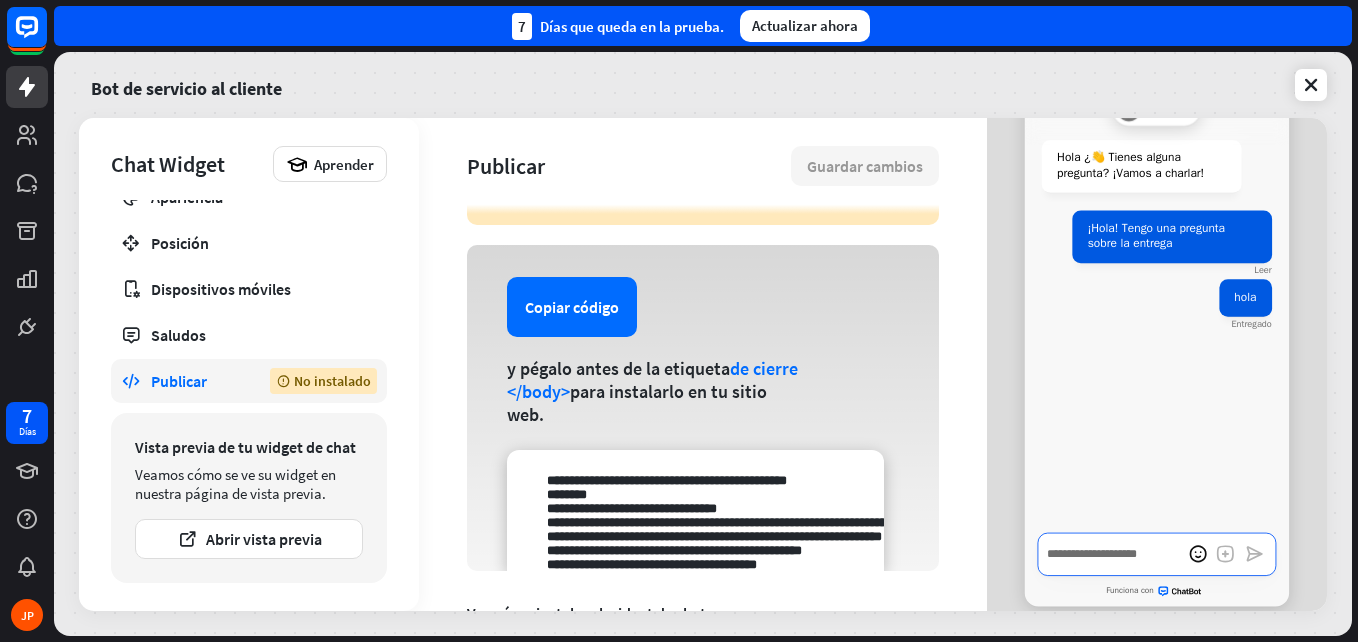 type on "*" 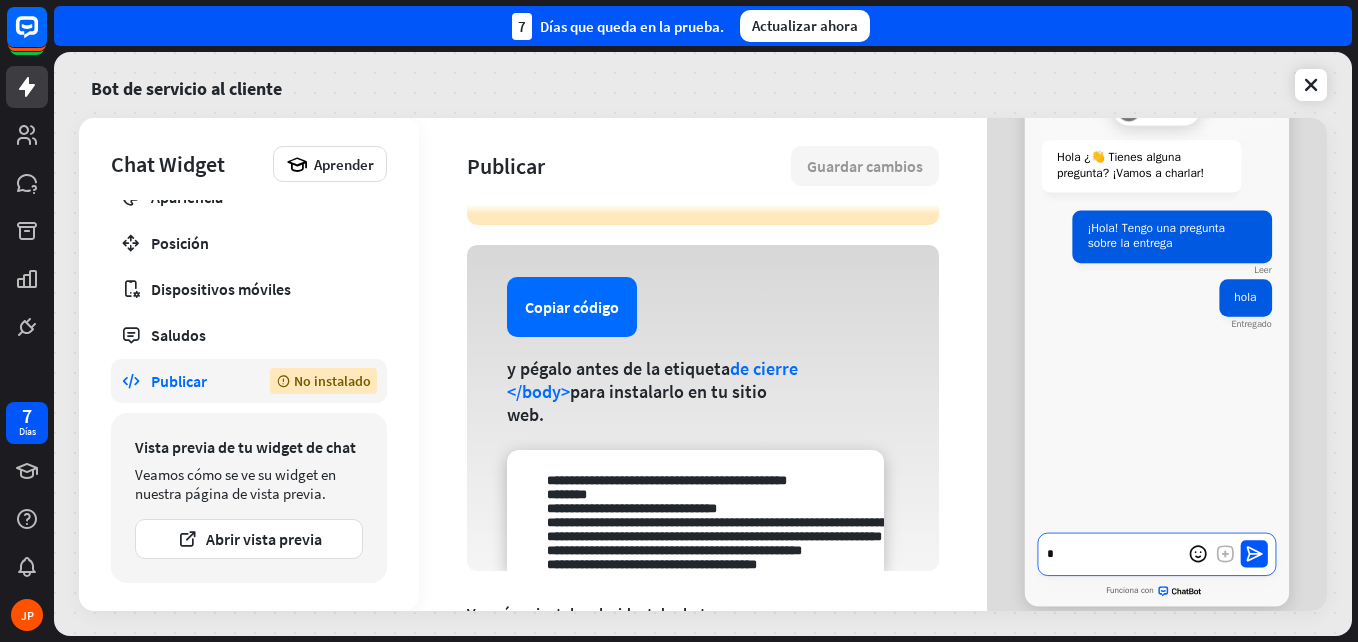type on "*" 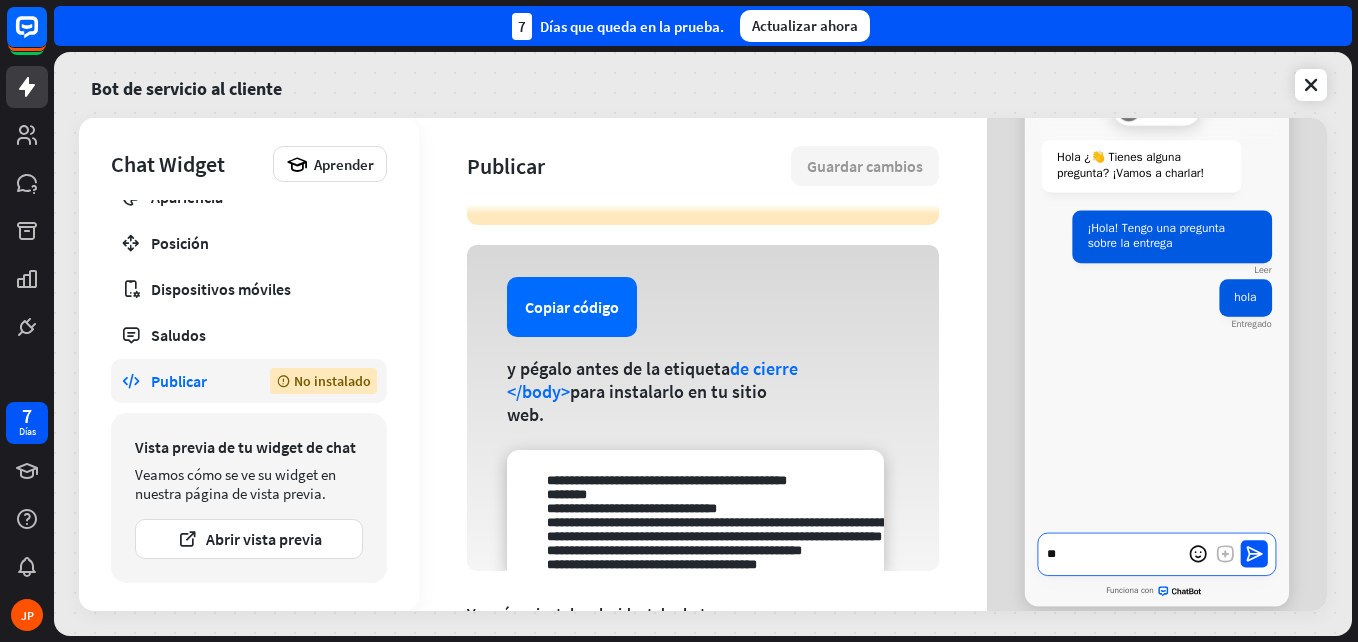 type on "*" 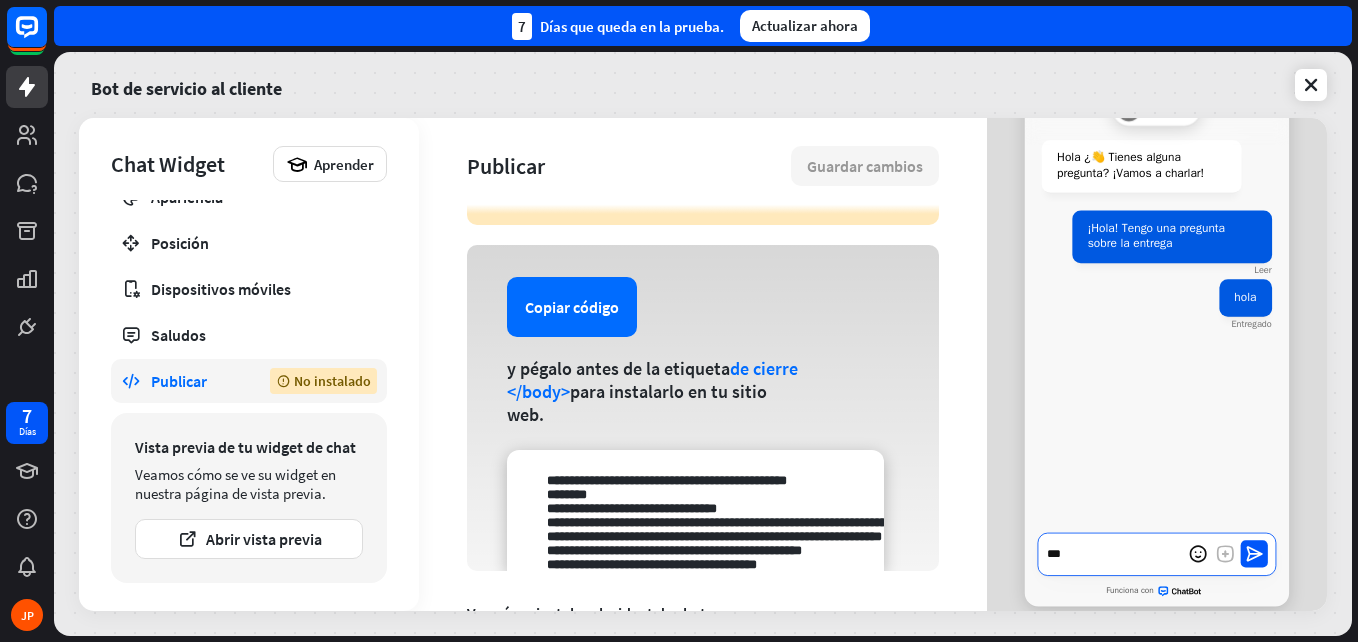 type on "*" 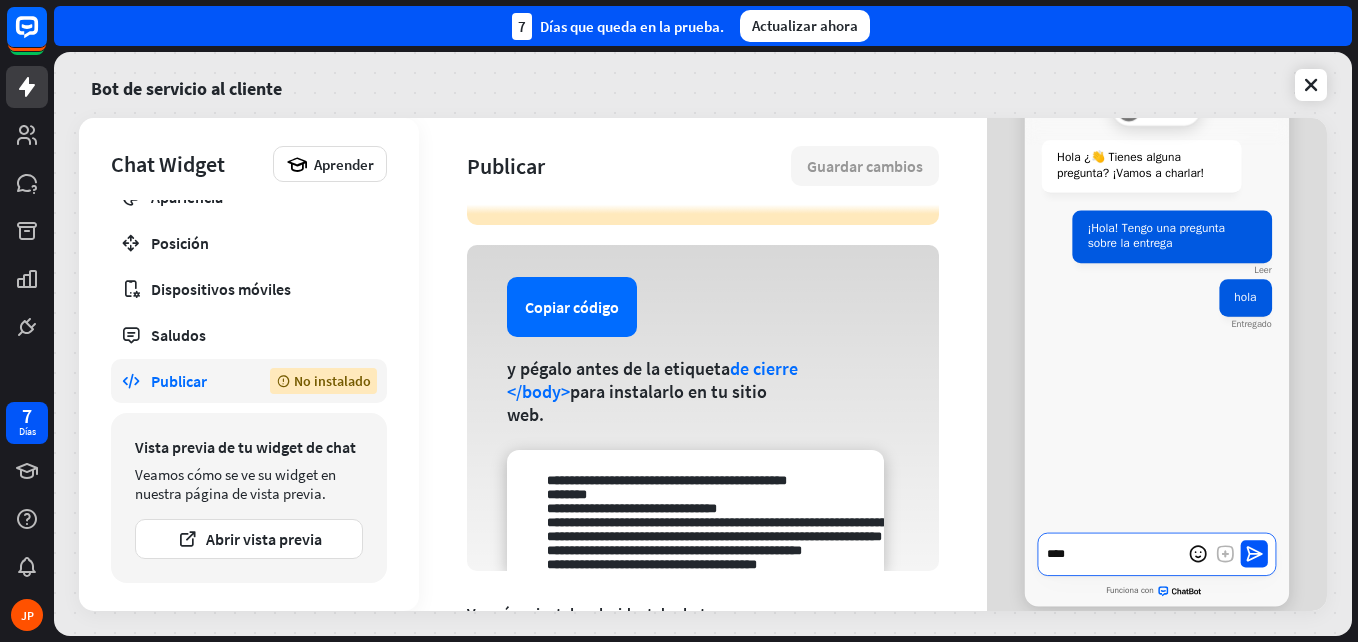 type on "*" 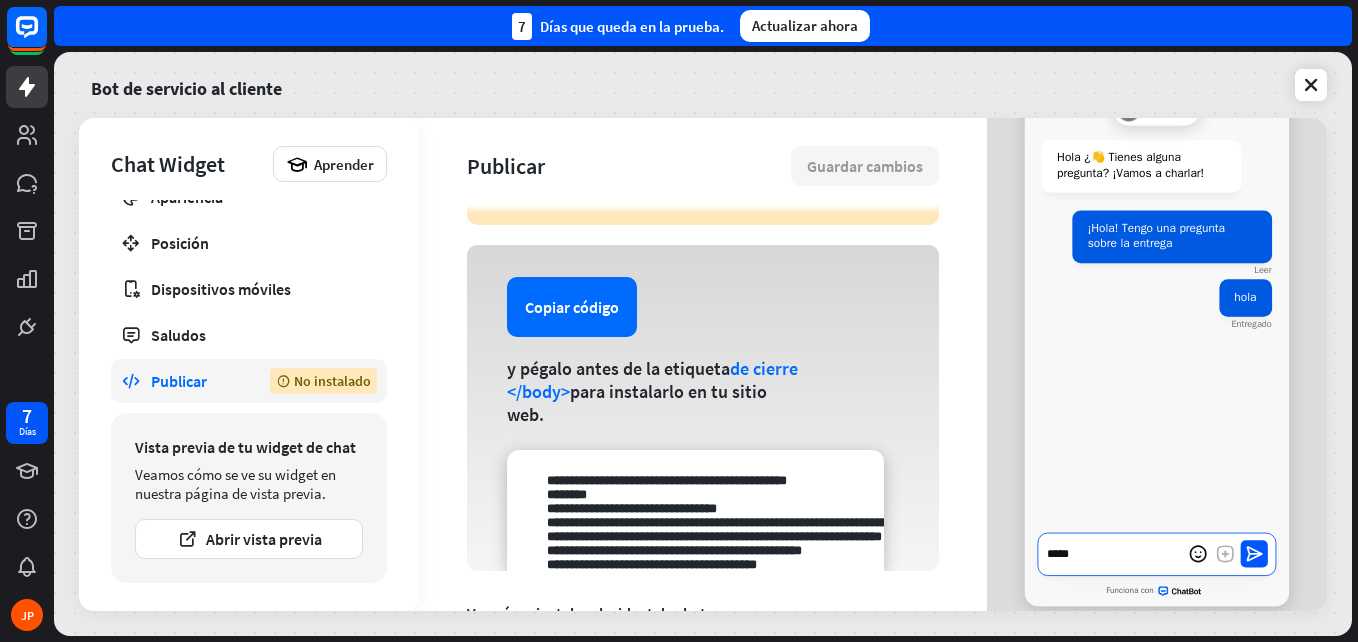 type on "*" 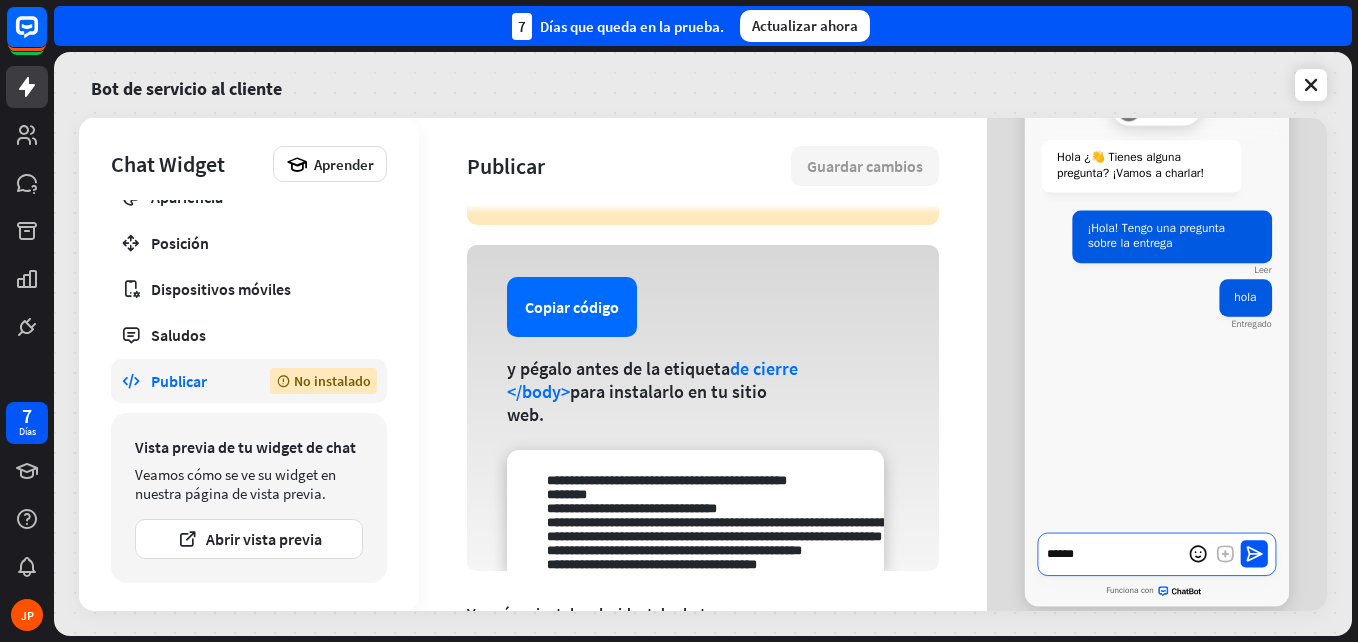 type on "*" 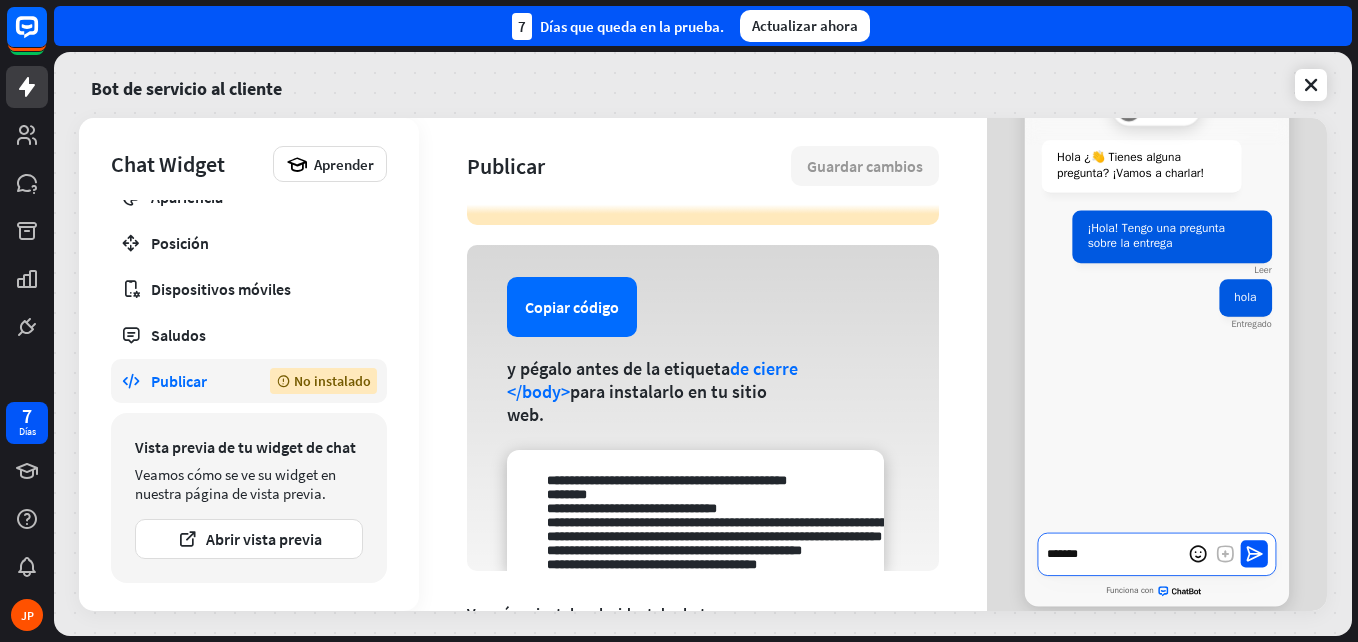 type on "*" 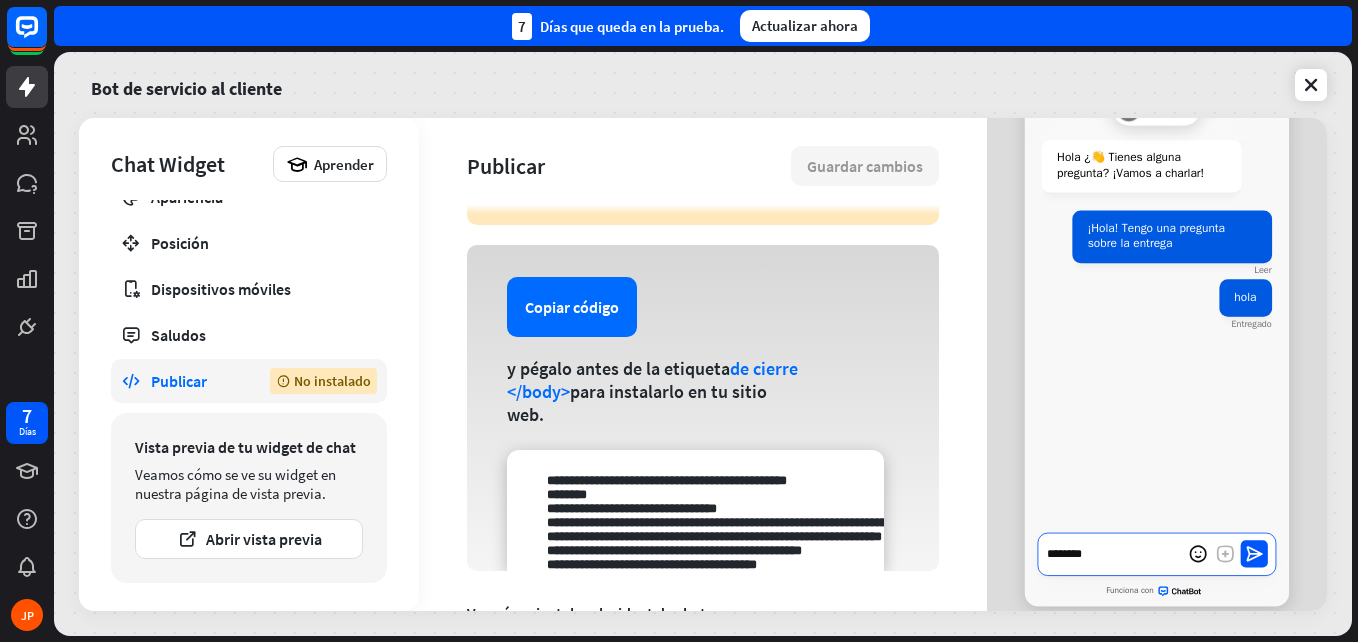 type on "*" 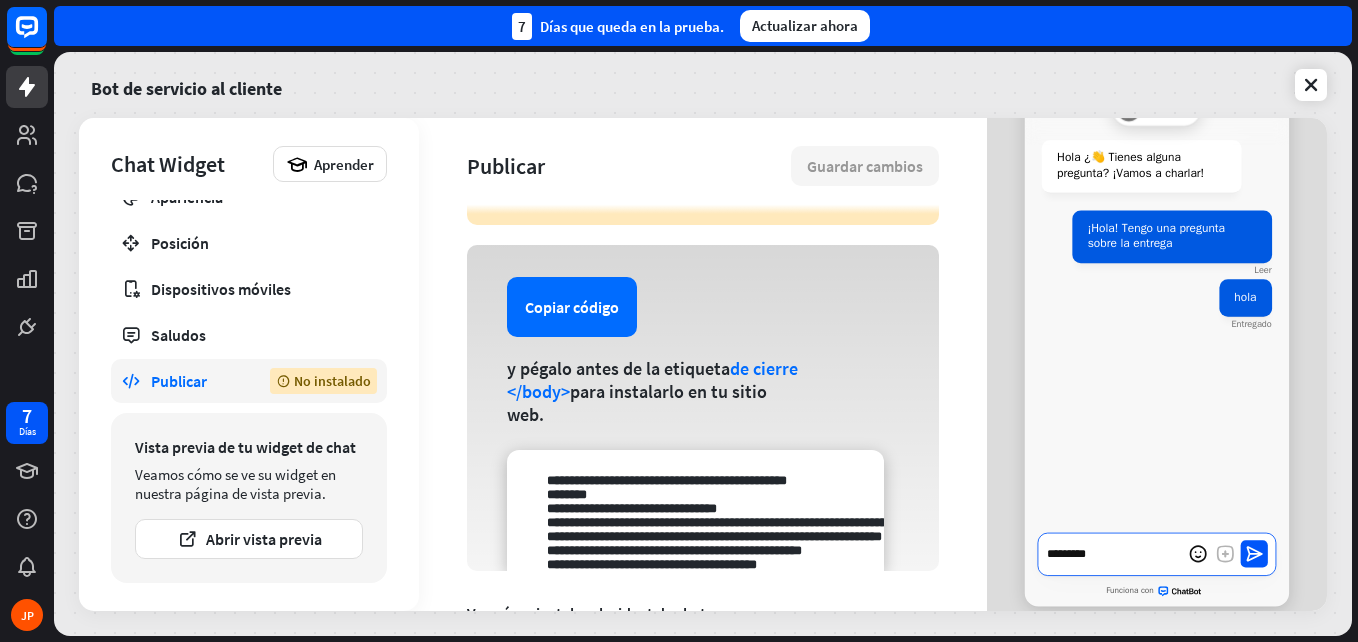type on "*" 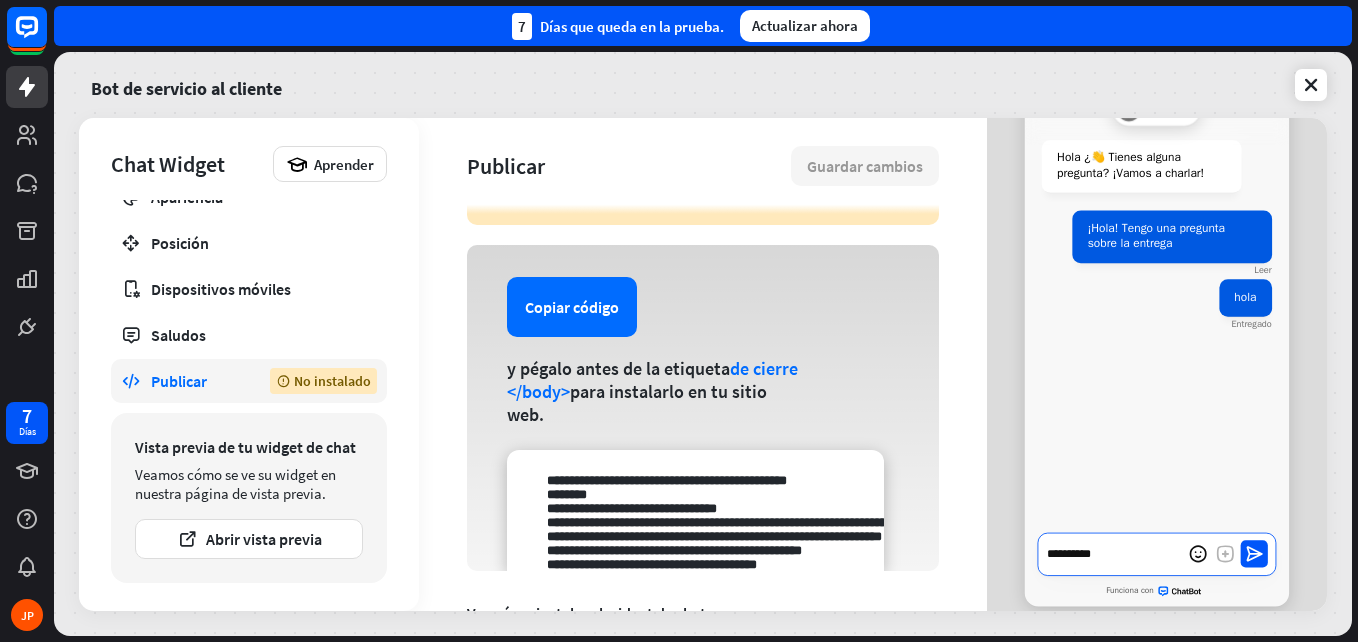 type on "*" 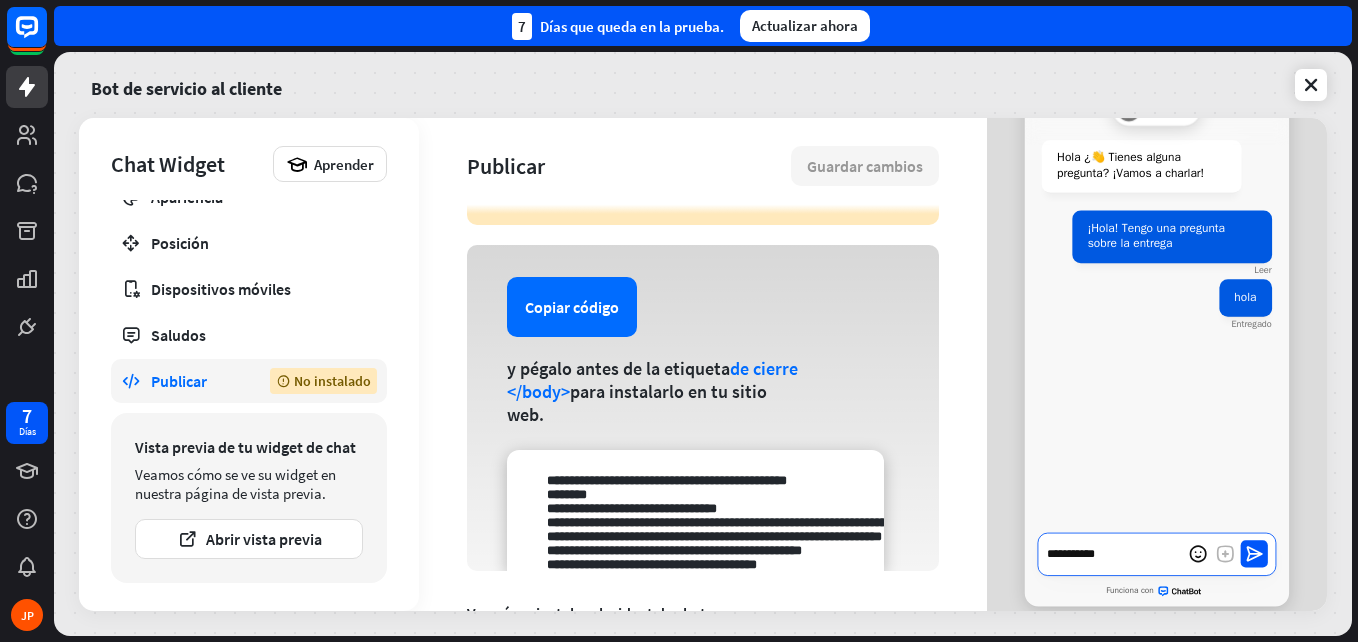 type on "*" 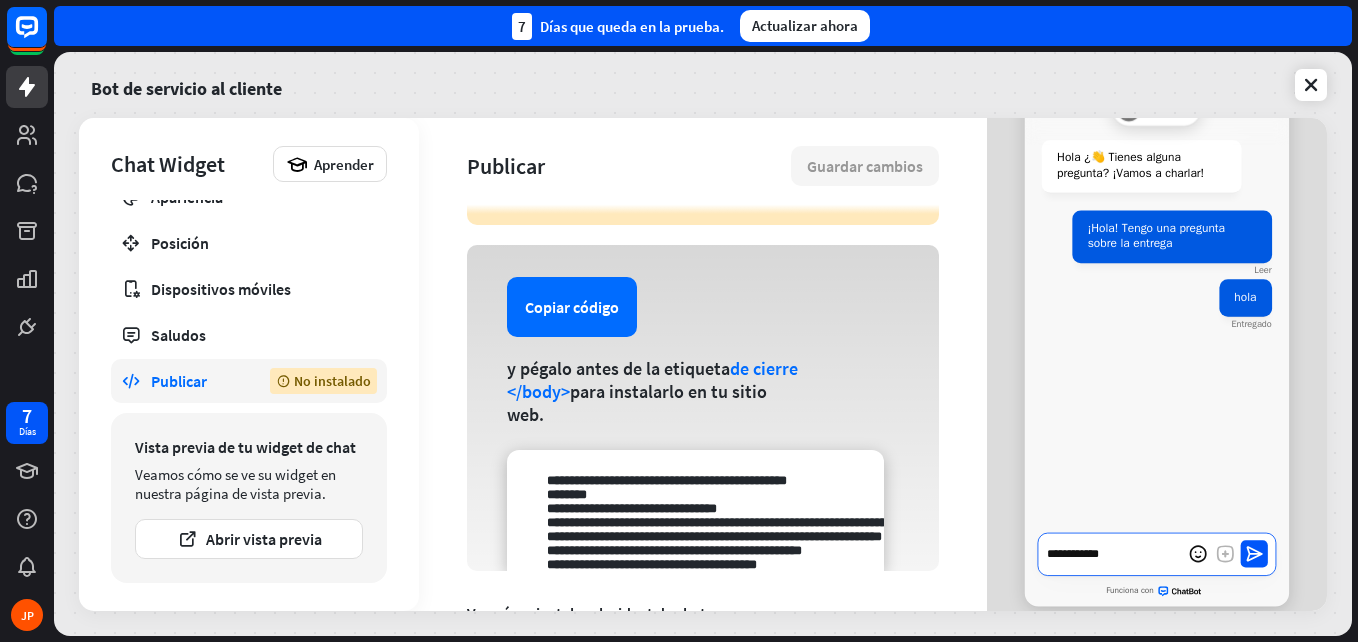 type on "*" 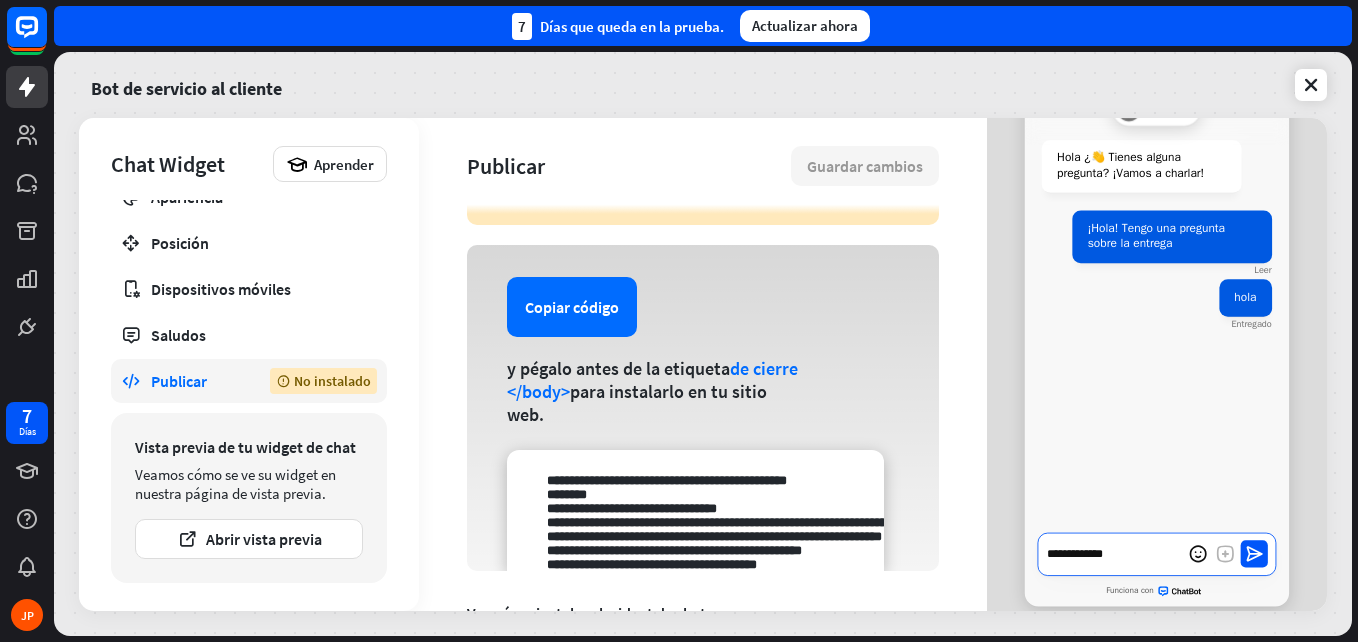 type on "*" 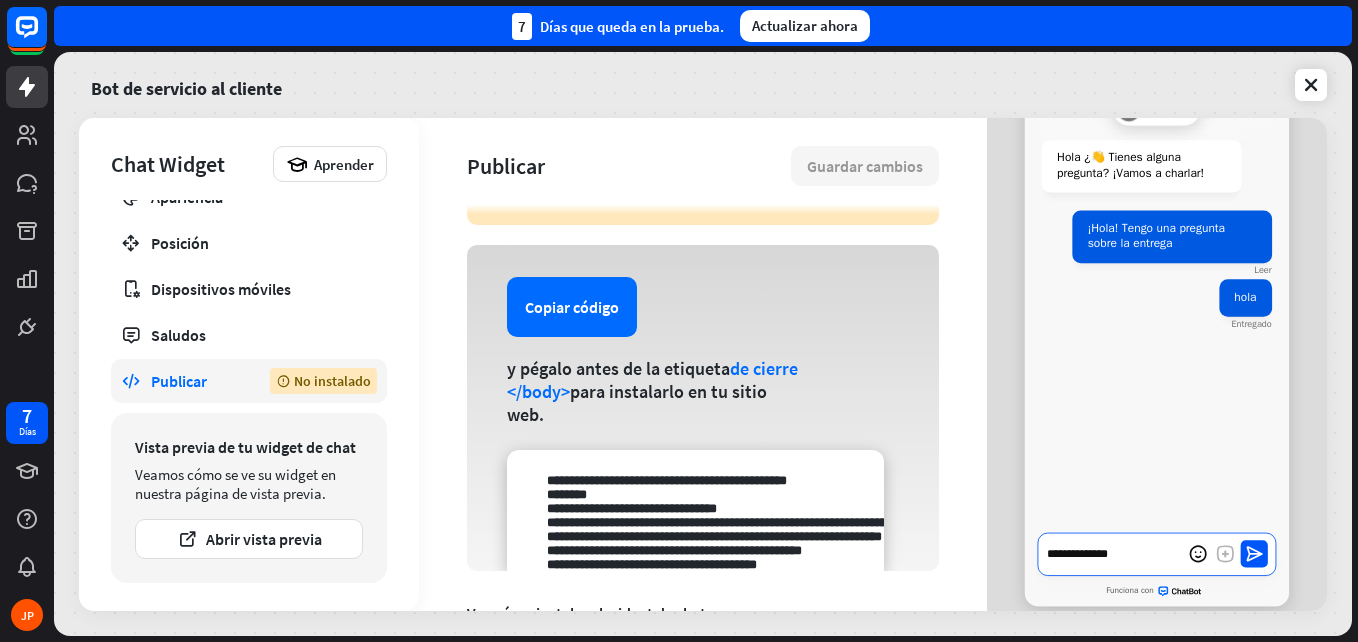 type on "*" 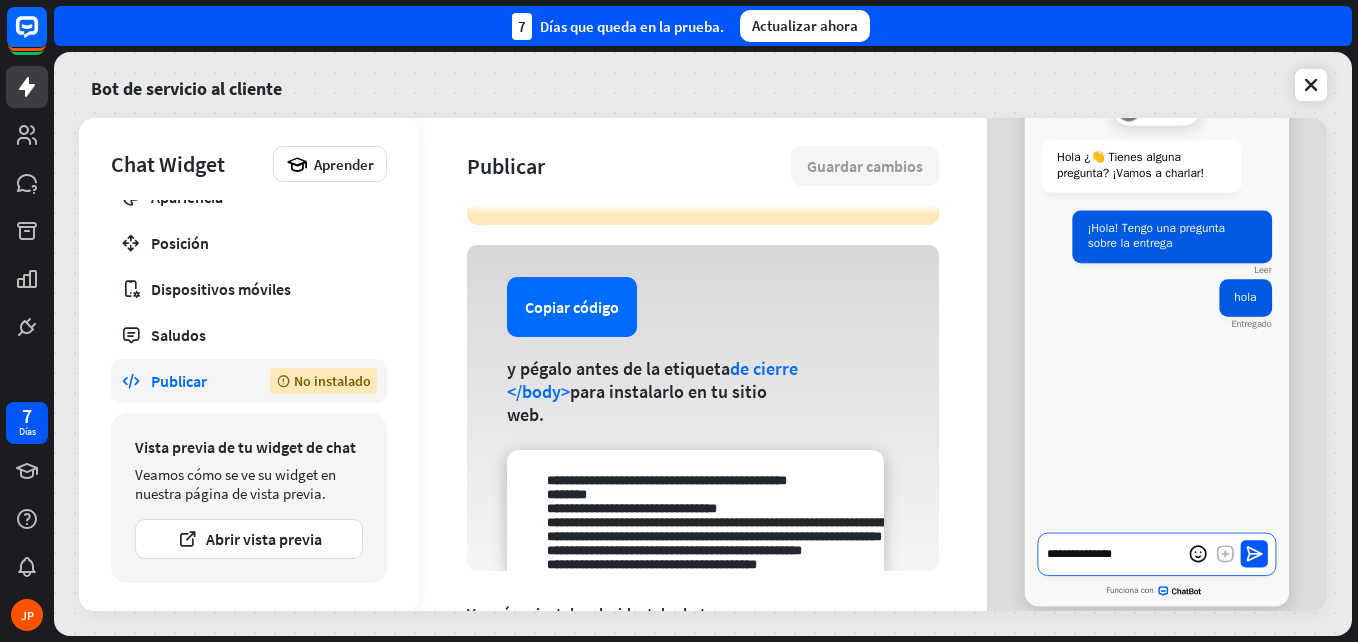 type on "*" 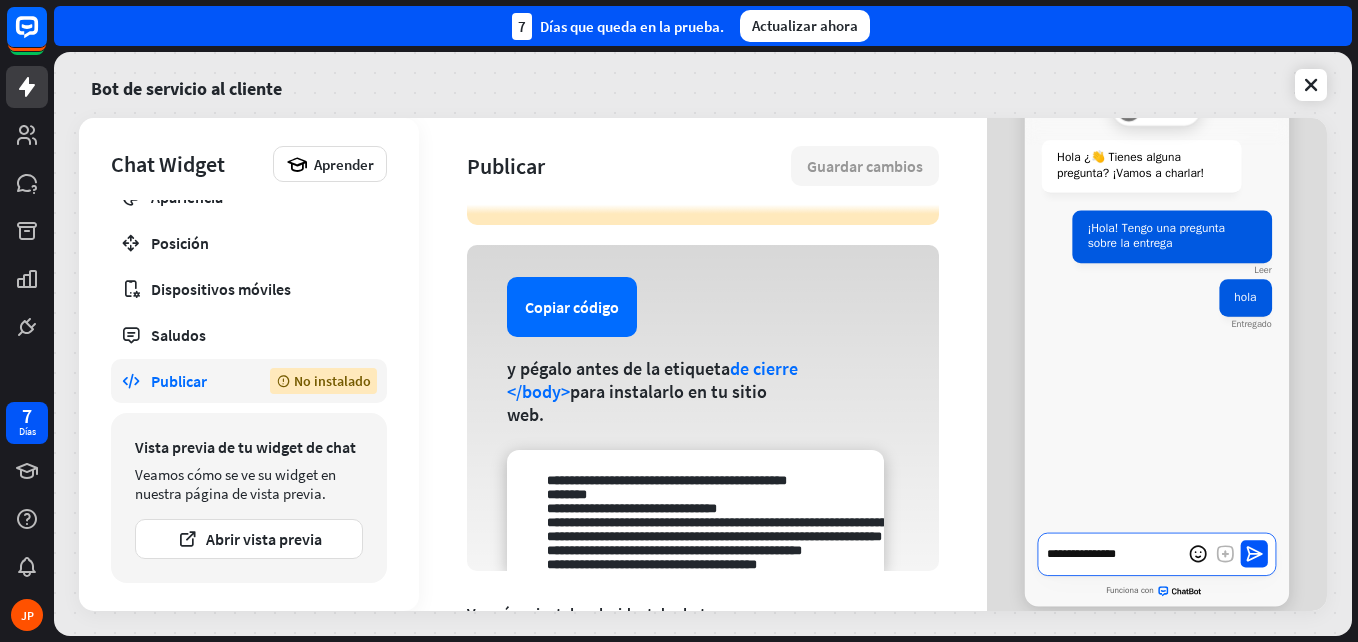 type on "*" 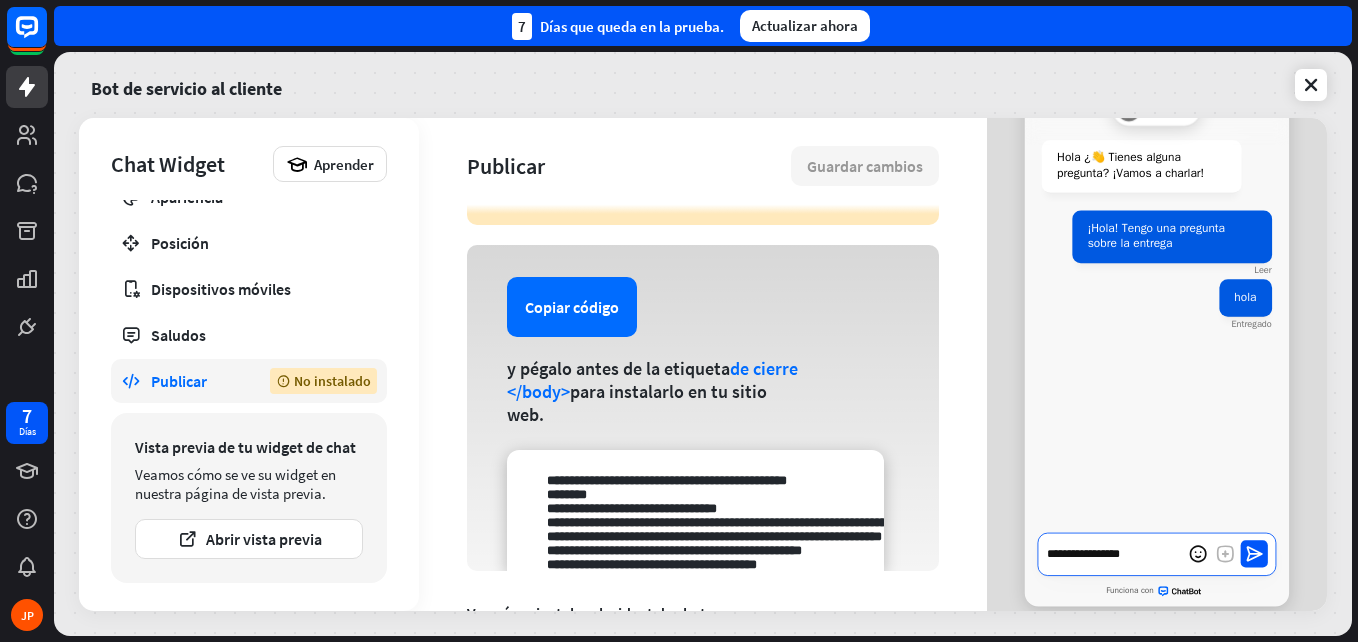 type on "*" 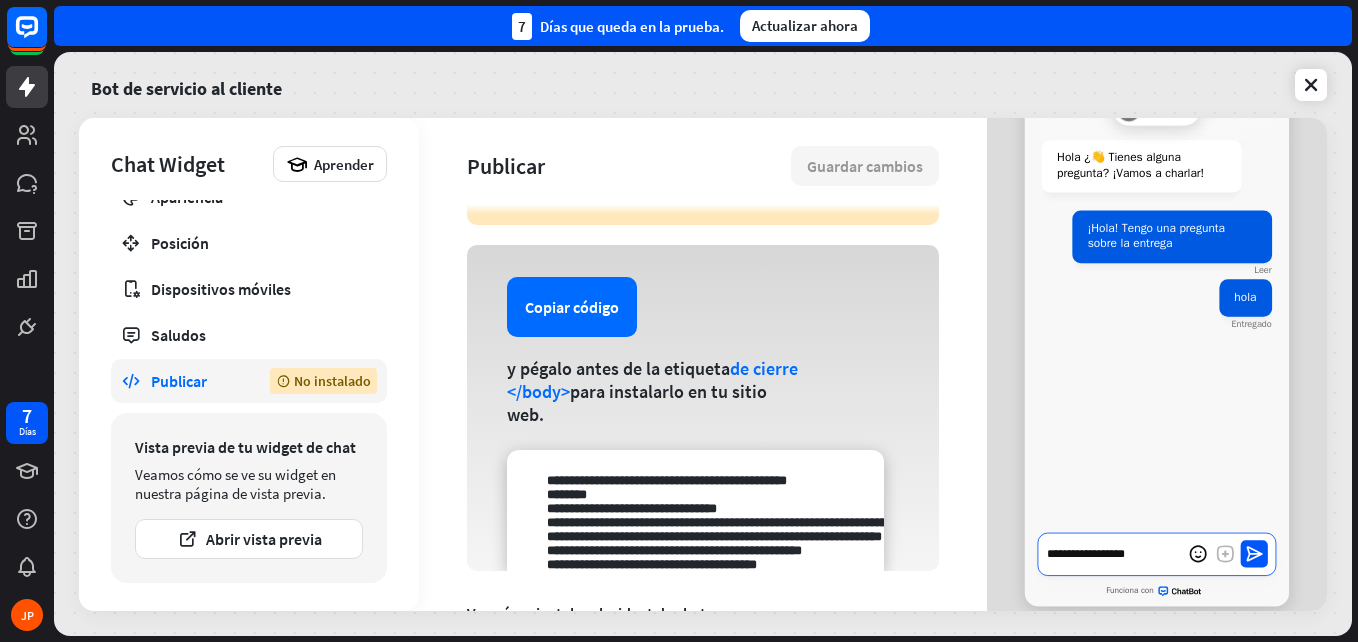 type on "*" 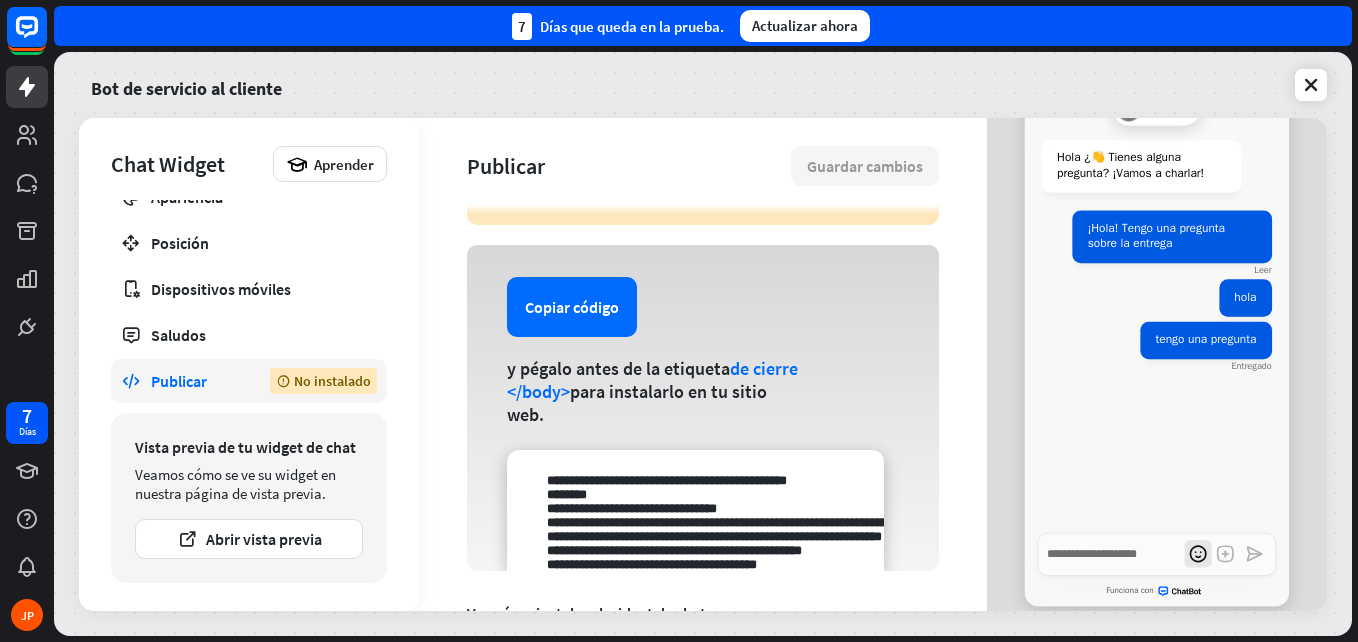 click 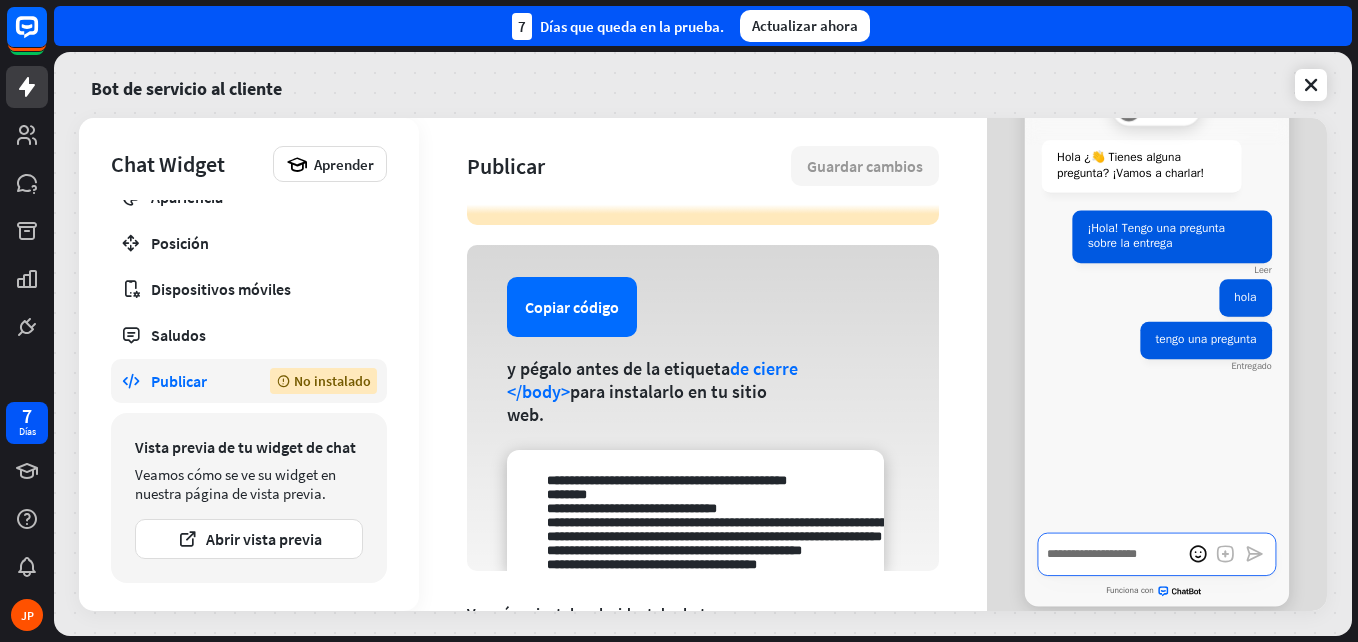 click at bounding box center [1157, 554] 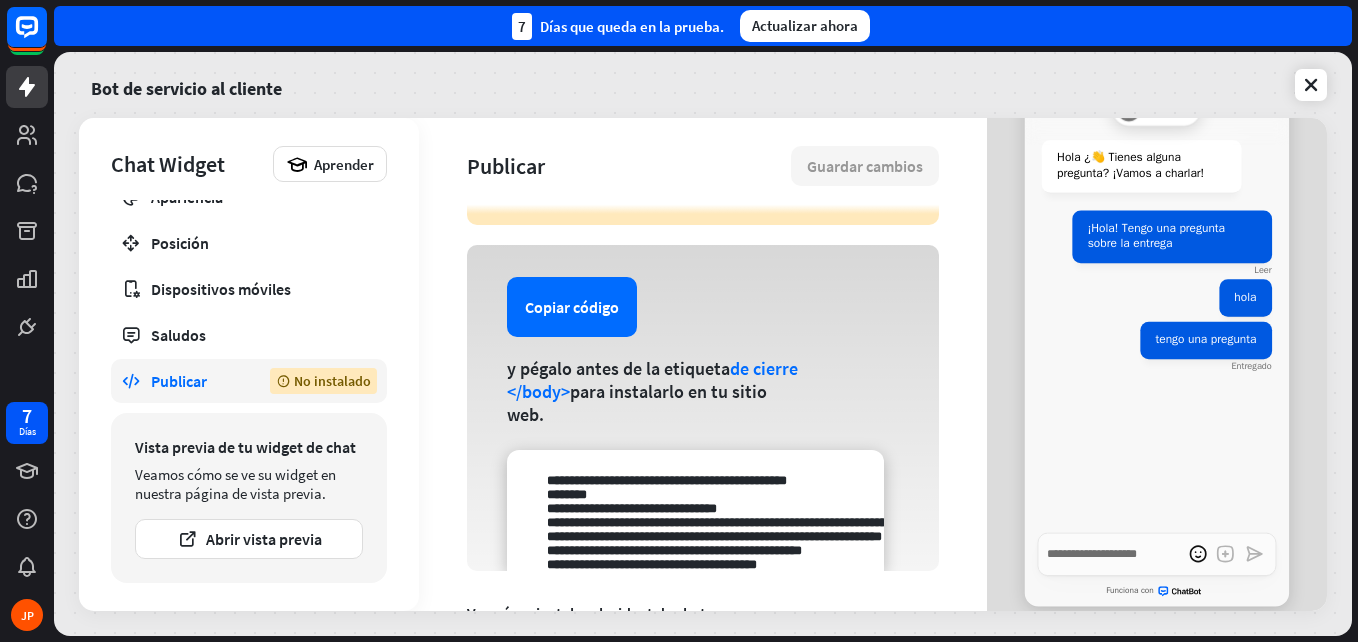 click on "Hola ¿👋 Tienes alguna pregunta? ¡Vamos a charlar! ¡Hola! Tengo una pregunta sobre la entrega [PERSON_NAME] hola tengo una pregunta Entregado" at bounding box center (1157, 326) 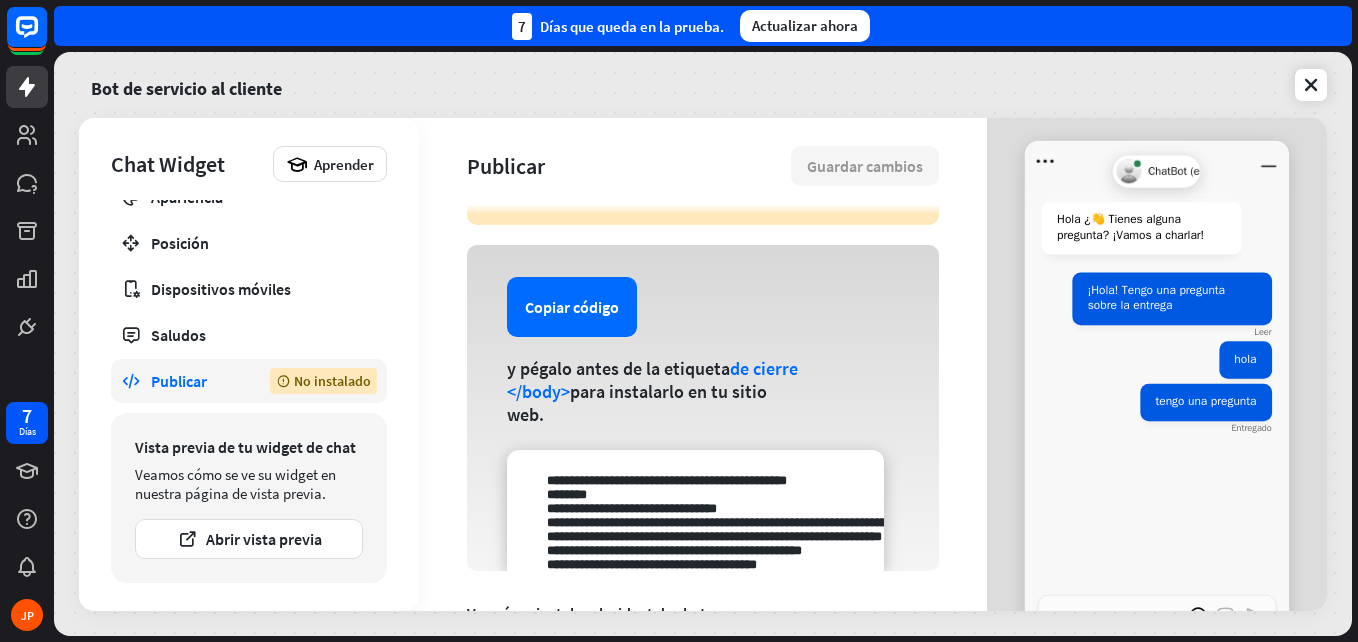 scroll, scrollTop: 0, scrollLeft: 0, axis: both 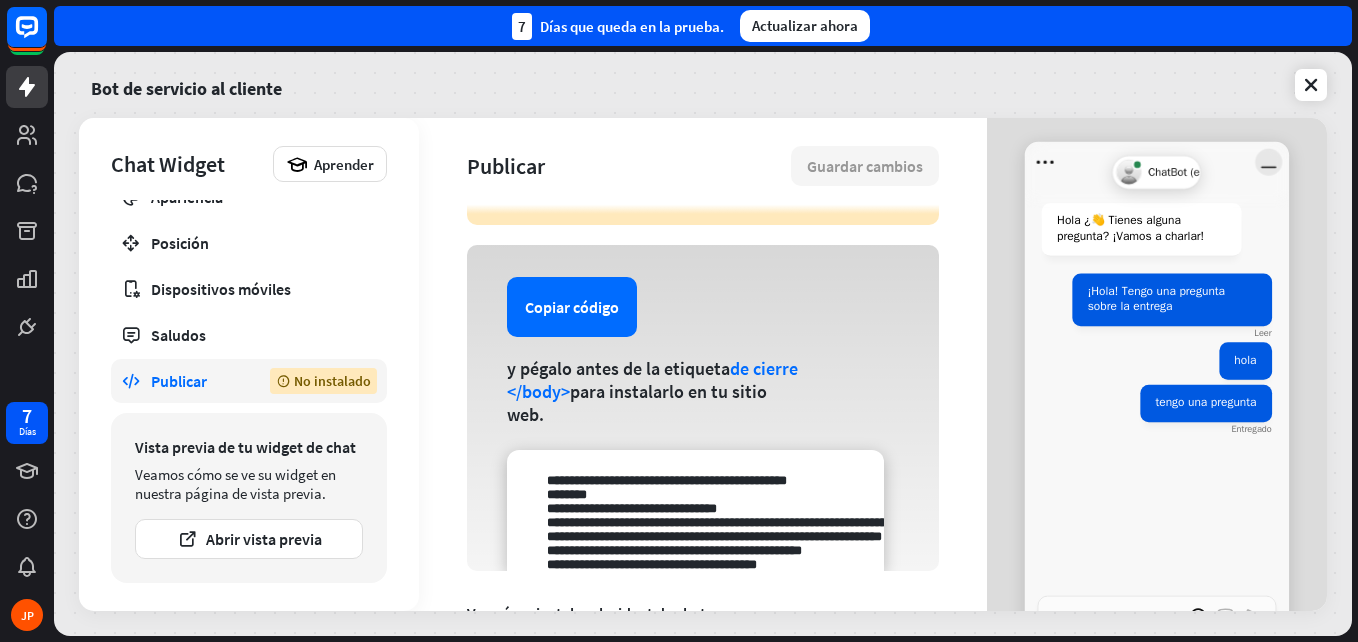 click 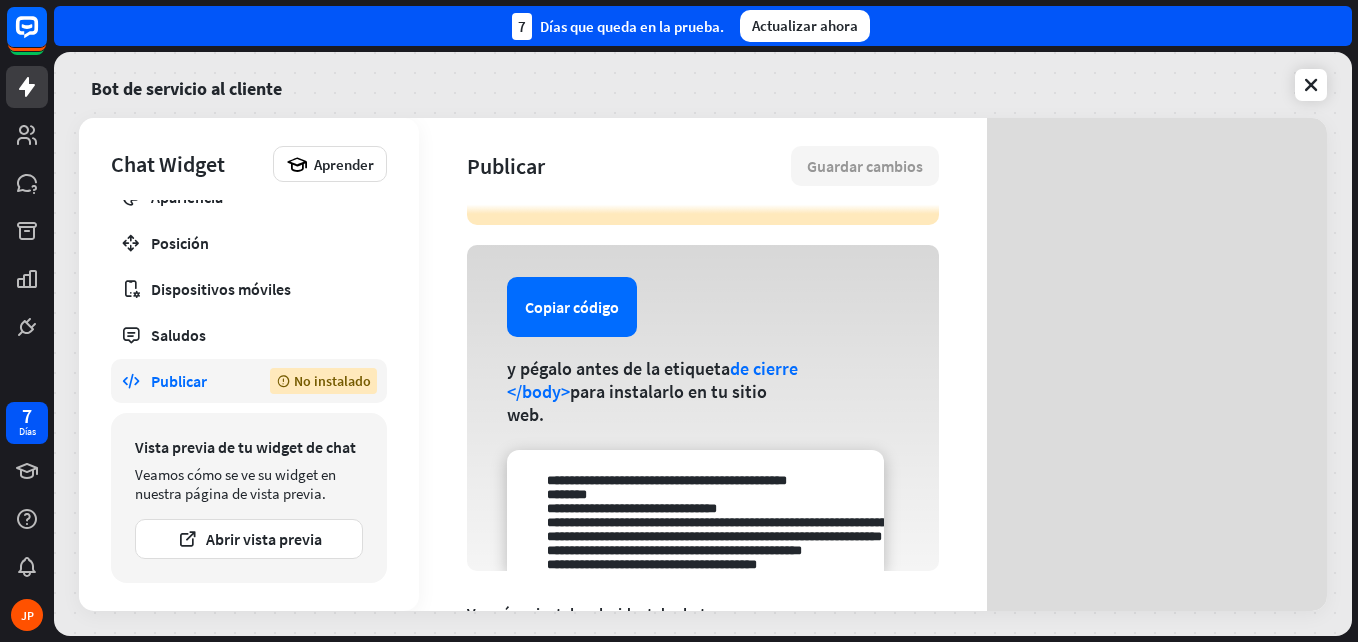 type on "*" 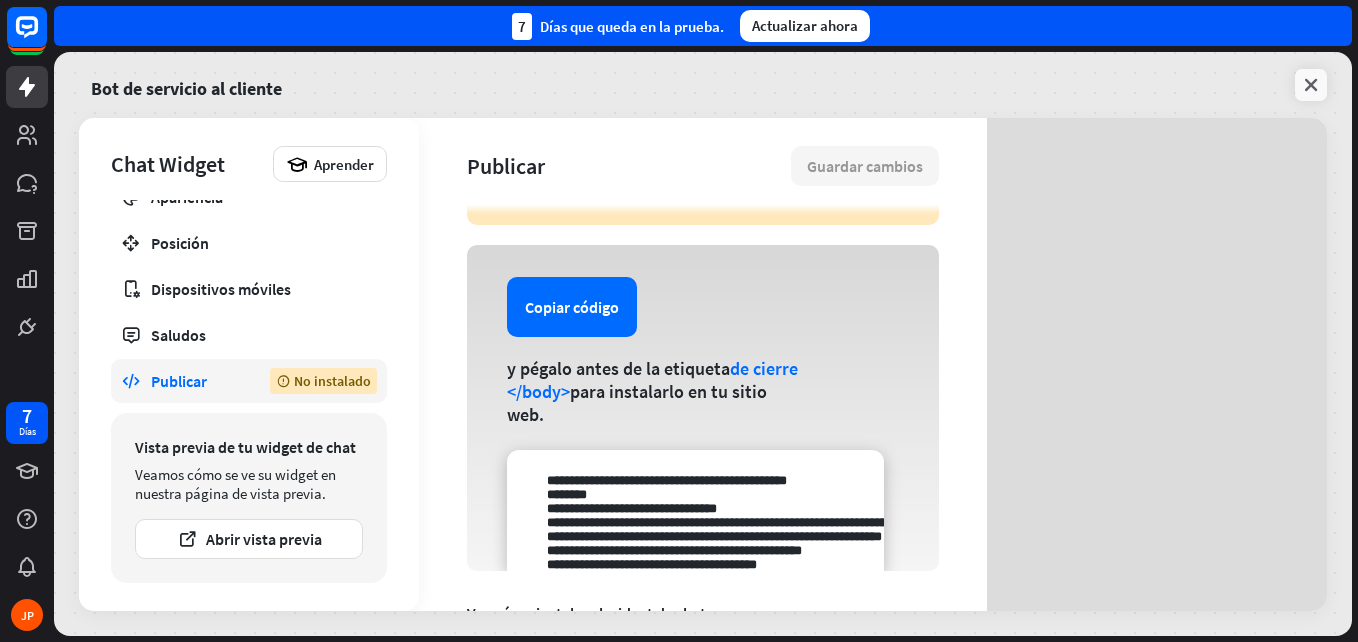 drag, startPoint x: 1306, startPoint y: 103, endPoint x: 1306, endPoint y: 86, distance: 17 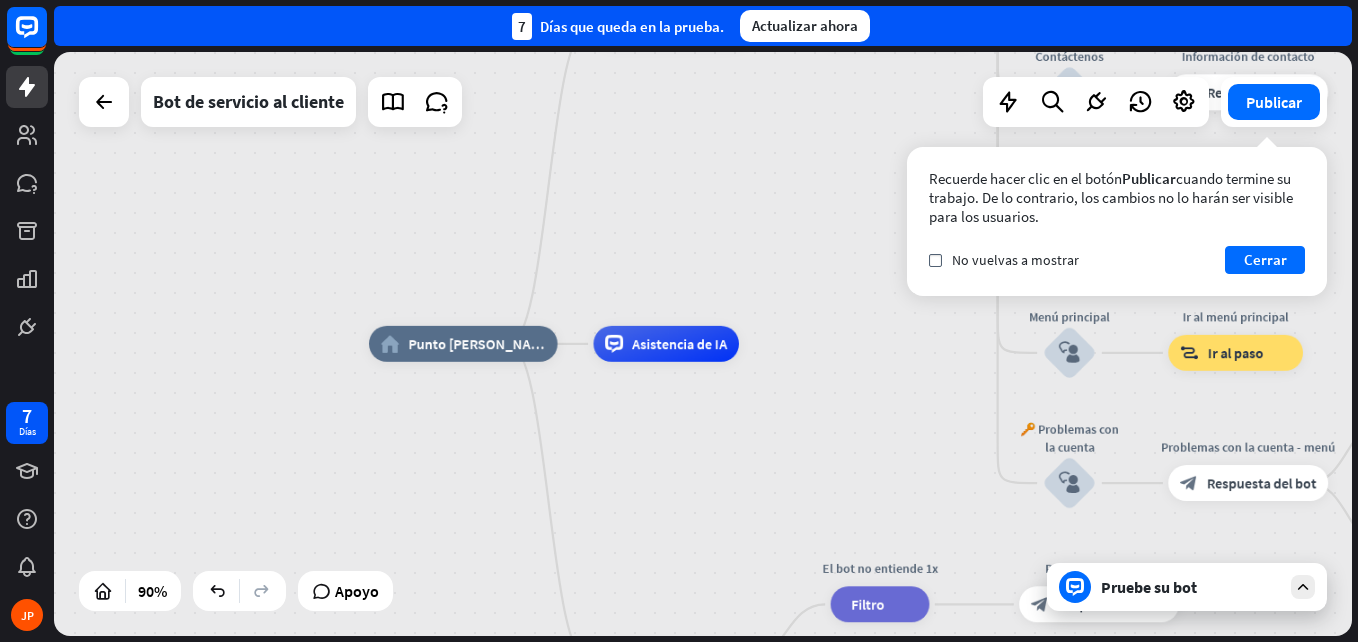 click on "home_2   Punto [PERSON_NAME]                 Mensaje de bienvenida   block_bot_response   Respuesta del bot                 🔙 Menú principal   block_bot_response   Respuesta del bot                 Our offer   block_user_input                 Select product category   block_bot_response   Bot Response                 ❓ Question   block_user_input                 How can I help you?   block_bot_response   Bot Response                 FAQ   block_user_input                 Type your question   block_bot_response   Bot Response                 Popular questions   block_faq                 Feedback   block_user_input                 Feedback flow   builder_tree   Flow                 Newsletter   block_user_input                 Newsletter flow   builder_tree   Flow                 Contáctenos   block_user_input                 Información de contacto   block_bot_response   Respuesta del bot                 👋 Charla   block_user_input                 Ir al menú principal   block_goto" at bounding box center (952, 606) 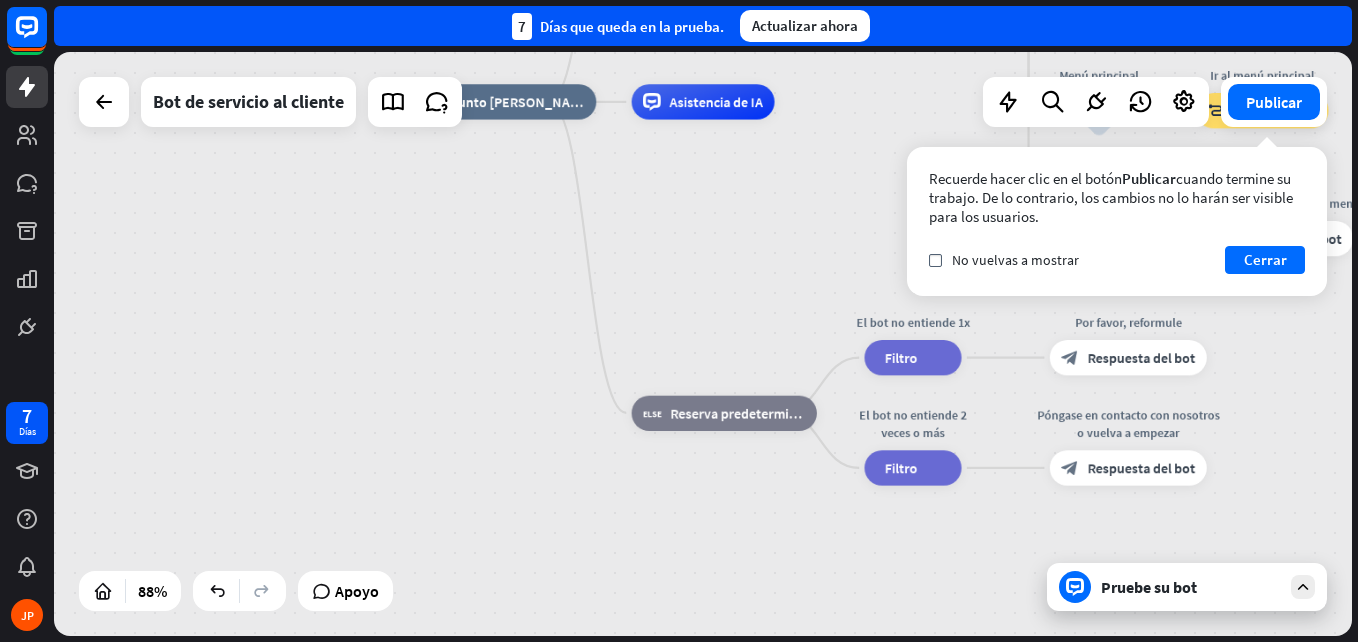 drag, startPoint x: 824, startPoint y: 348, endPoint x: 858, endPoint y: 101, distance: 249.3291 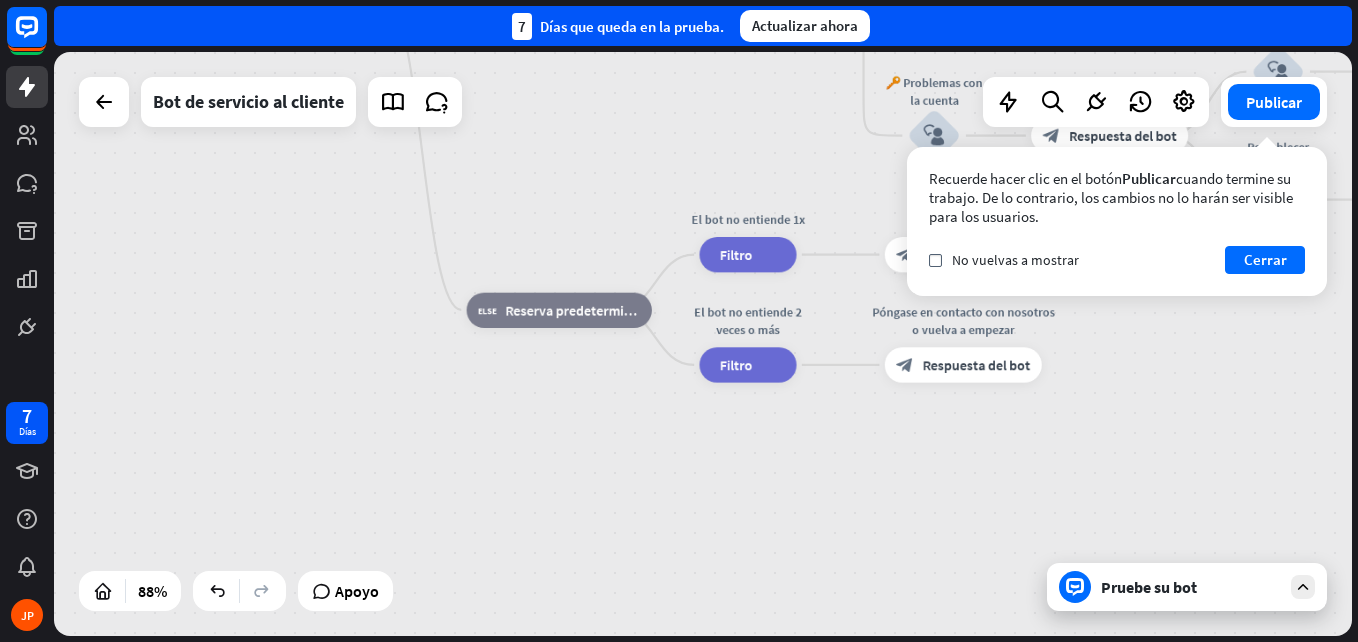 drag, startPoint x: 712, startPoint y: 198, endPoint x: 545, endPoint y: 99, distance: 194.13913 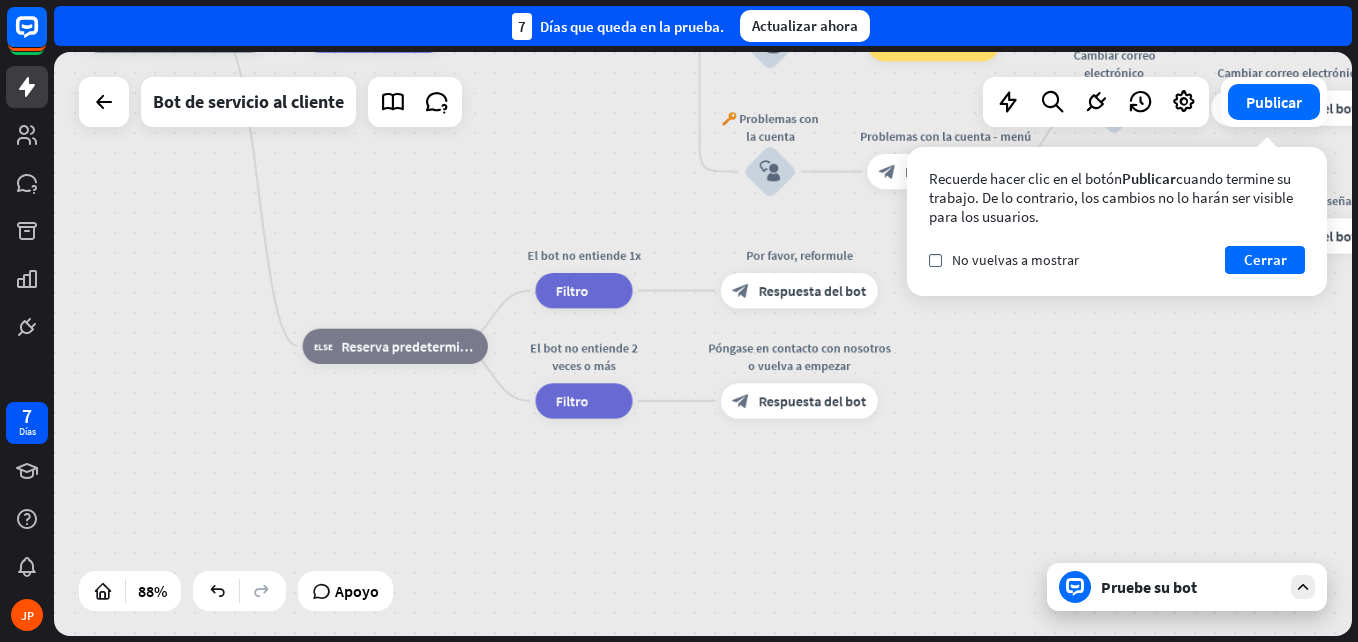 drag, startPoint x: 558, startPoint y: 136, endPoint x: 367, endPoint y: 197, distance: 200.50436 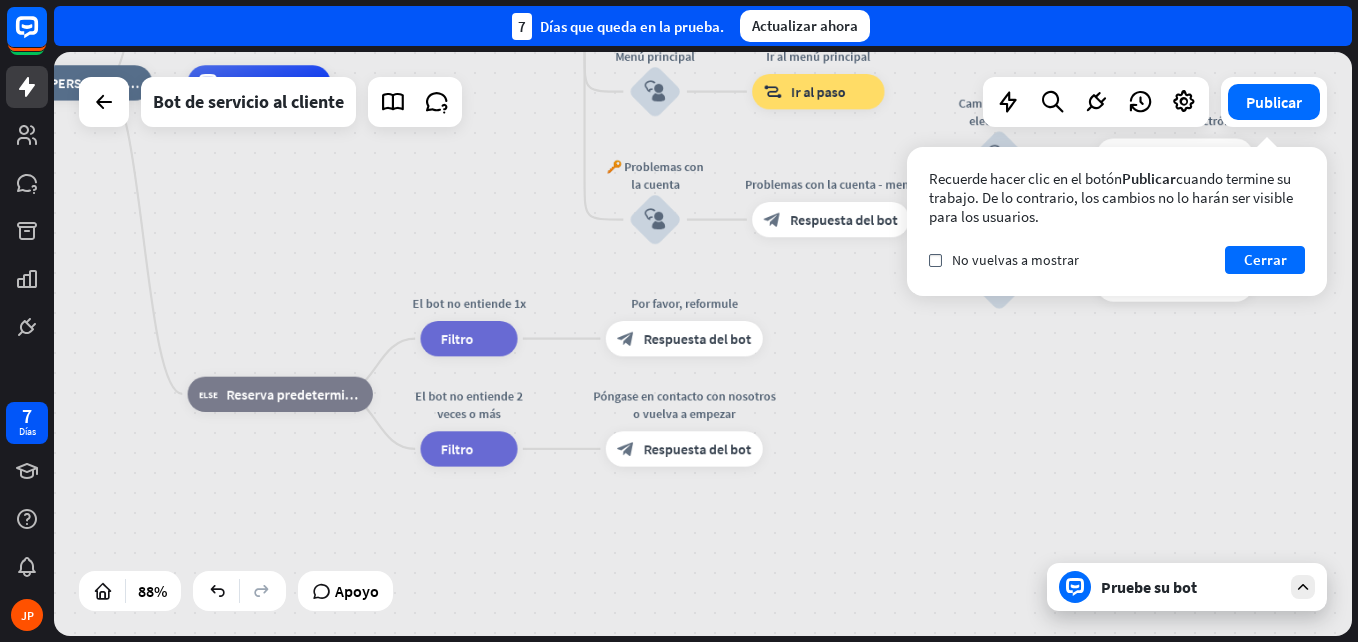 drag, startPoint x: 513, startPoint y: 186, endPoint x: 419, endPoint y: 211, distance: 97.26767 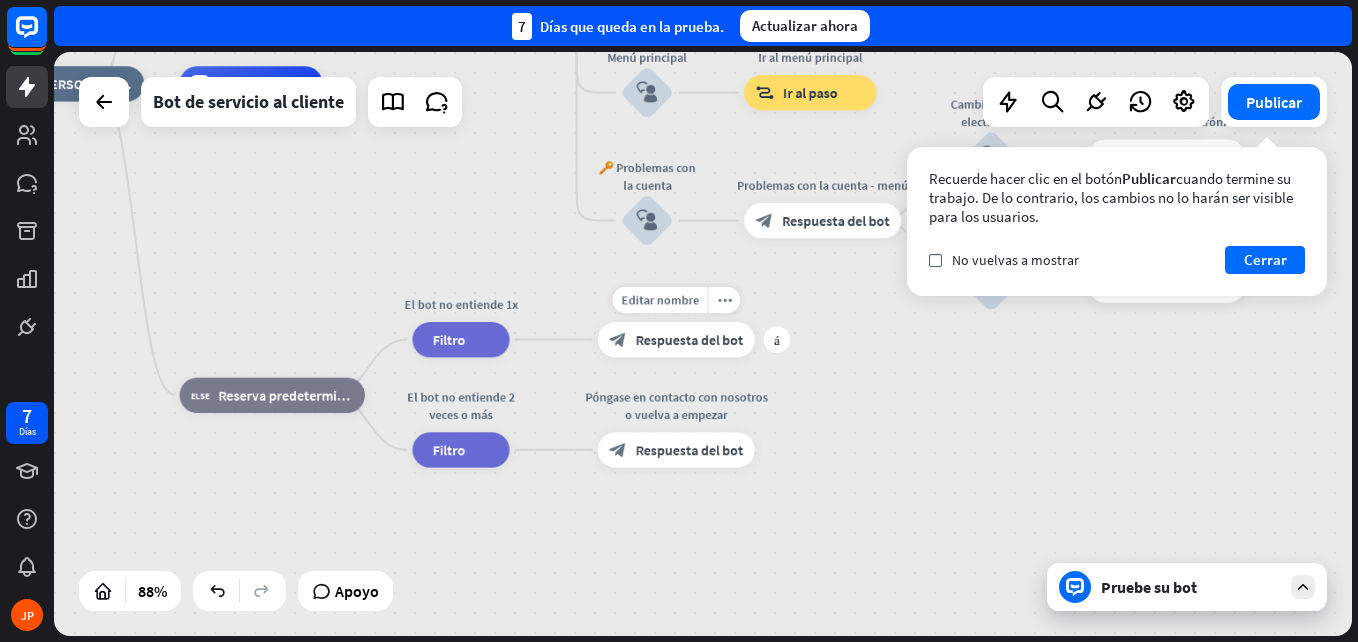 click on "Respuesta del bot" at bounding box center [690, 340] 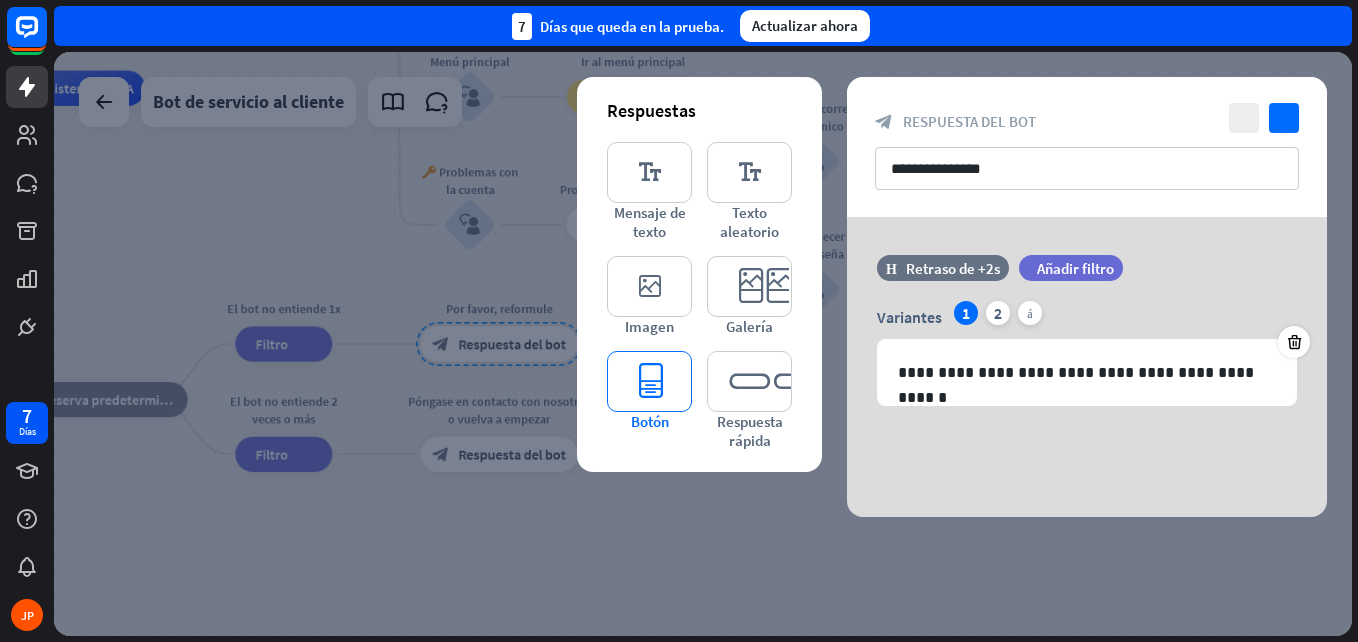 click on "editor_button" at bounding box center [649, 381] 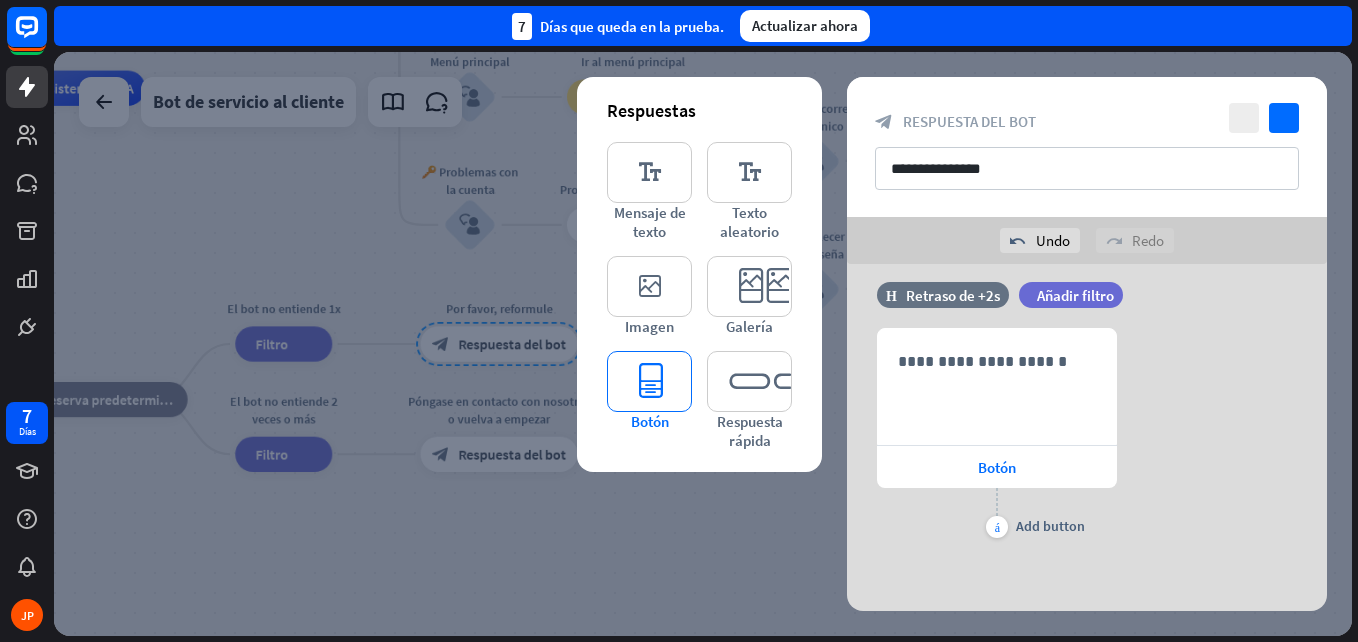 scroll, scrollTop: 193, scrollLeft: 0, axis: vertical 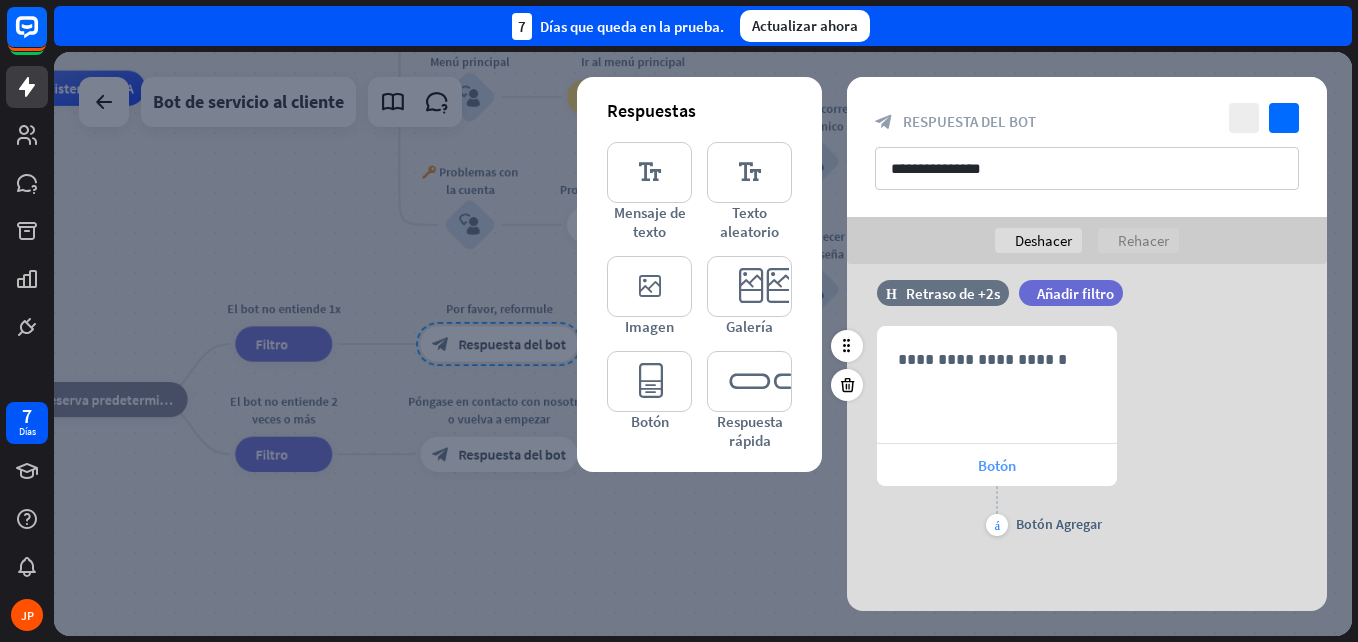 click on "Botón" at bounding box center [997, 465] 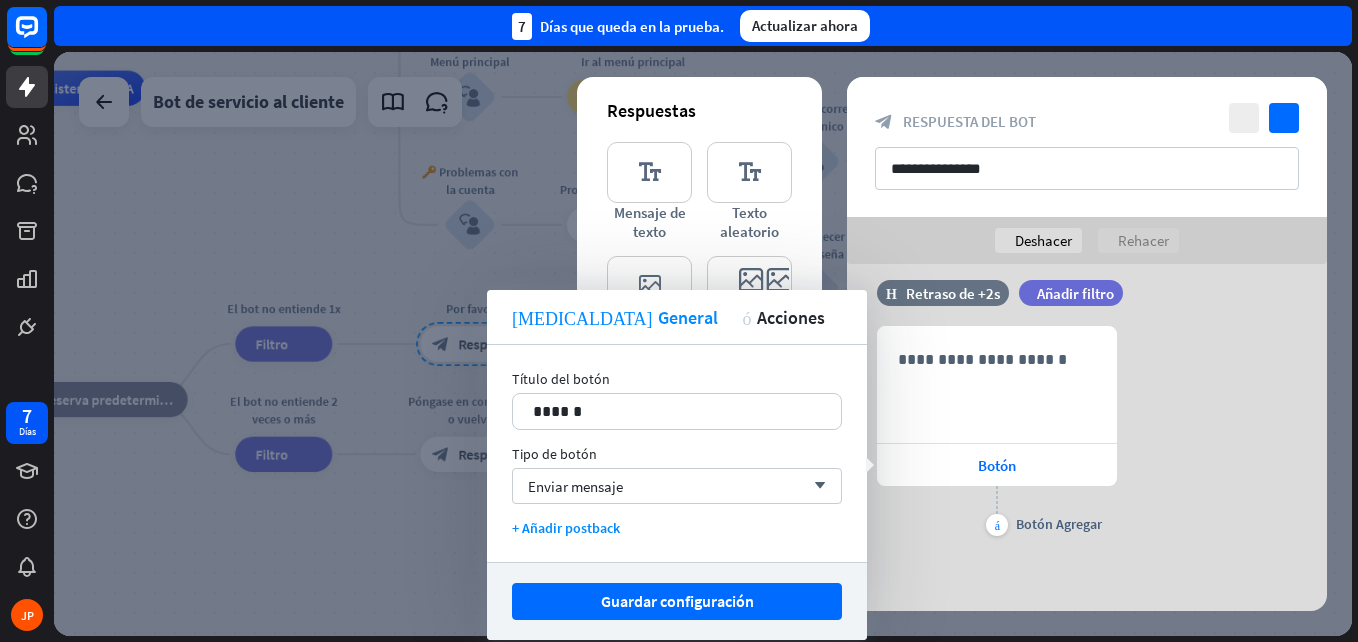 click on "más   Botón Agregar" at bounding box center [997, 511] 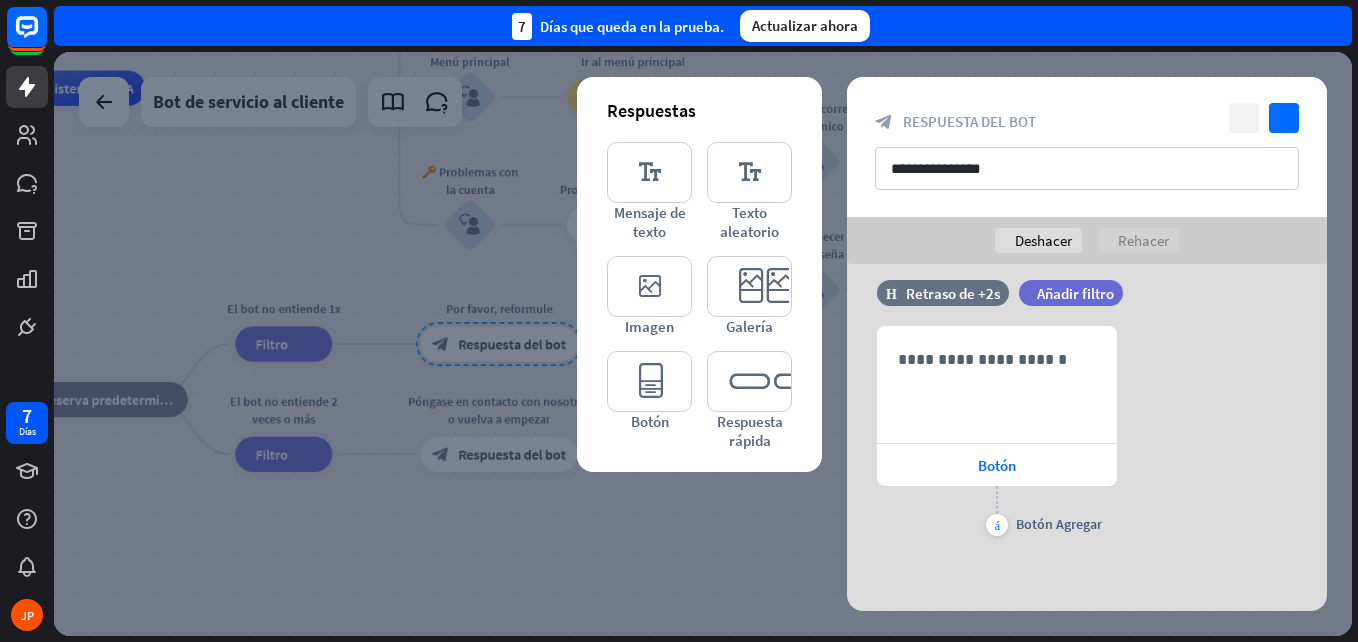 click on "cerrar" at bounding box center [1244, 118] 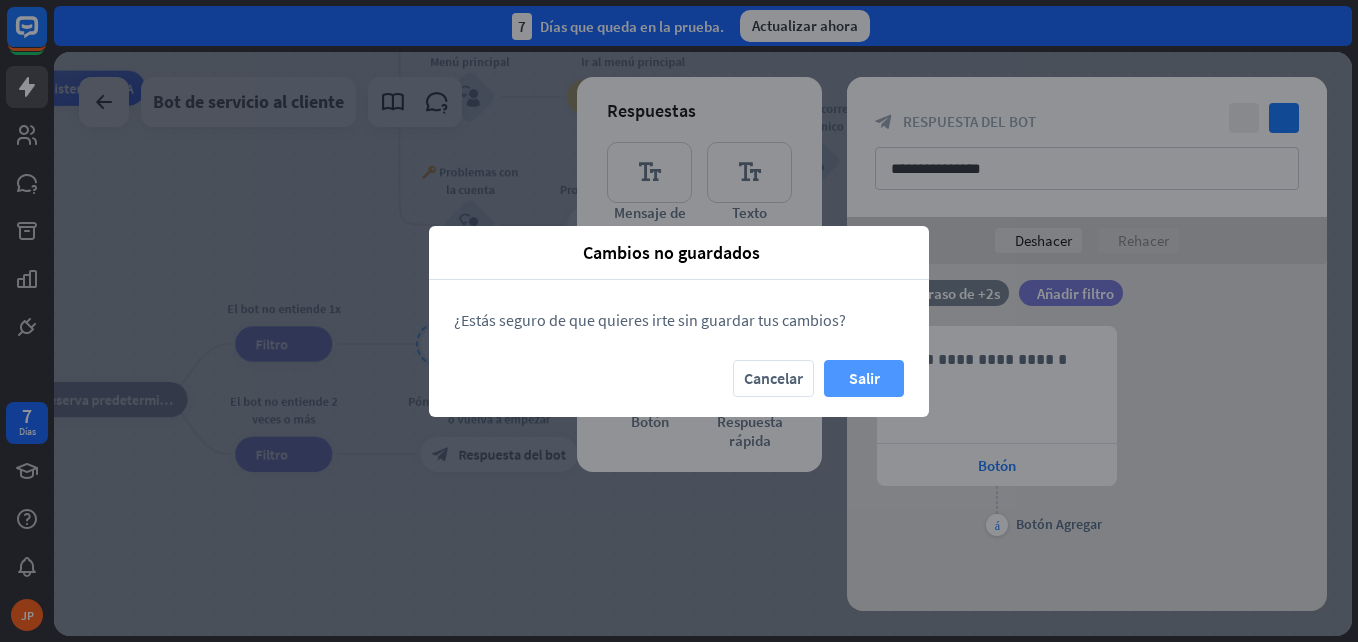click on "Salir" at bounding box center (864, 378) 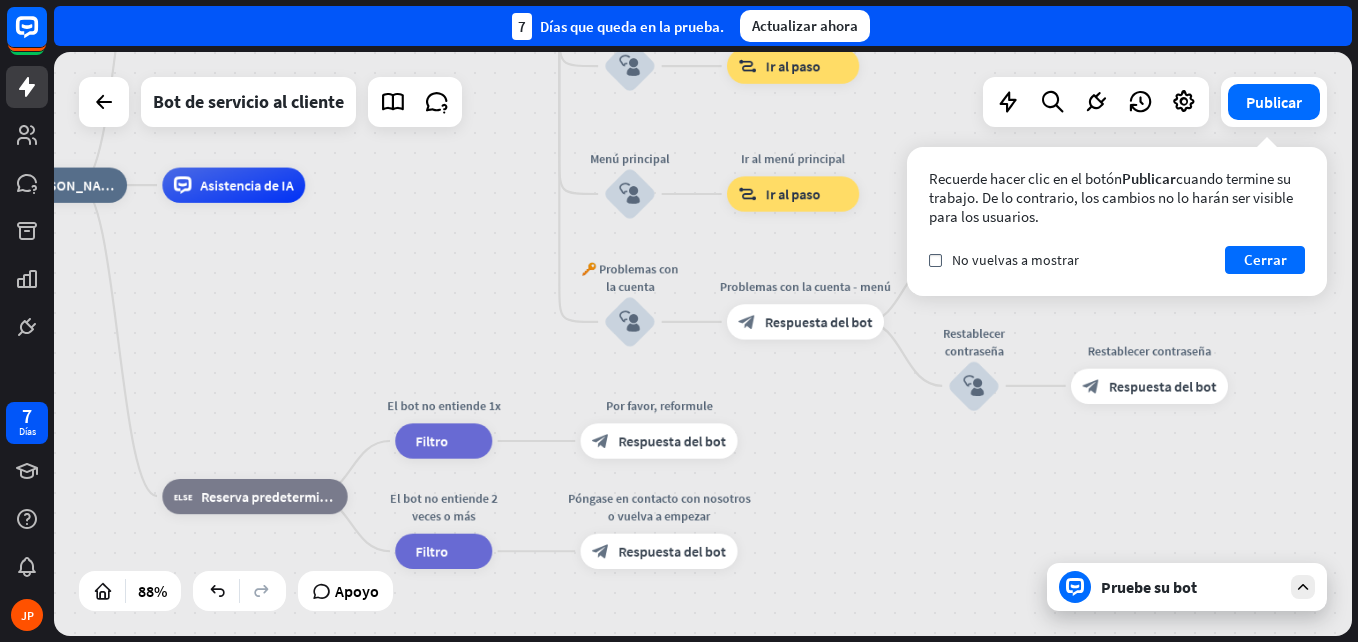 drag, startPoint x: 690, startPoint y: 413, endPoint x: 845, endPoint y: 563, distance: 215.69655 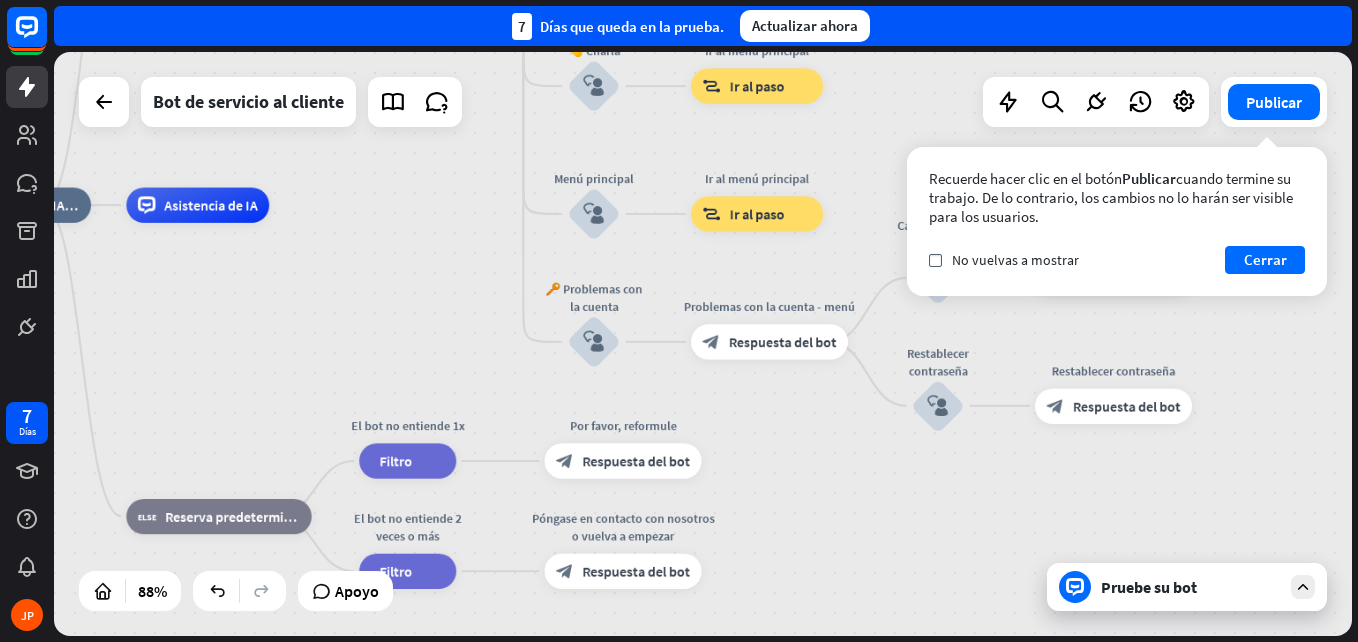 drag, startPoint x: 831, startPoint y: 549, endPoint x: 800, endPoint y: 516, distance: 45.276924 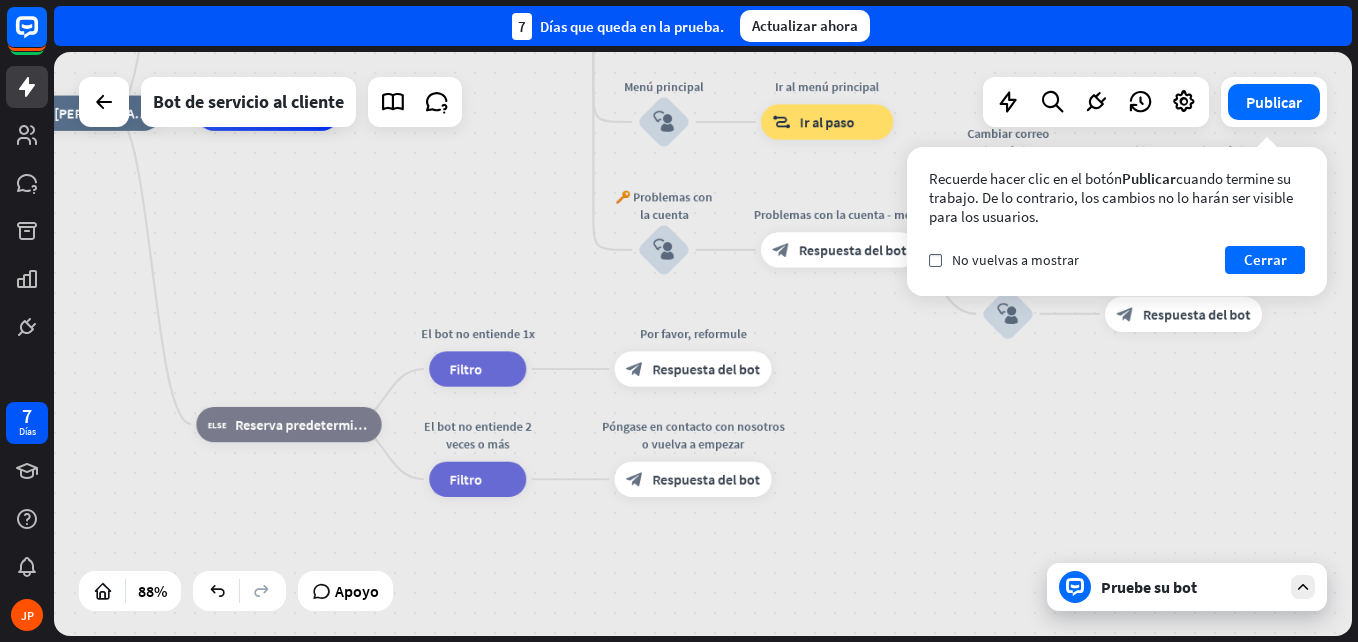 drag, startPoint x: 822, startPoint y: 465, endPoint x: 892, endPoint y: 373, distance: 115.60277 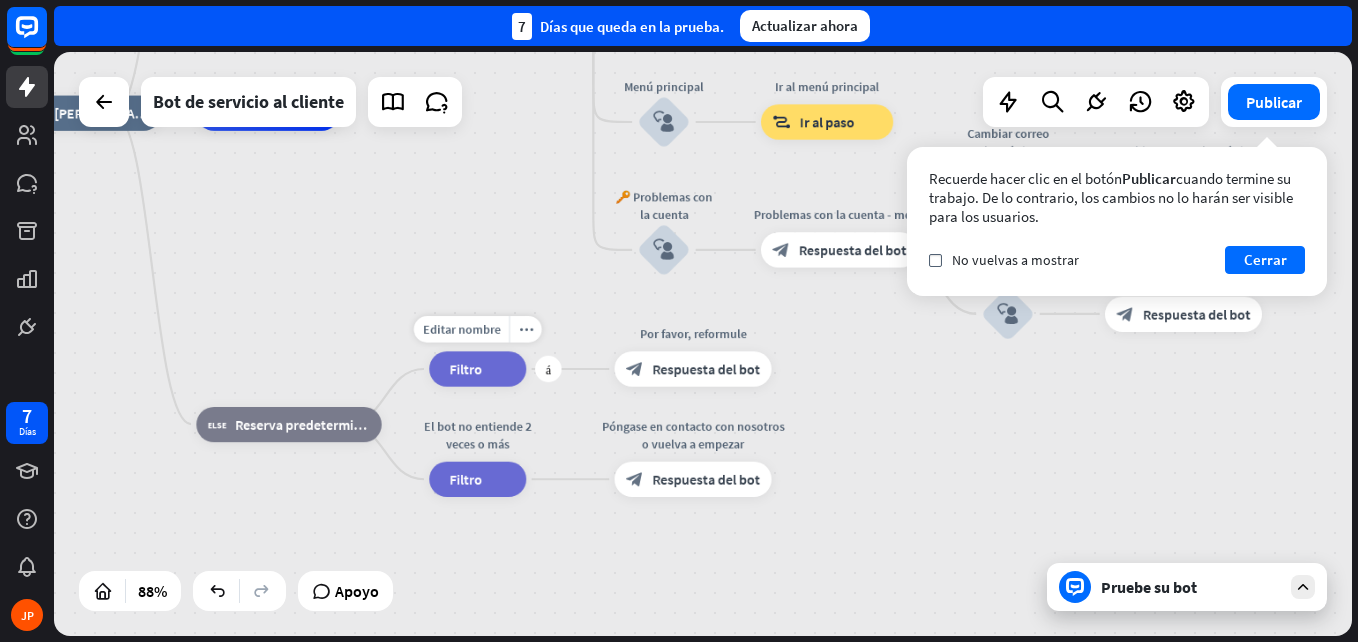 click on "Filtro" at bounding box center (466, 369) 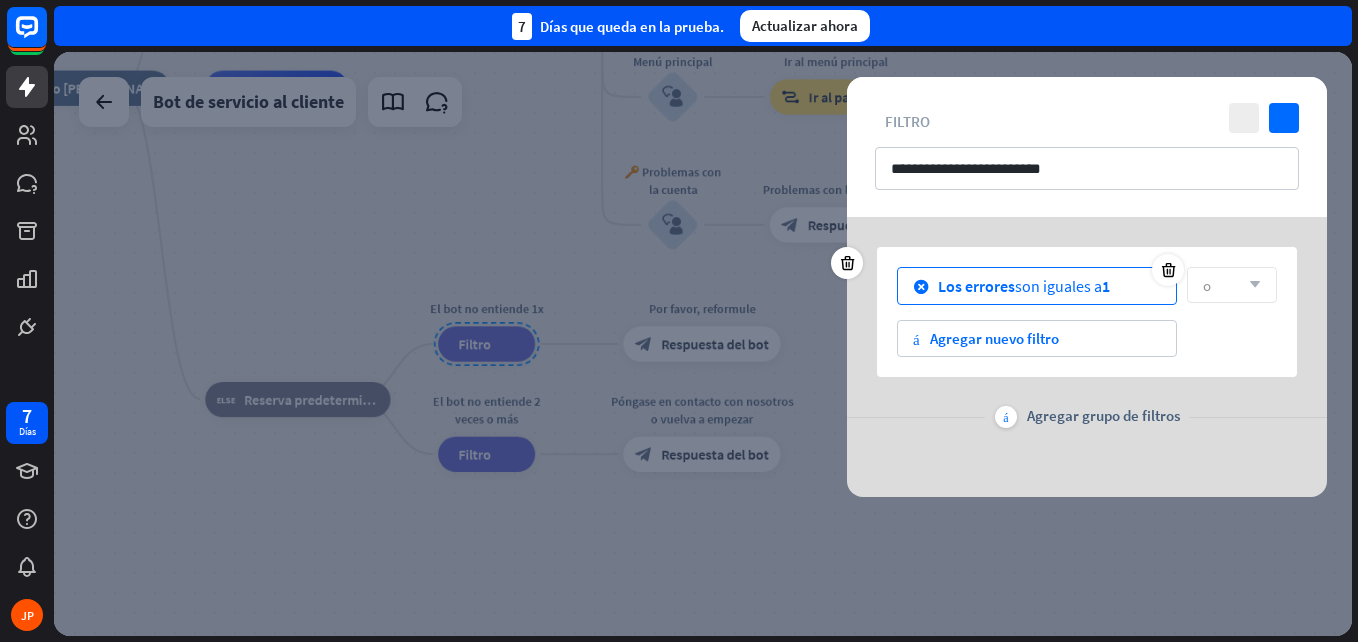 click on "1" at bounding box center (1106, 286) 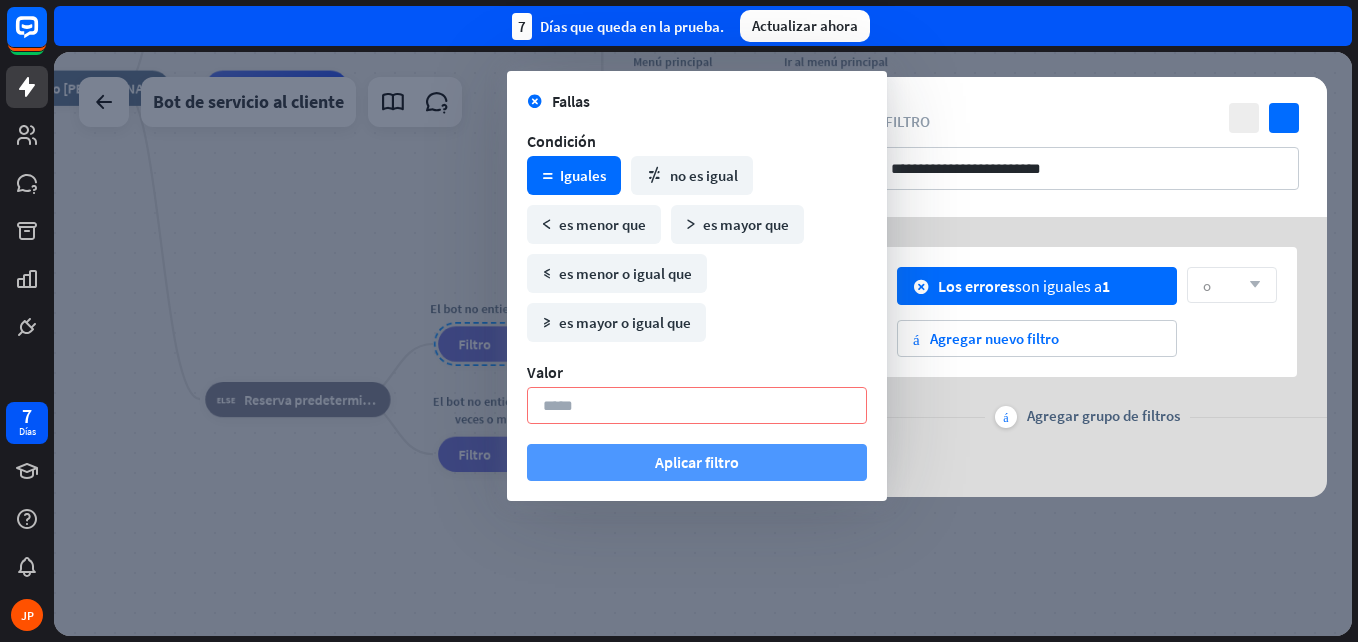 click on "Aplicar filtro" at bounding box center (697, 462) 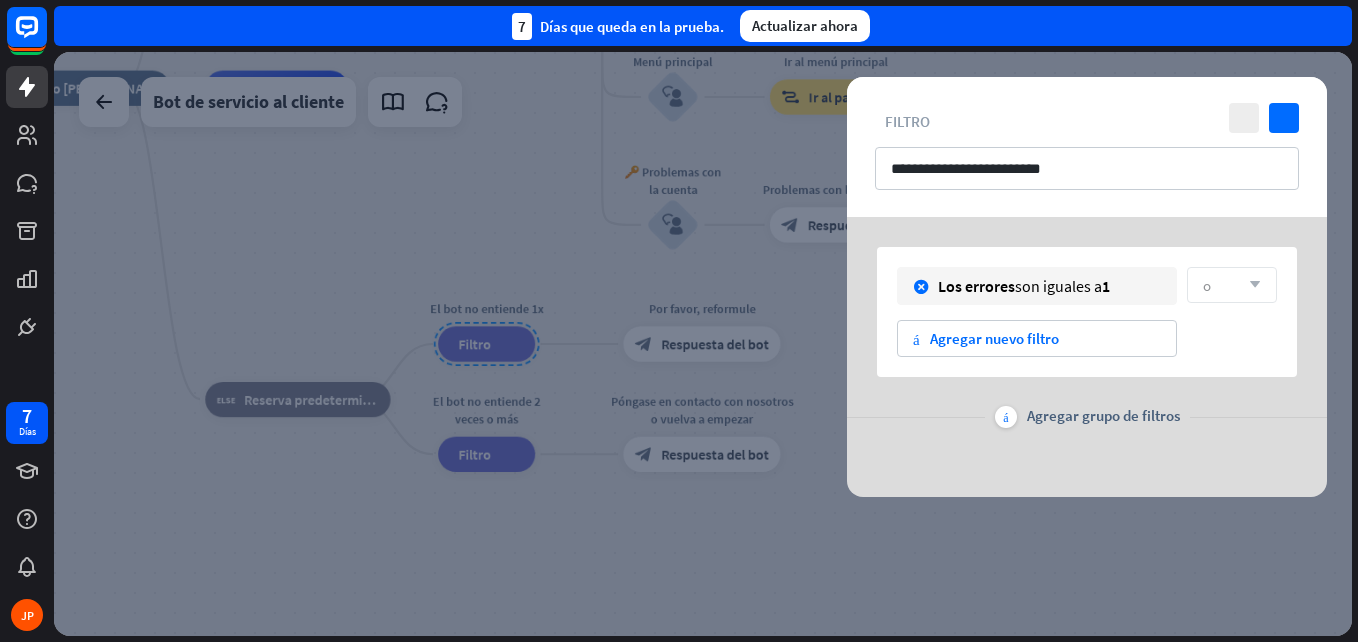 click at bounding box center [703, 344] 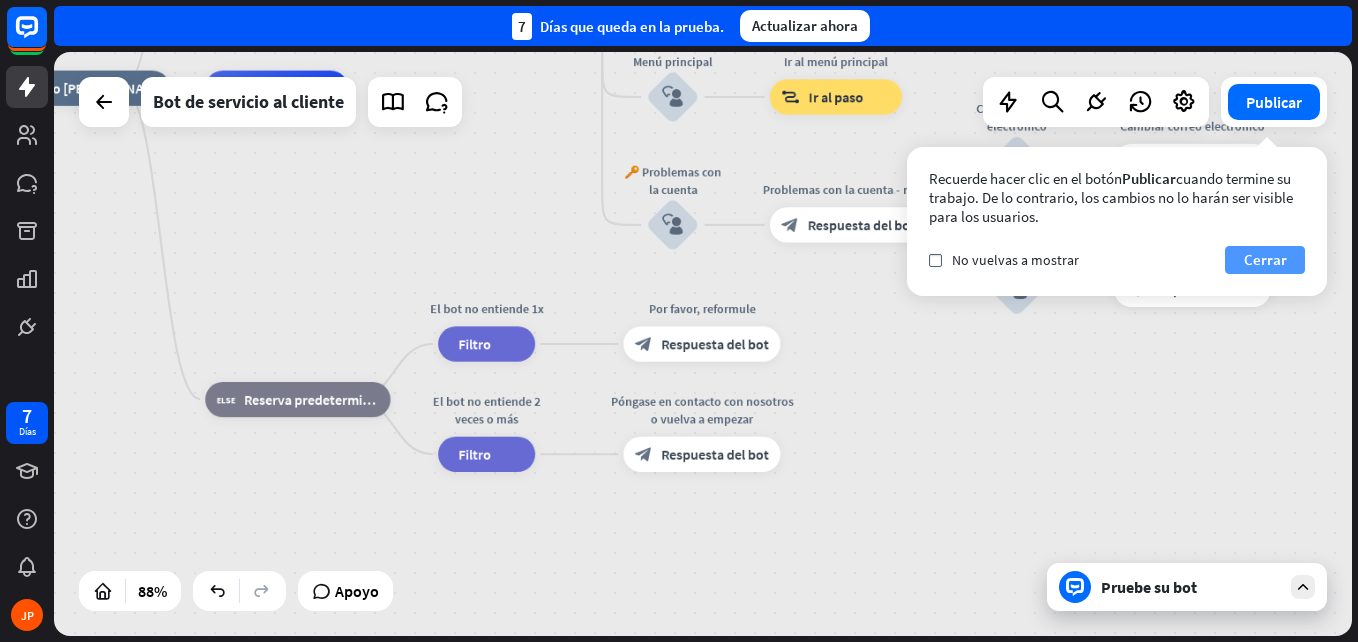 click on "Cerrar" at bounding box center [1265, 260] 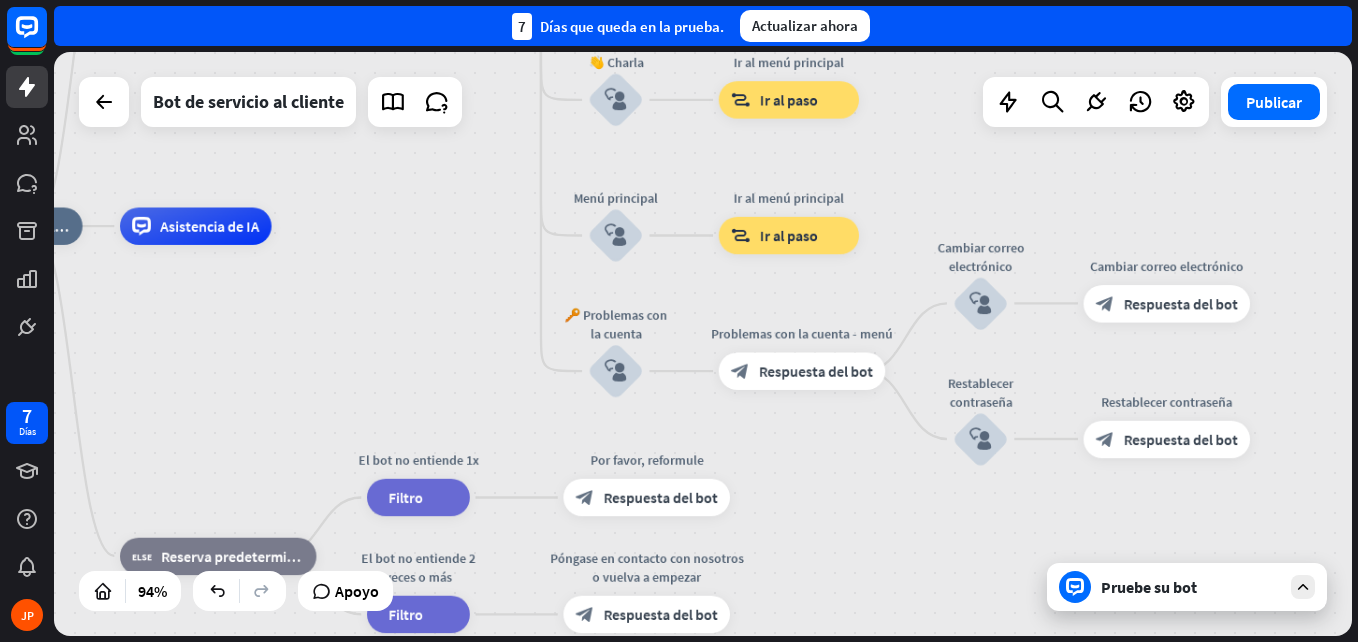 drag, startPoint x: 977, startPoint y: 359, endPoint x: 923, endPoint y: 569, distance: 216.83173 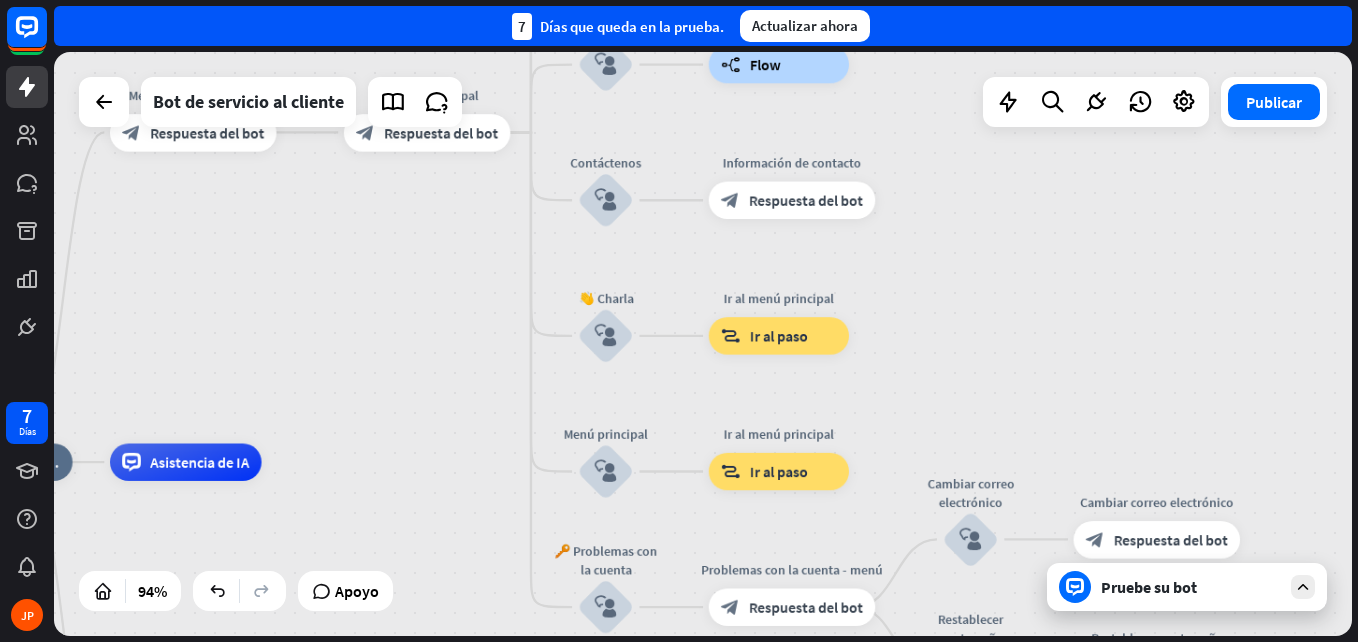 drag, startPoint x: 1122, startPoint y: 251, endPoint x: 1119, endPoint y: 447, distance: 196.02296 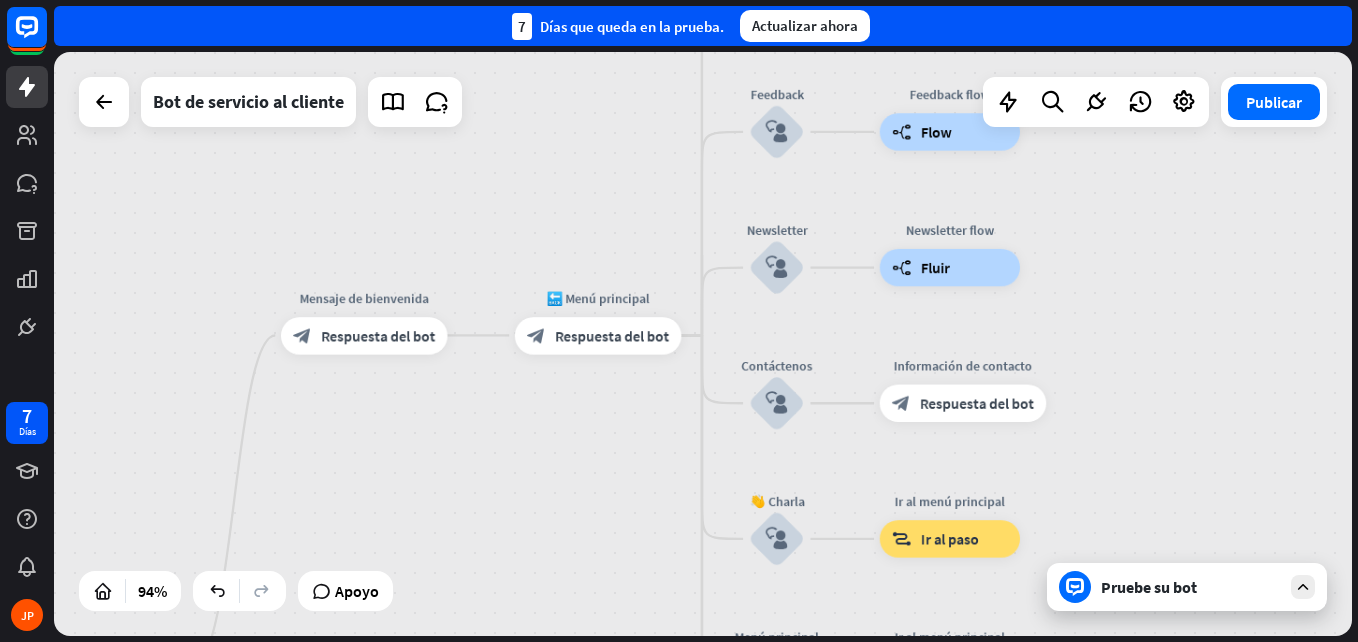 drag, startPoint x: 1042, startPoint y: 348, endPoint x: 1217, endPoint y: 562, distance: 276.44348 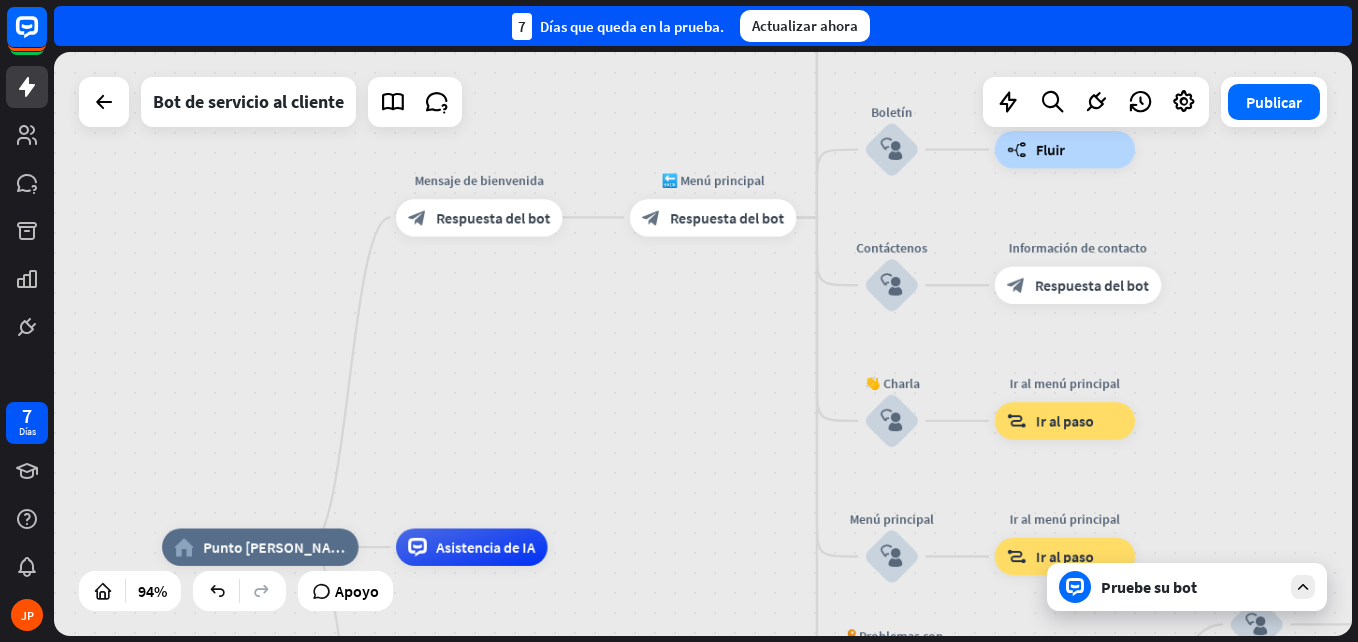 drag, startPoint x: 1207, startPoint y: 412, endPoint x: 1320, endPoint y: 283, distance: 171.49344 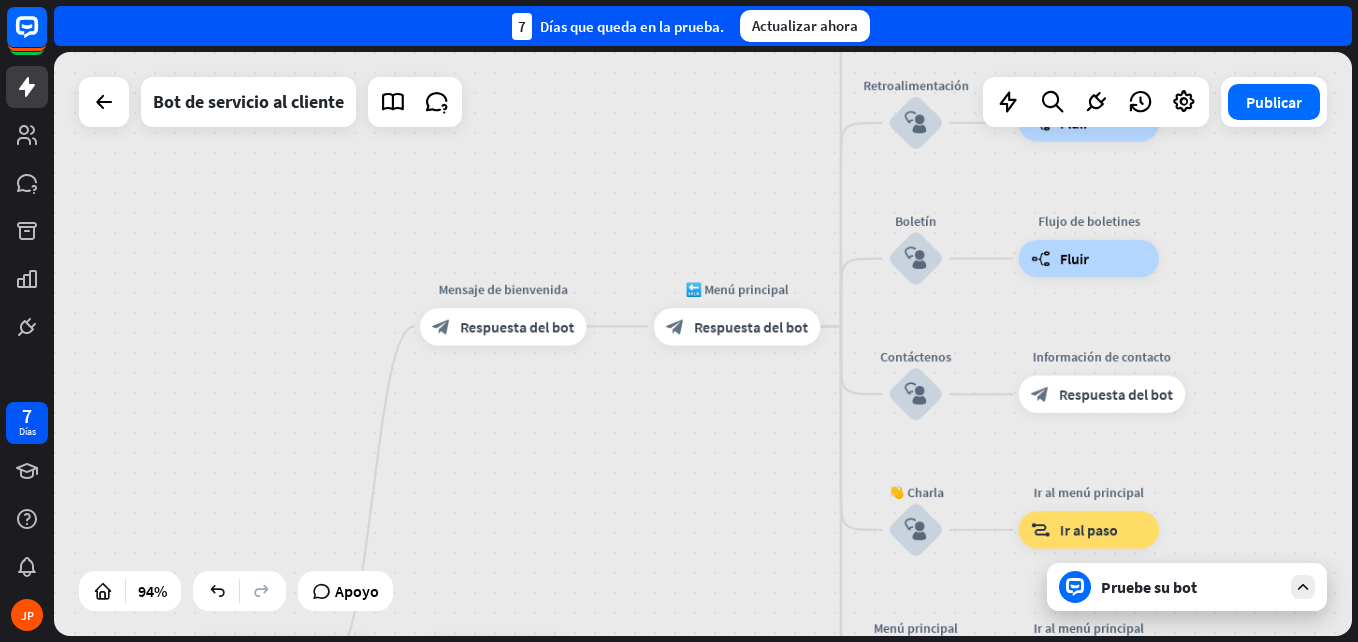 drag, startPoint x: 737, startPoint y: 397, endPoint x: 723, endPoint y: 564, distance: 167.5858 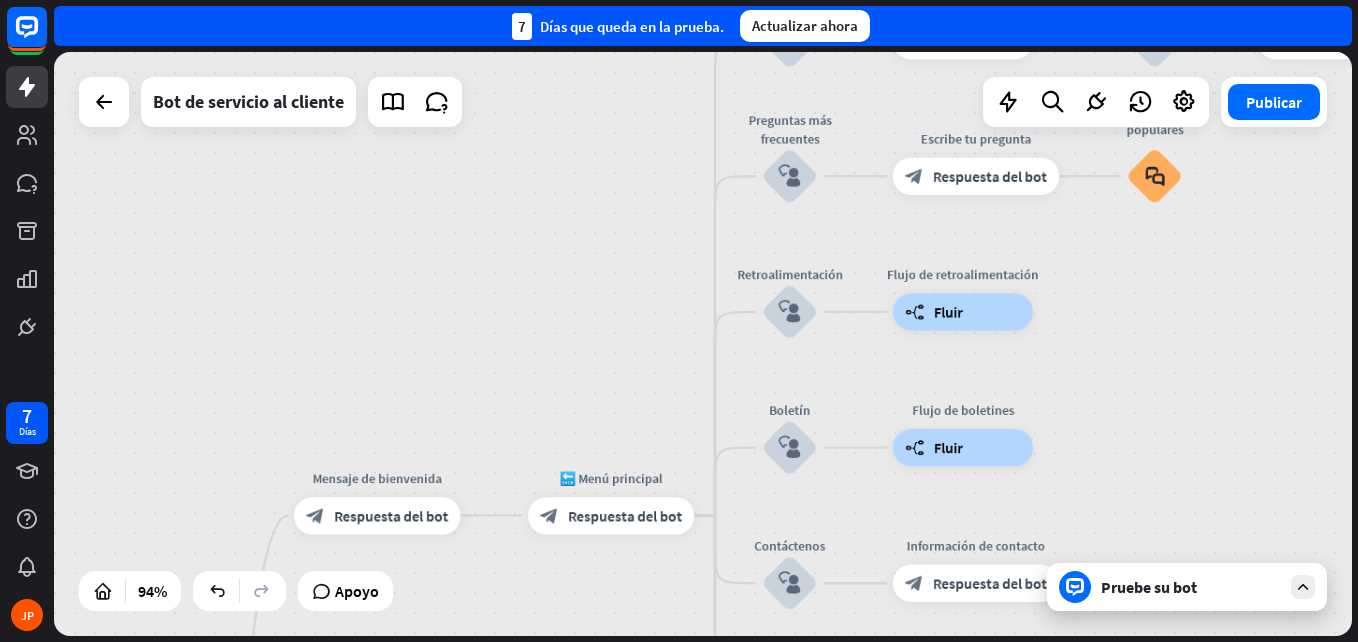 drag, startPoint x: 688, startPoint y: 552, endPoint x: 600, endPoint y: 680, distance: 155.33191 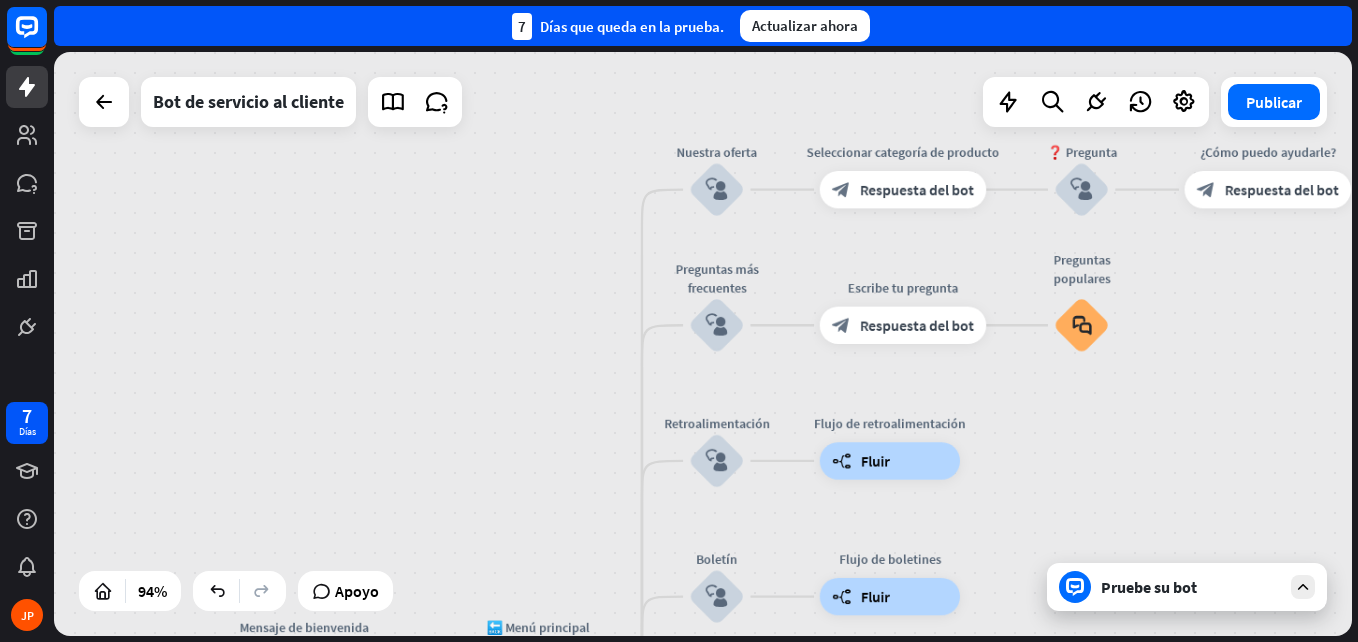 drag, startPoint x: 694, startPoint y: 306, endPoint x: 624, endPoint y: 521, distance: 226.10838 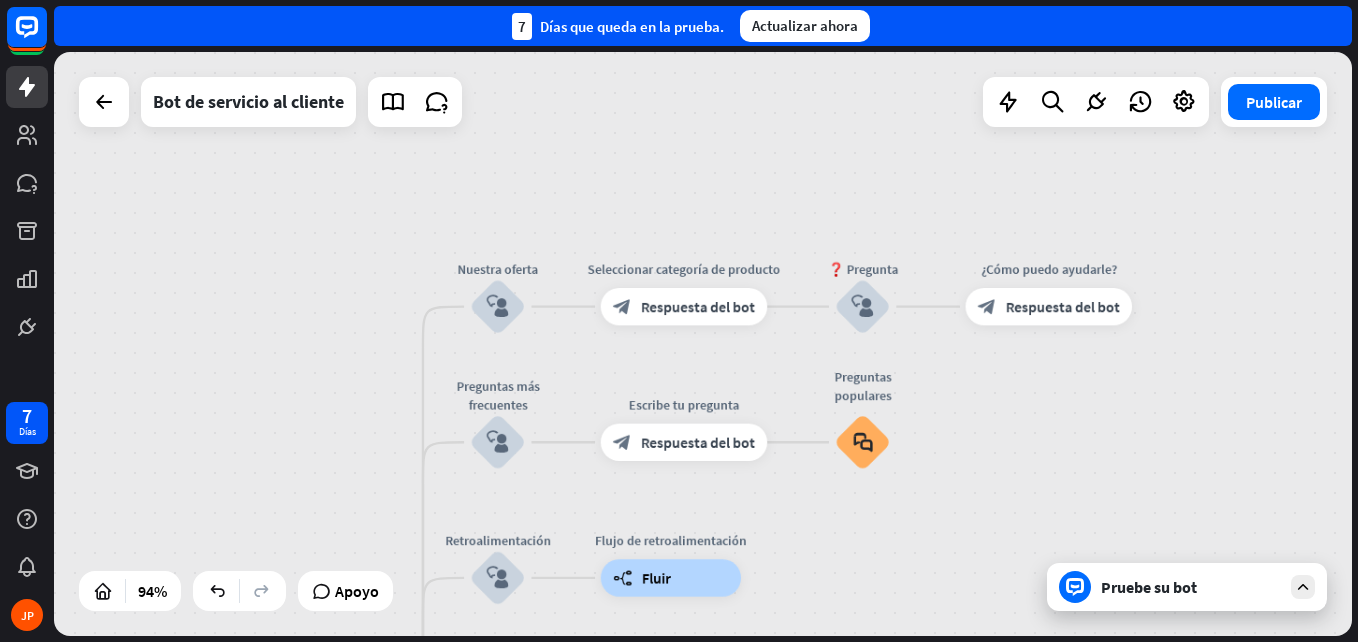 drag, startPoint x: 601, startPoint y: 384, endPoint x: 311, endPoint y: 467, distance: 301.64383 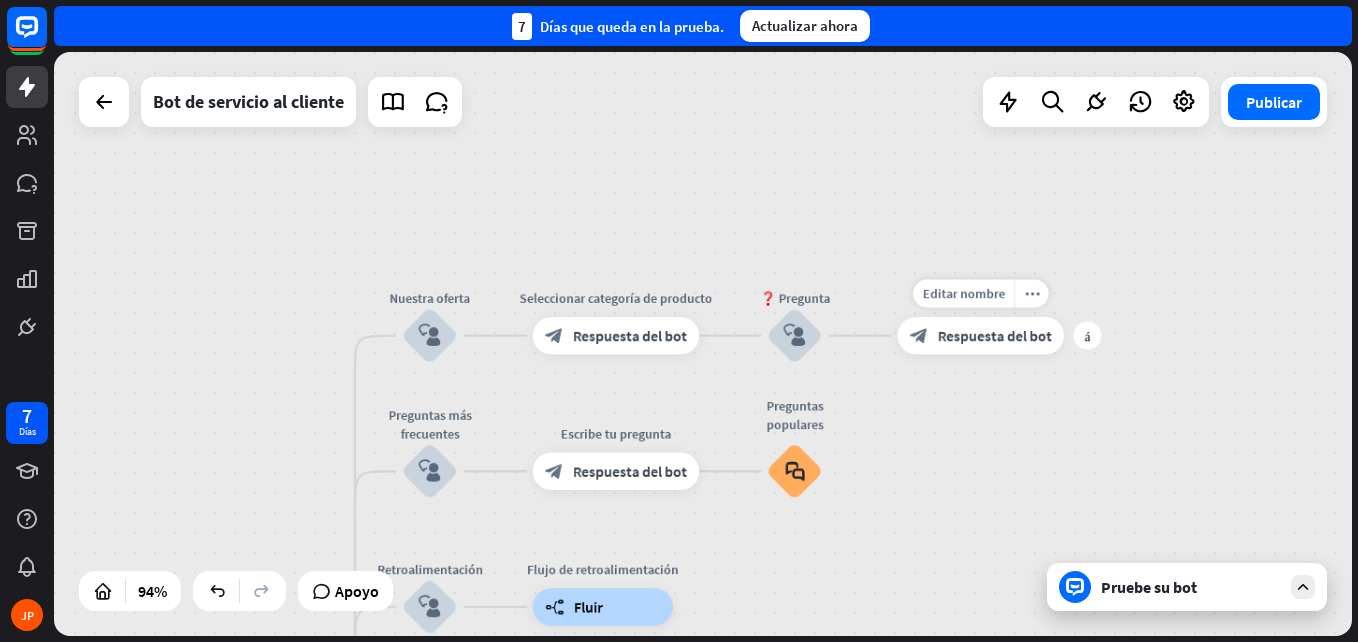 click on "Editar nombre   more_horiz         más     block_bot_response   Respuesta del bot" at bounding box center (981, 335) 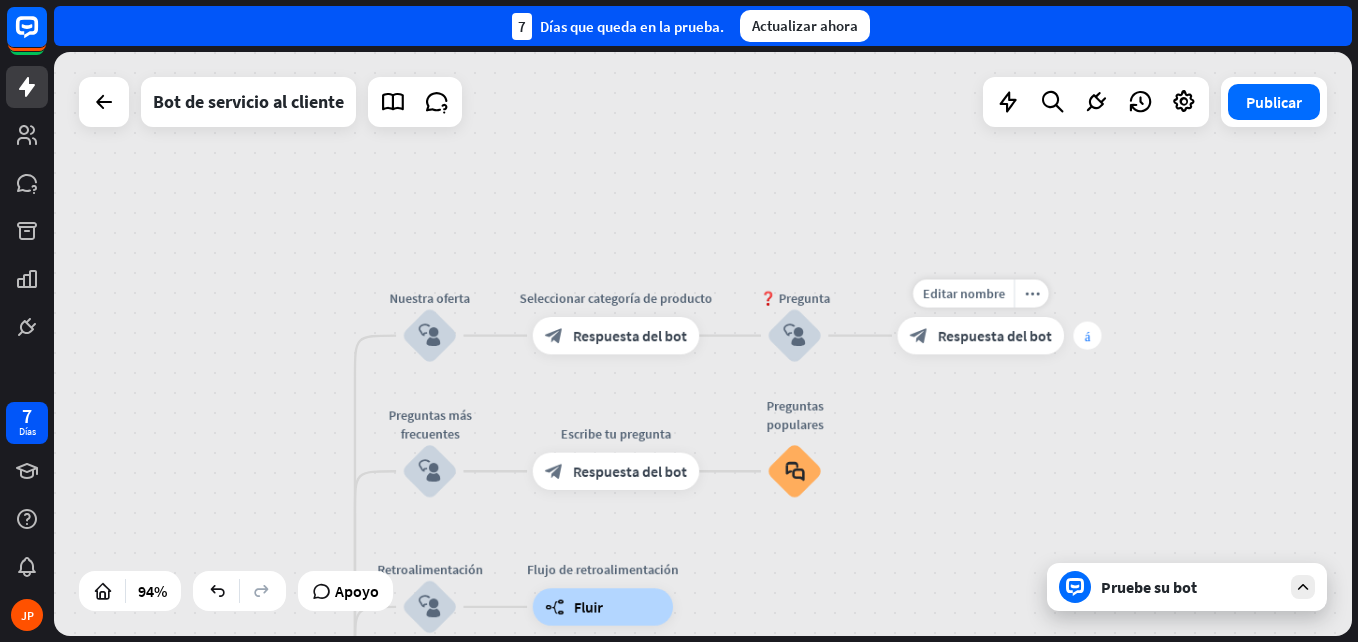 click on "más" at bounding box center [1088, 335] 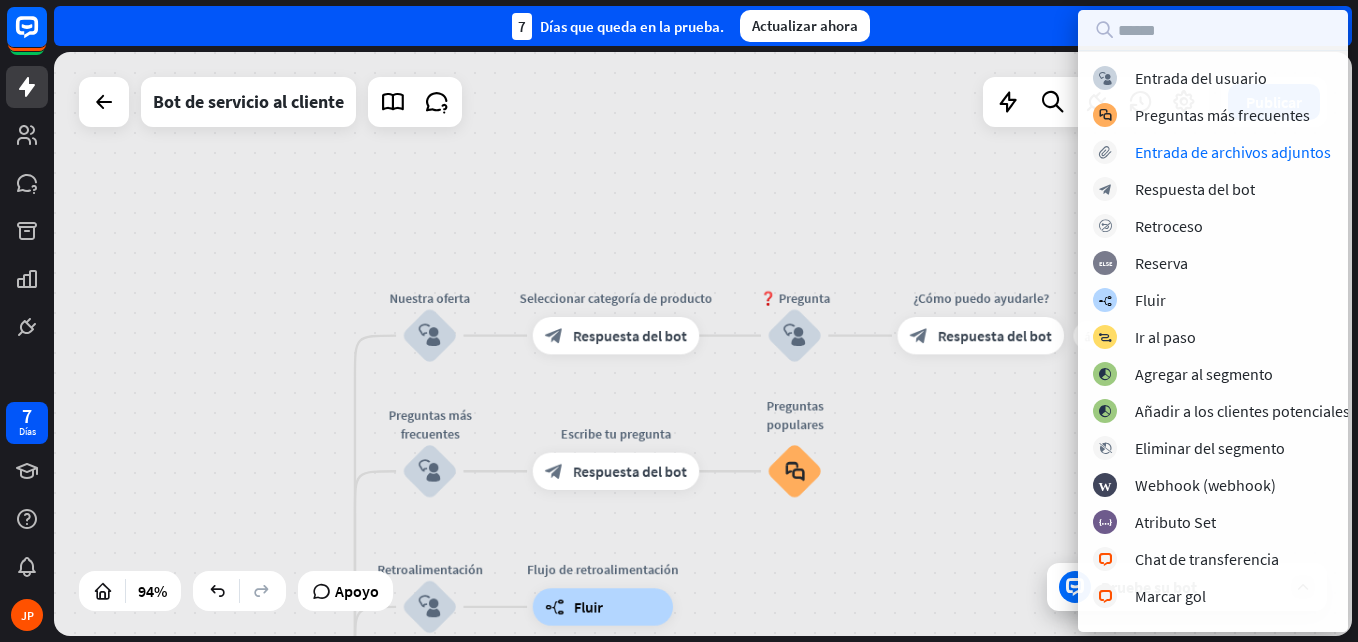 click on "home_2   Punto [PERSON_NAME]                 Mensaje de bienvenida   block_bot_response   Respuesta del bot                 🔙 Menú principal   block_bot_response   Respuesta del bot                 Nuestra oferta   block_user_input                 Seleccionar categoría de producto   block_bot_response   Respuesta del bot                 ❓ Pregunta   block_user_input               más   ¿Cómo puedo ayudarle?   block_bot_response   Respuesta del bot                 Preguntas más frecuentes   block_user_input                 Escribe tu pregunta   block_bot_response   Respuesta del bot                 Preguntas populares   block_faq                 Retroalimentación   block_user_input                 Flujo de retroalimentación   builder_tree   Fluir                 Boletín   block_user_input                 Flujo de boletines   builder_tree   Fluir                 Contáctenos   block_user_input                 Información de contacto   block_bot_response   Respuesta del bot" at bounding box center [703, 344] 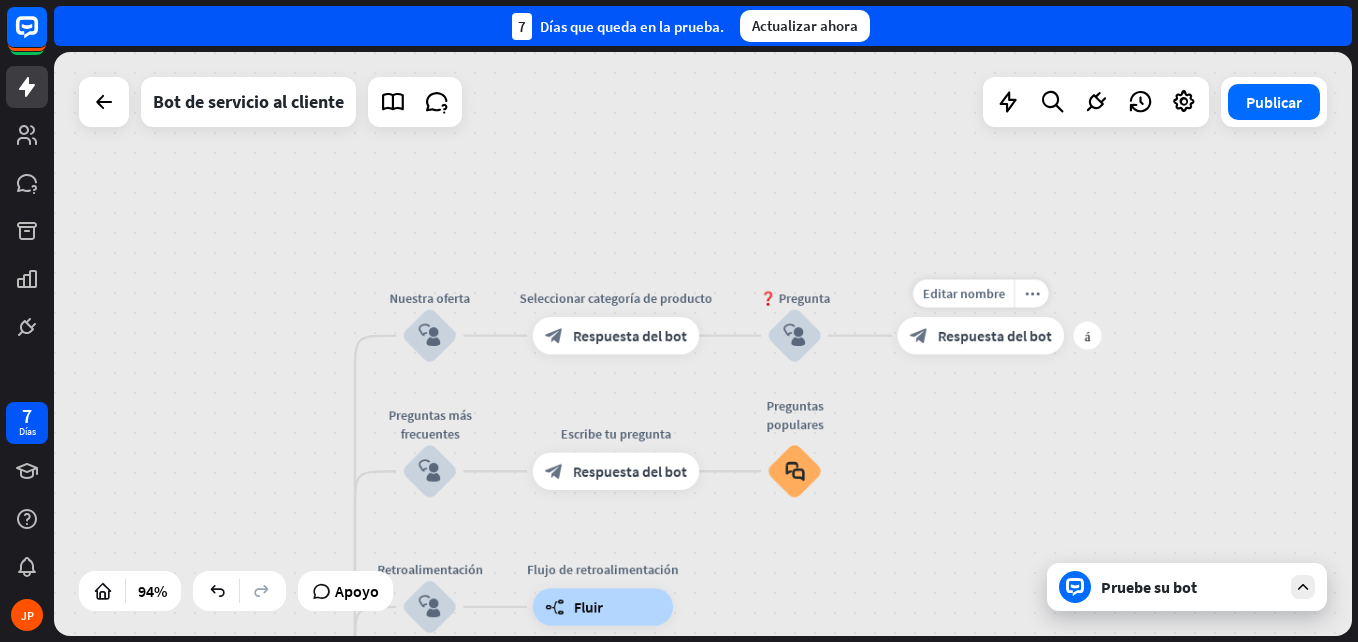 click on "Respuesta del bot" at bounding box center [995, 335] 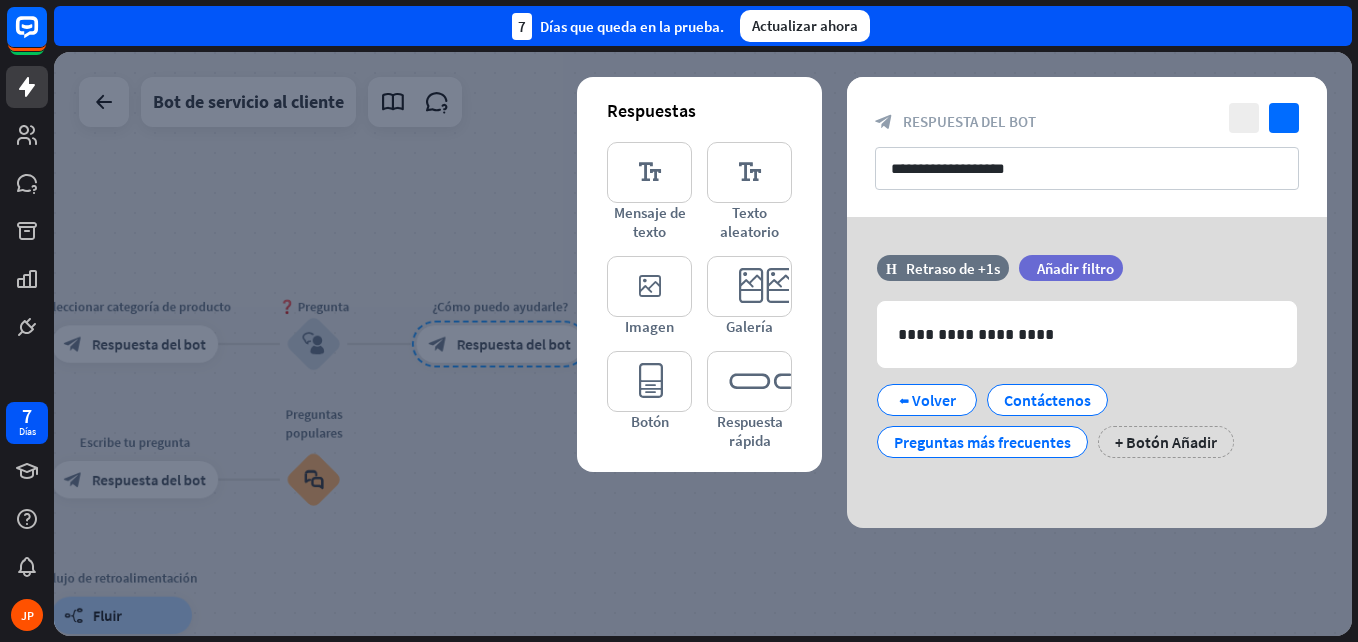 click at bounding box center [703, 344] 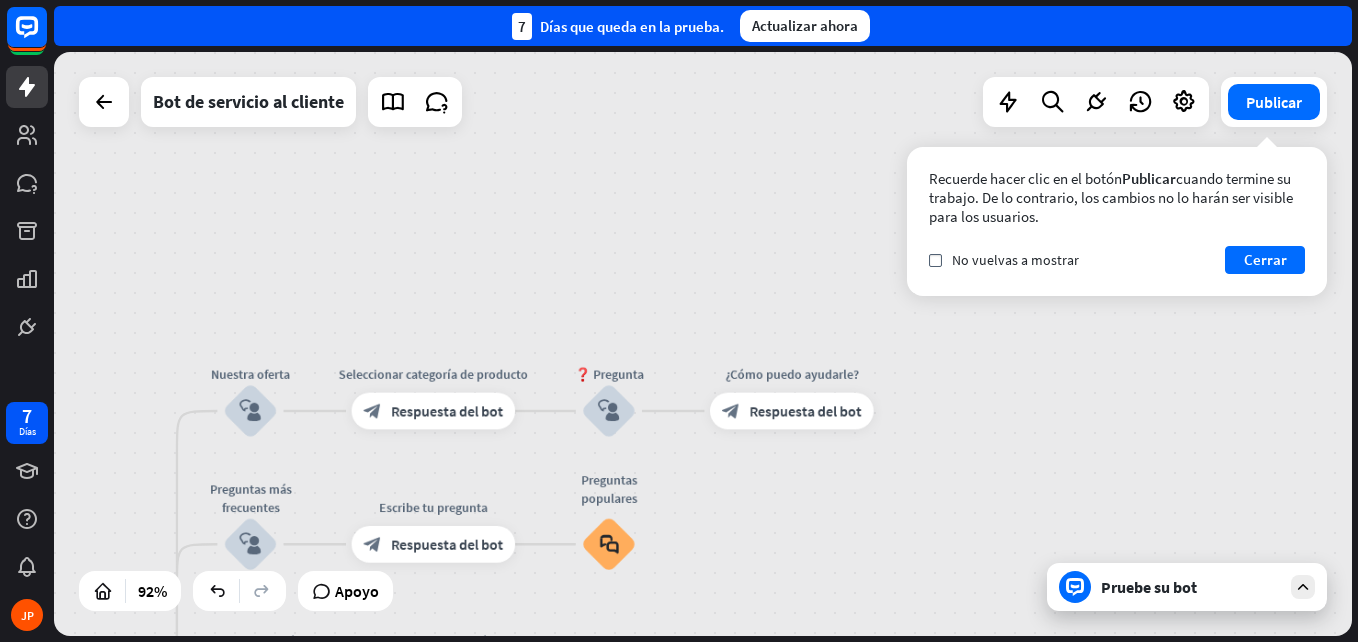 drag, startPoint x: 632, startPoint y: 462, endPoint x: 946, endPoint y: 548, distance: 325.56412 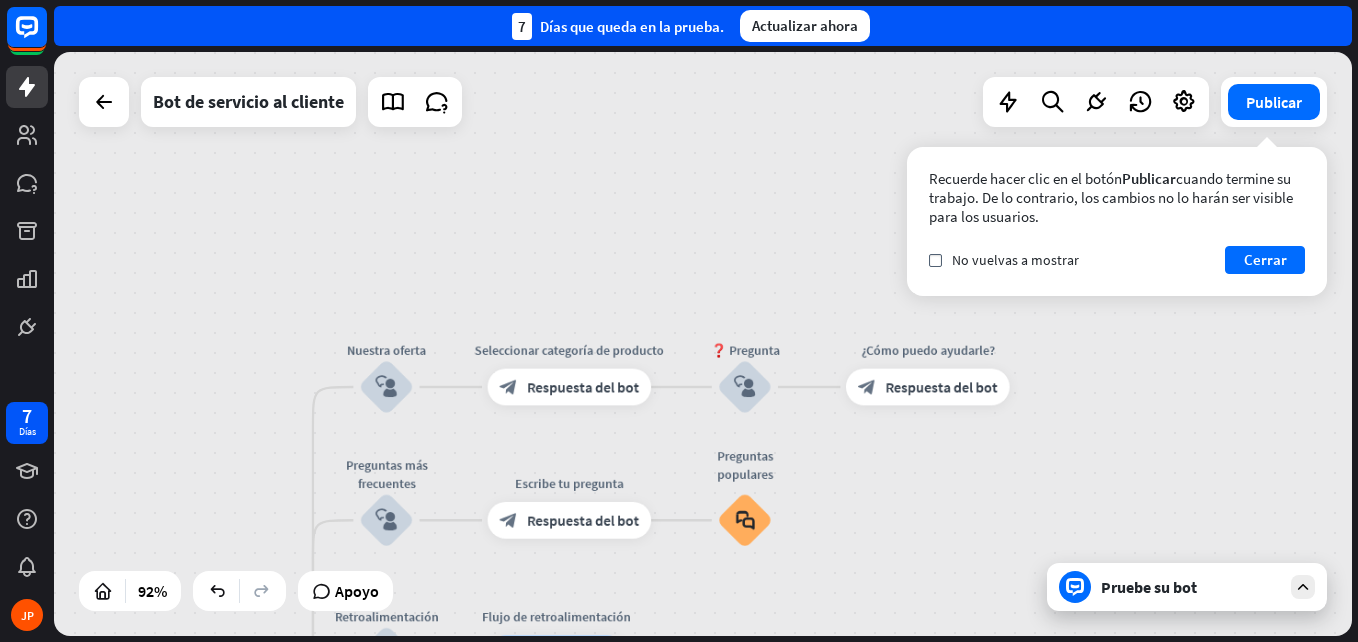 drag, startPoint x: 869, startPoint y: 533, endPoint x: 1062, endPoint y: 479, distance: 200.41208 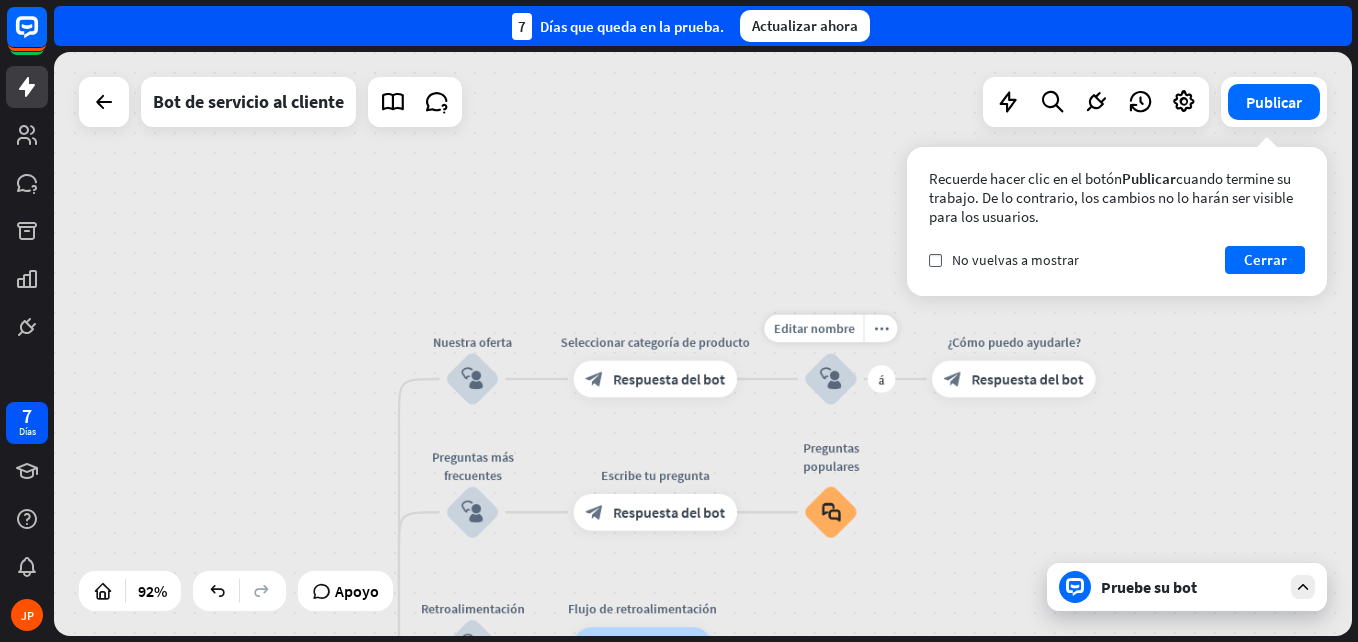 click on "block_user_input" at bounding box center [830, 378] 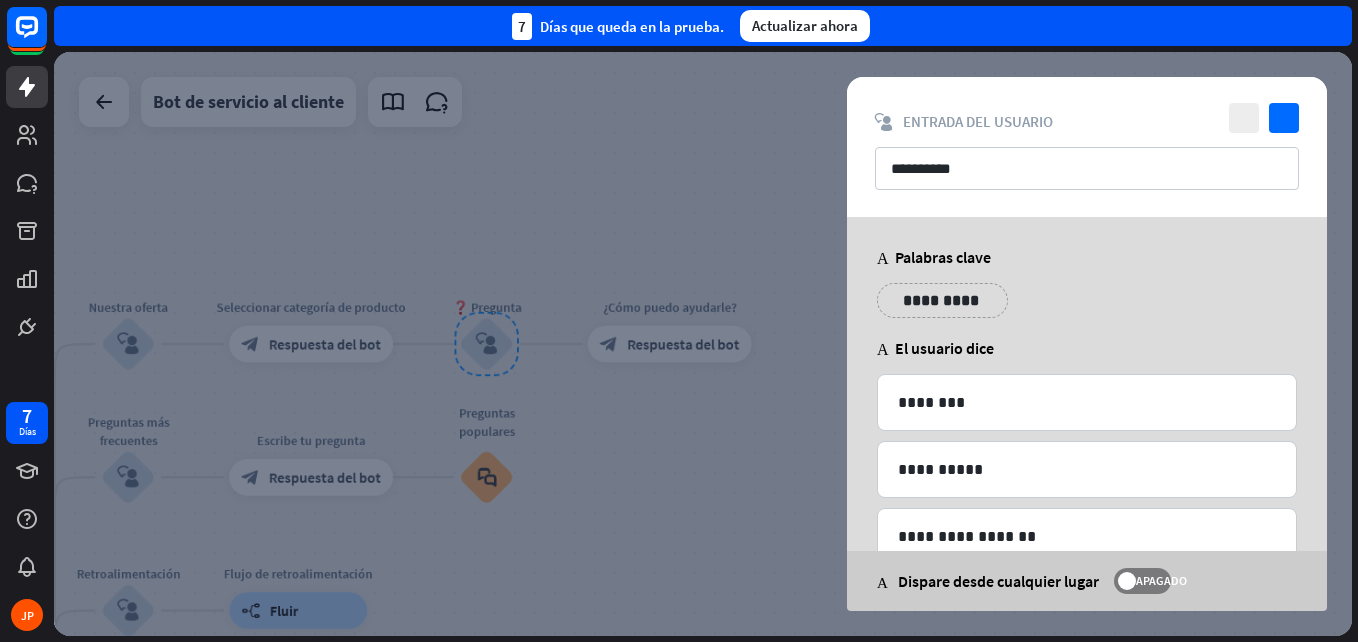 click at bounding box center (703, 344) 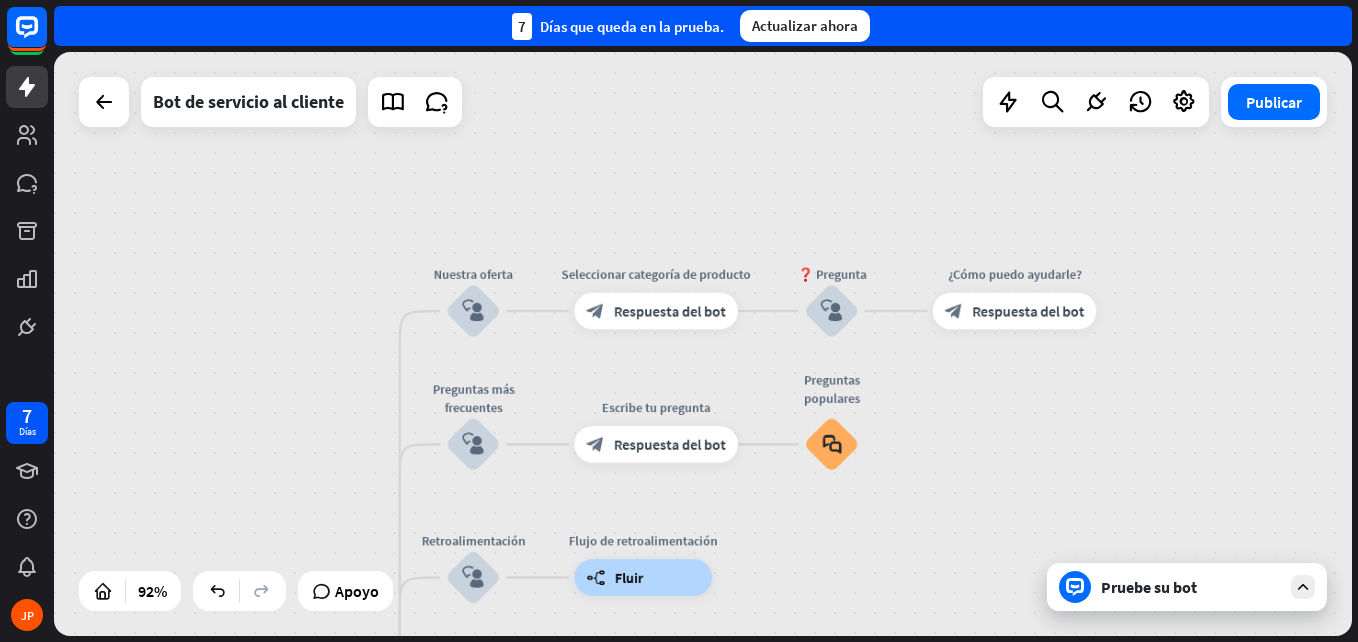drag, startPoint x: 618, startPoint y: 408, endPoint x: 999, endPoint y: 386, distance: 381.63464 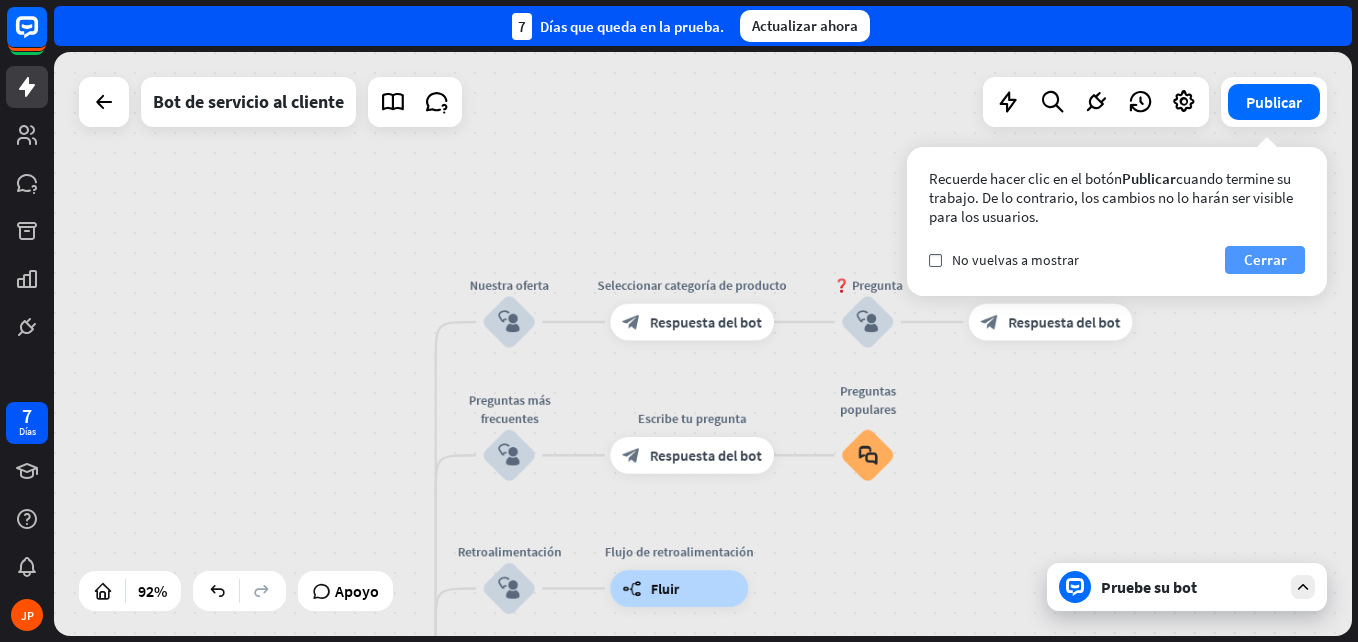 click on "Cerrar" at bounding box center (1265, 260) 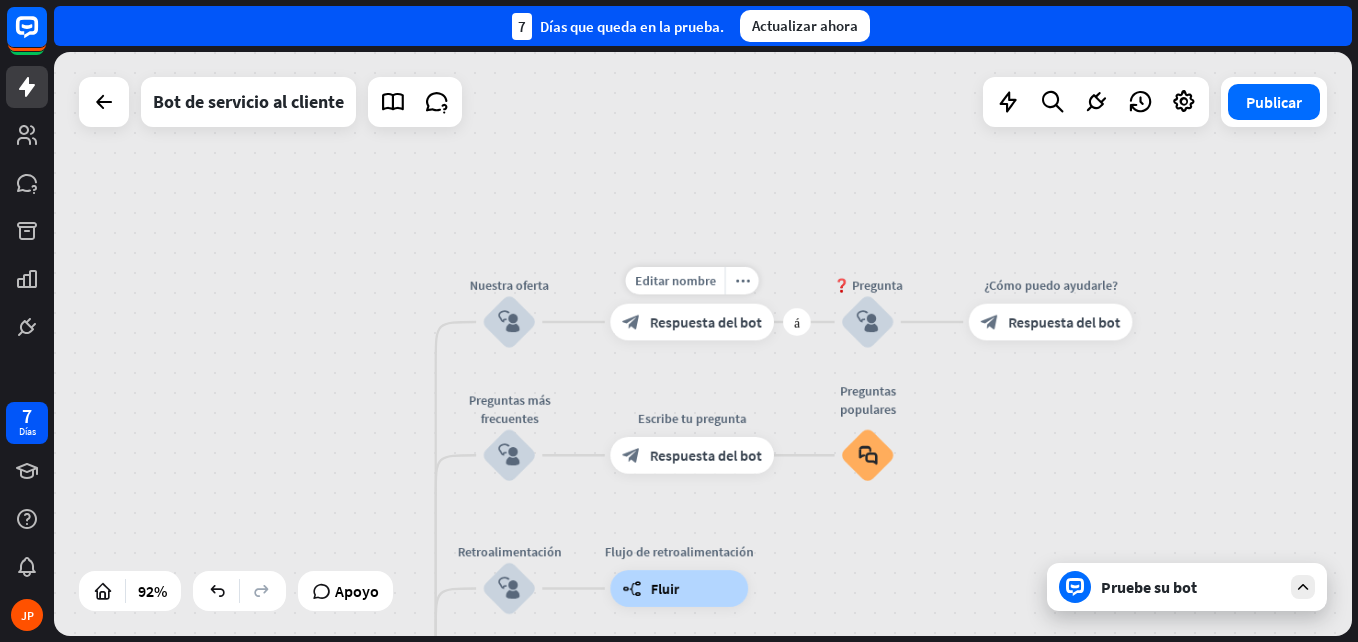 click on "Editar nombre   more_horiz         más     block_bot_response   Respuesta del bot" at bounding box center (692, 322) 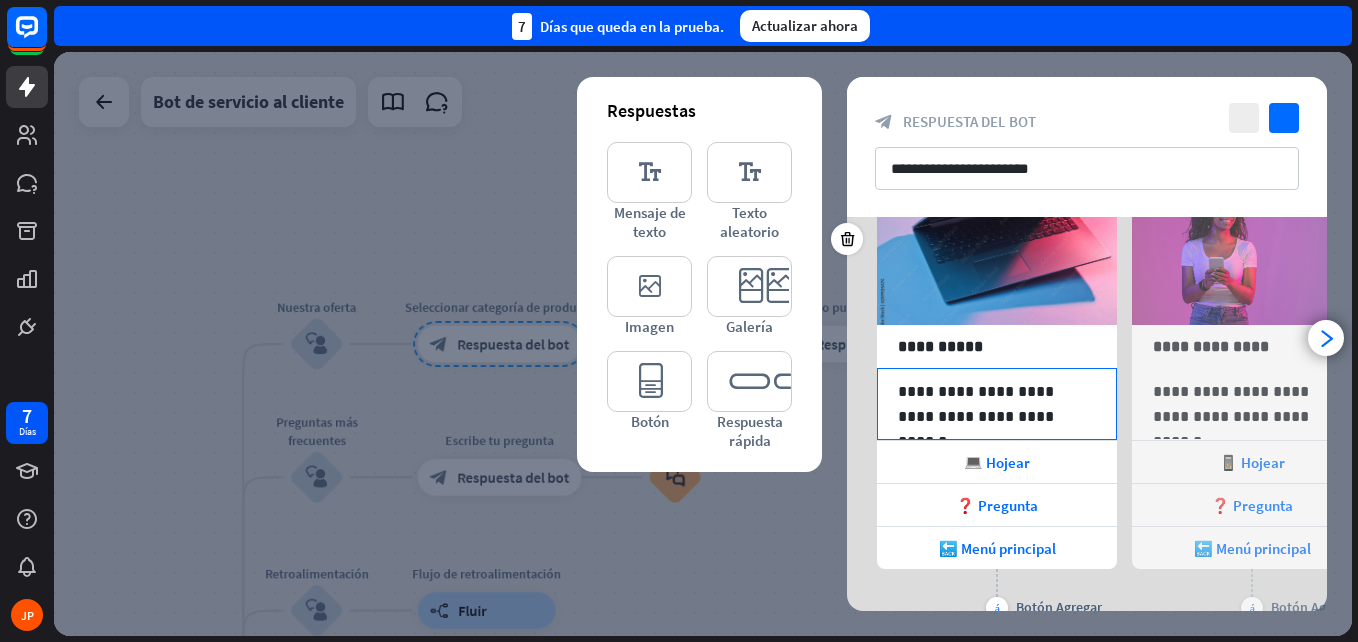scroll, scrollTop: 120, scrollLeft: 0, axis: vertical 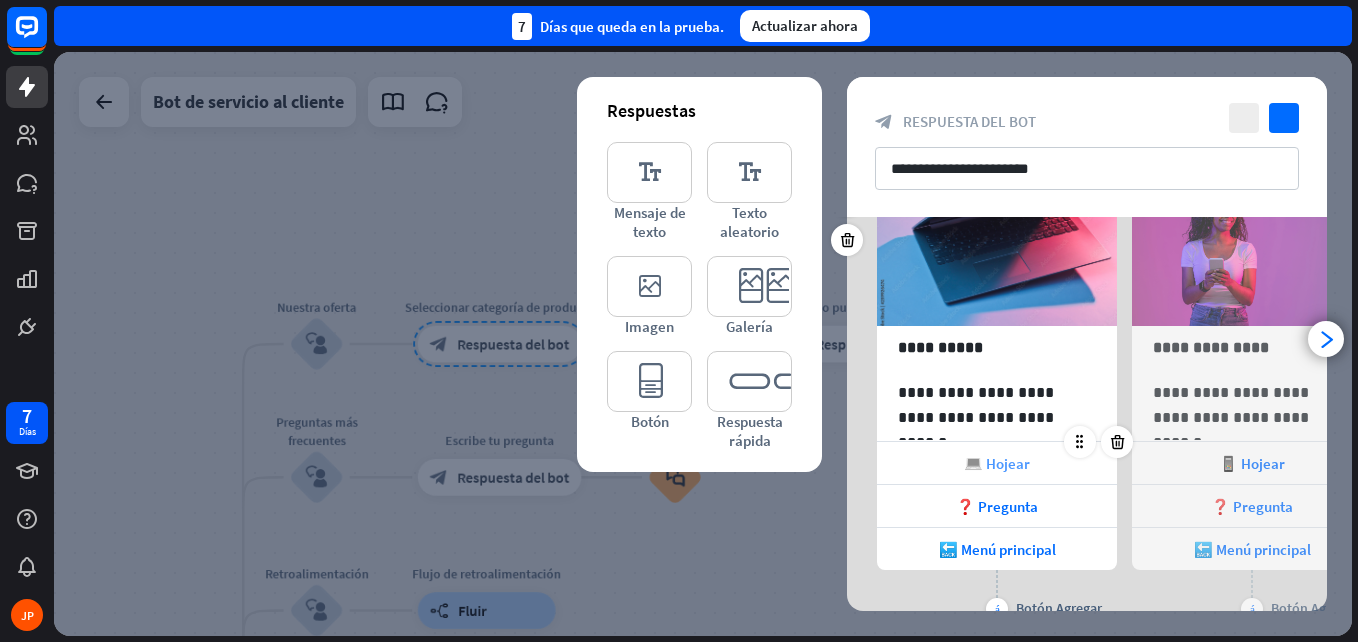 click on "💻 Hojear" at bounding box center [997, 463] 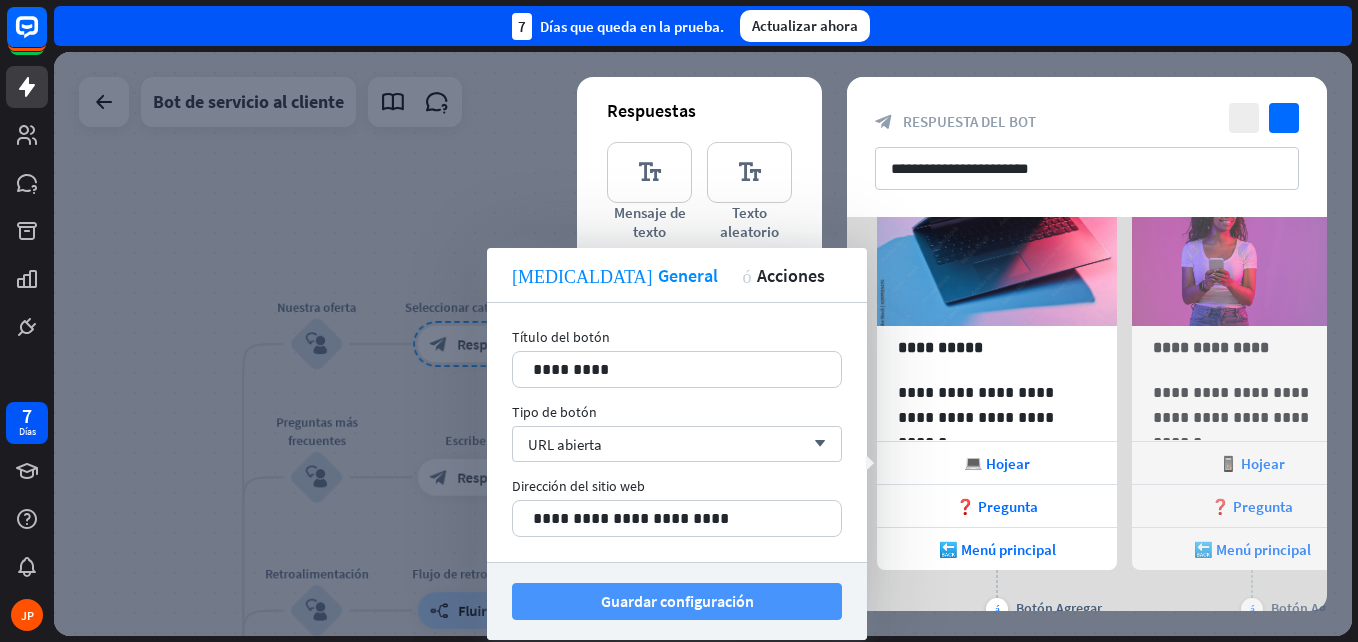 click on "Guardar configuración" at bounding box center (677, 601) 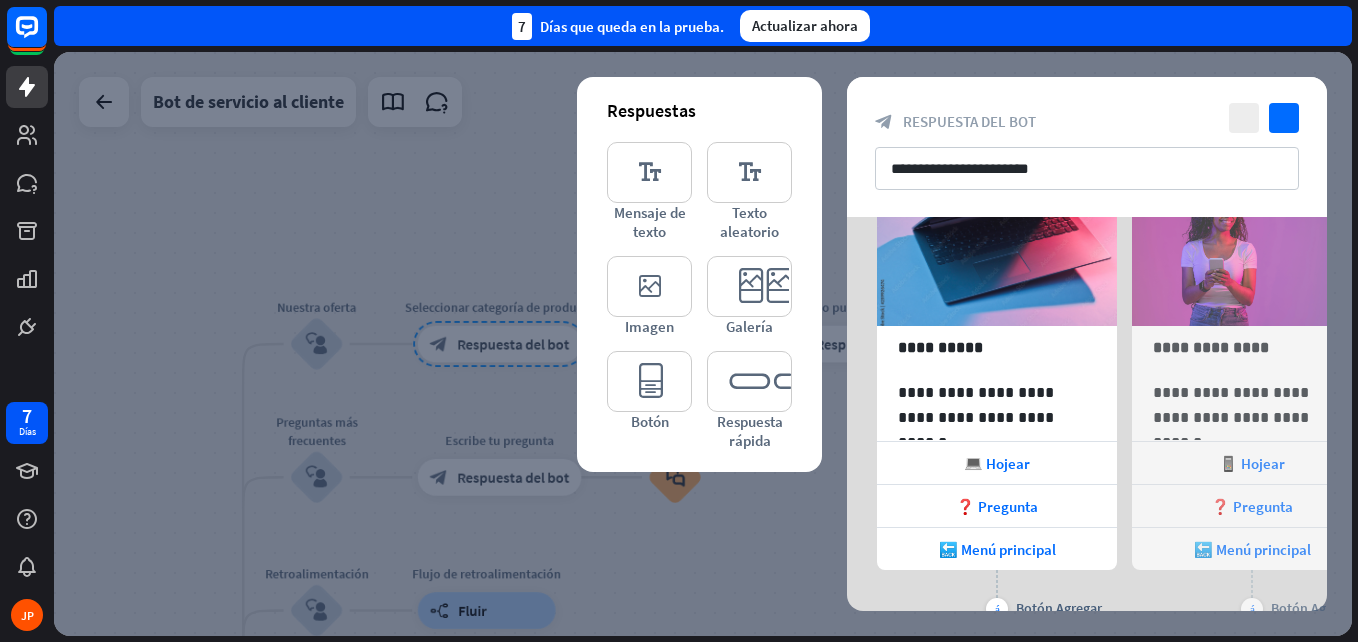 click at bounding box center [703, 344] 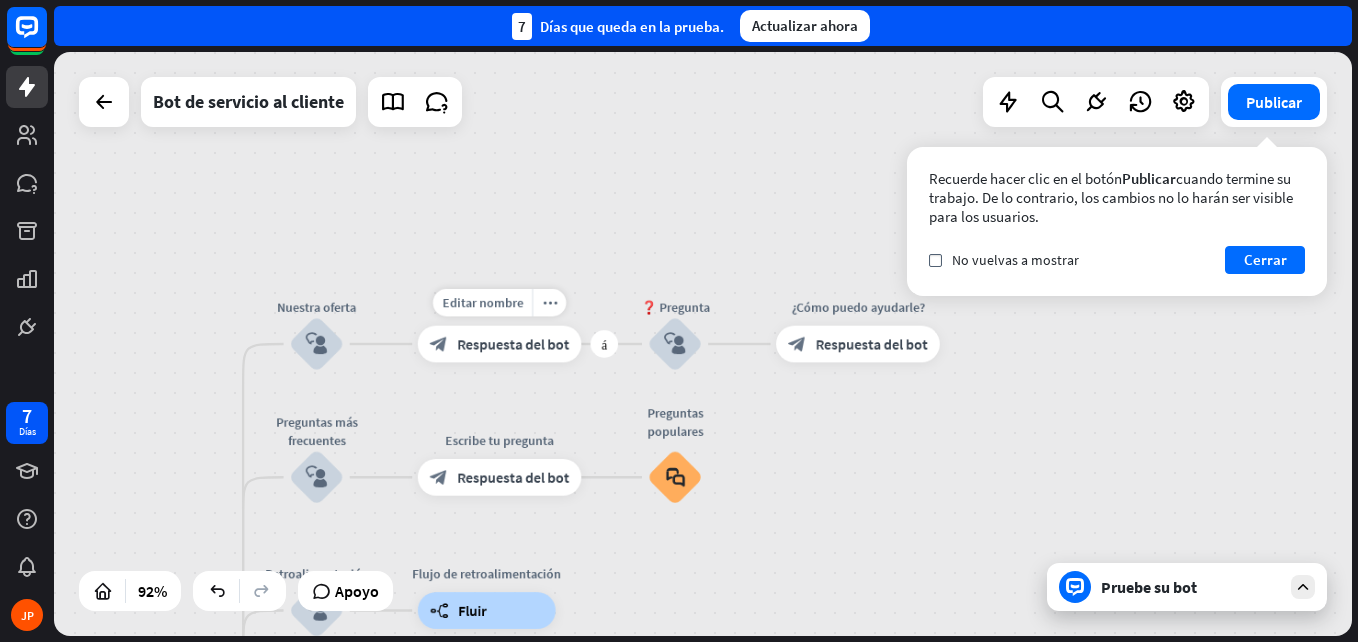click on "Respuesta del bot" at bounding box center (513, 344) 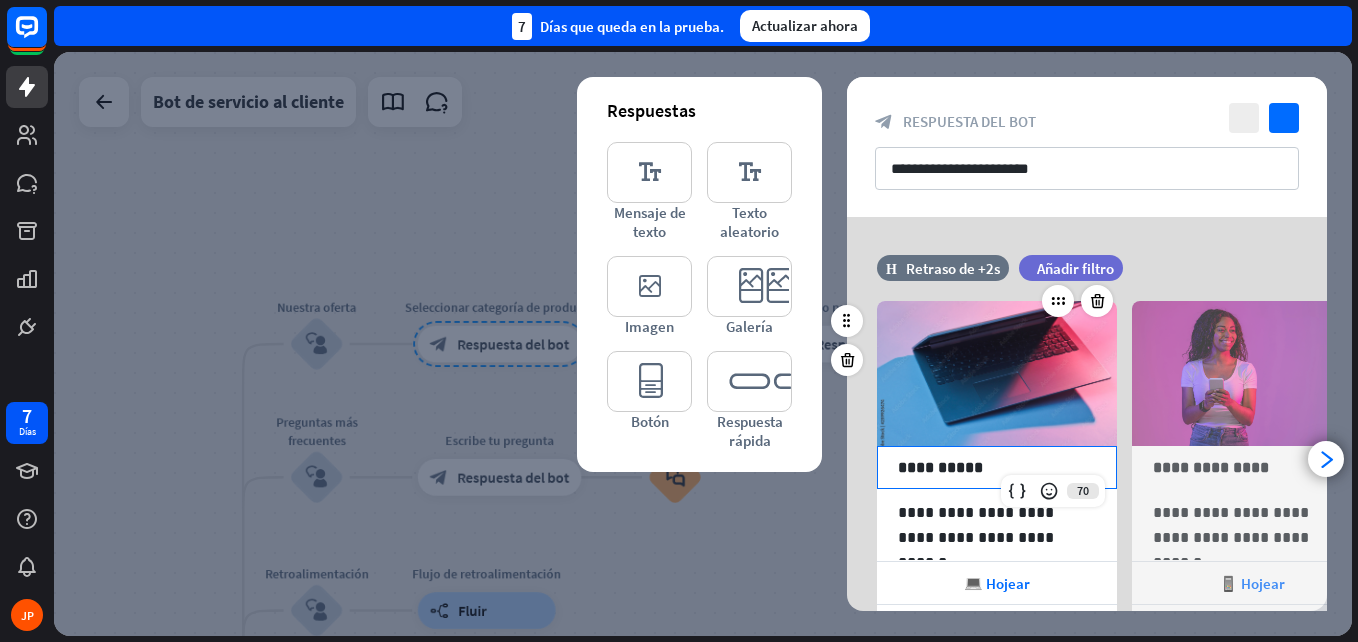 click on "**********" at bounding box center (997, 467) 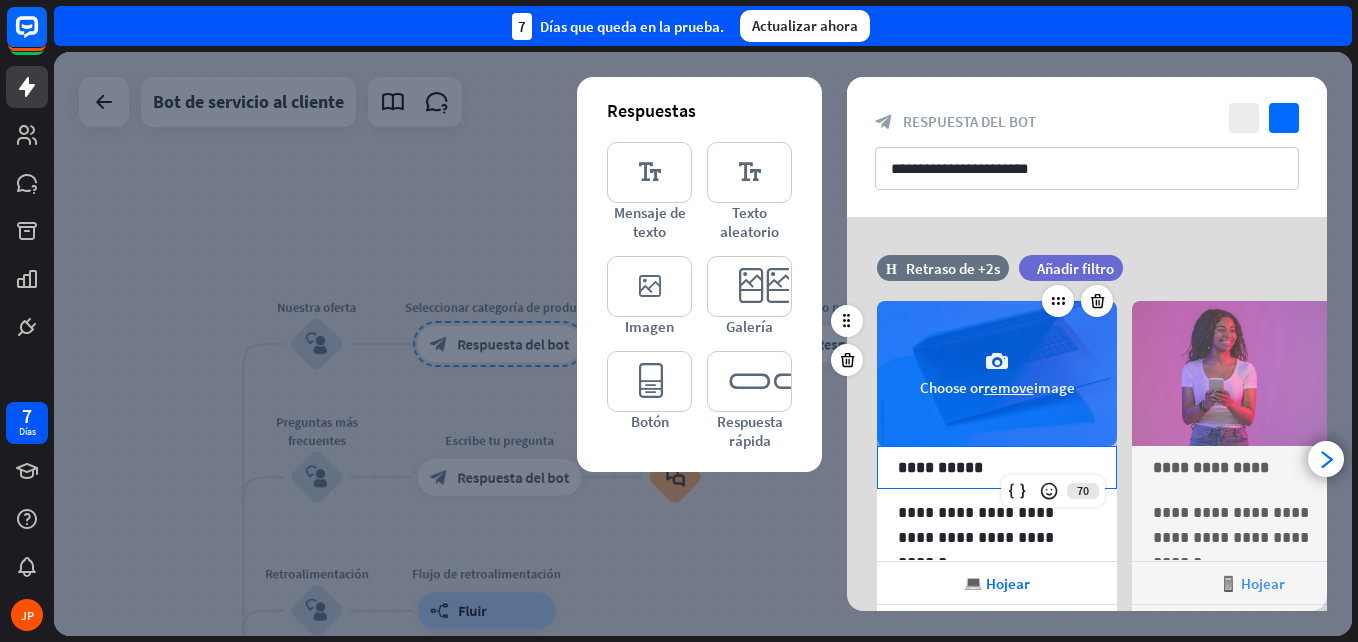 click on "remove" at bounding box center (1009, 387) 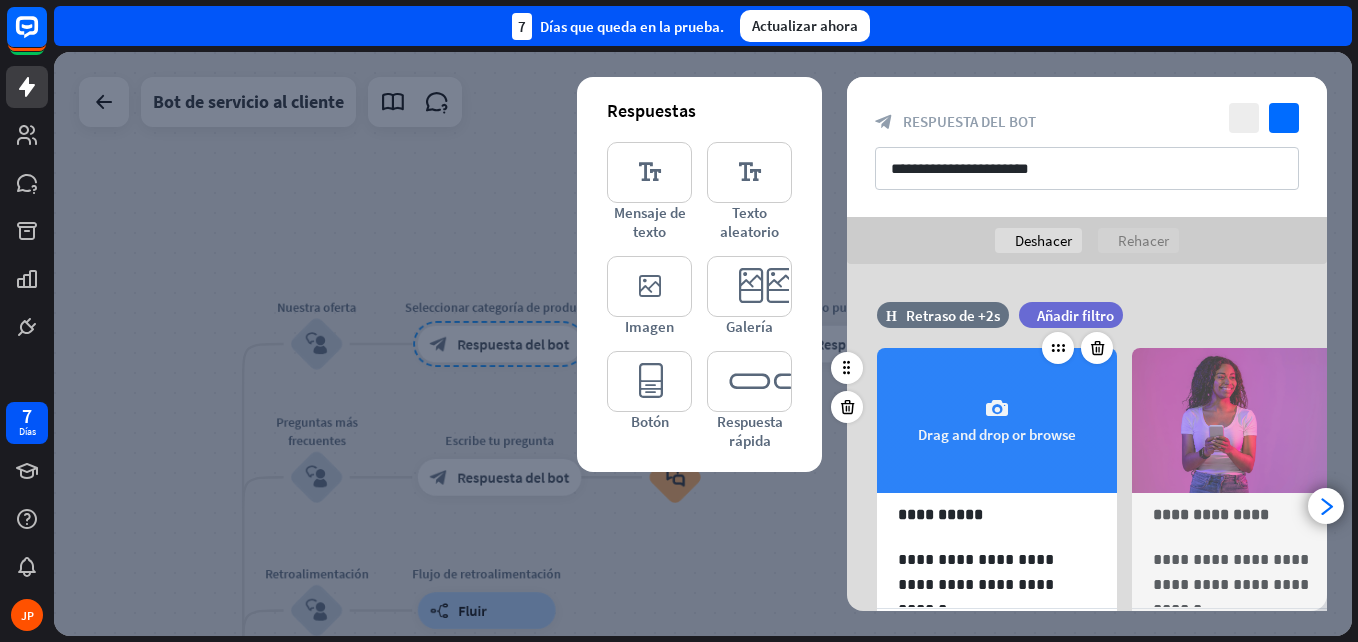 click on "camera
Drag and drop or browse" at bounding box center (997, 420) 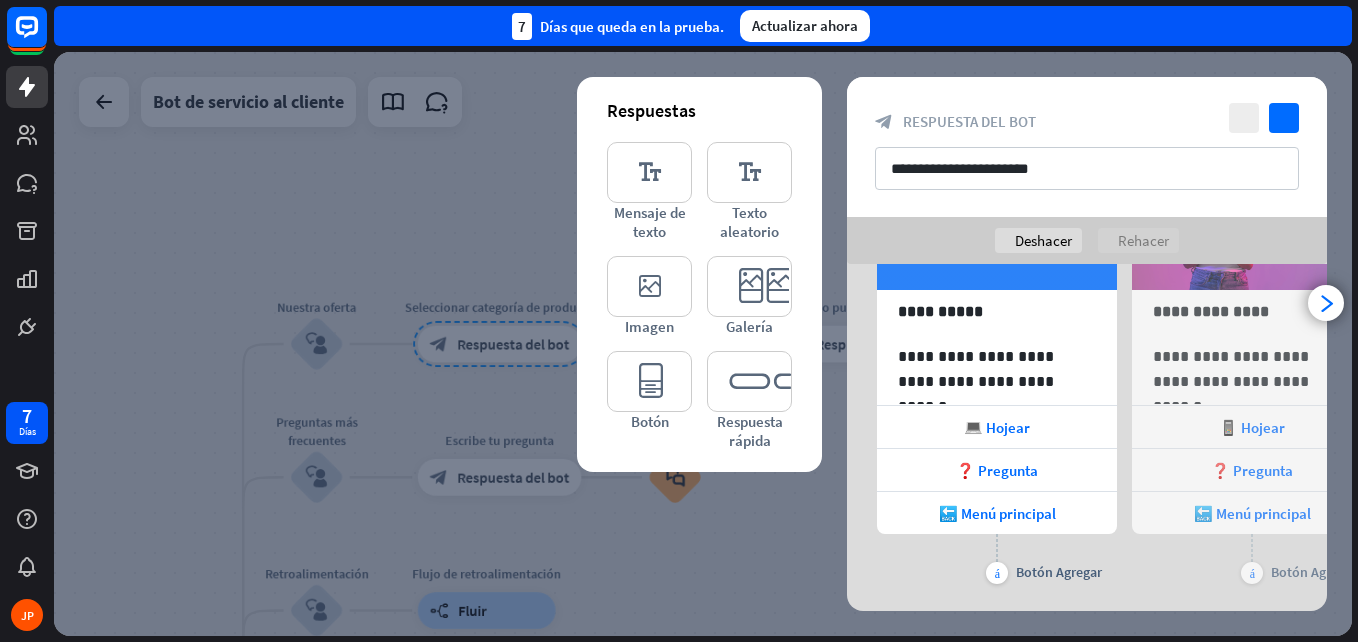 scroll, scrollTop: 205, scrollLeft: 0, axis: vertical 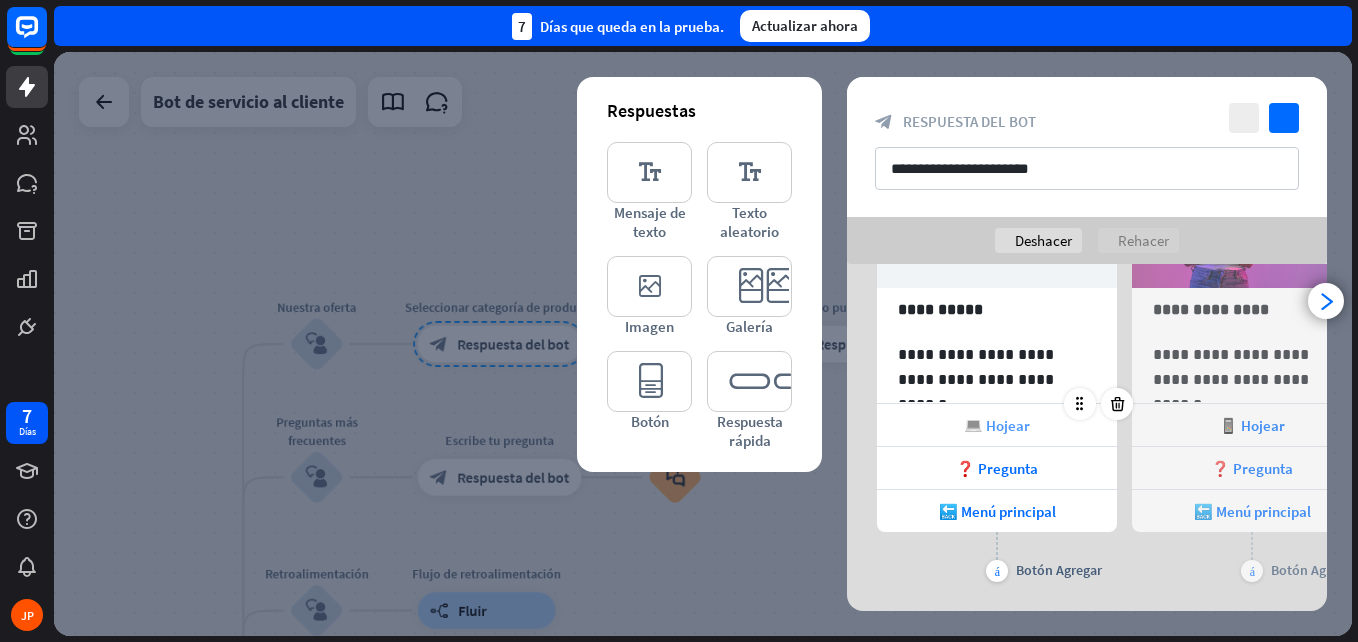 click on "💻 Hojear" at bounding box center [997, 425] 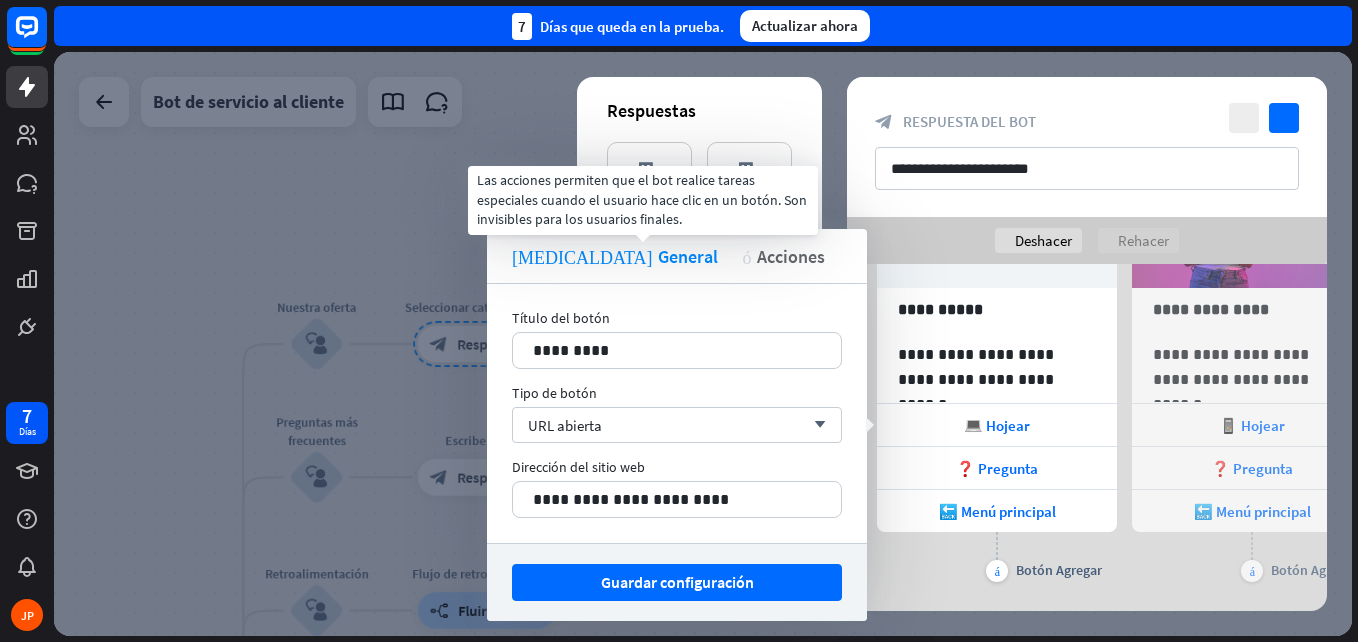 click on "Acciones" at bounding box center (791, 256) 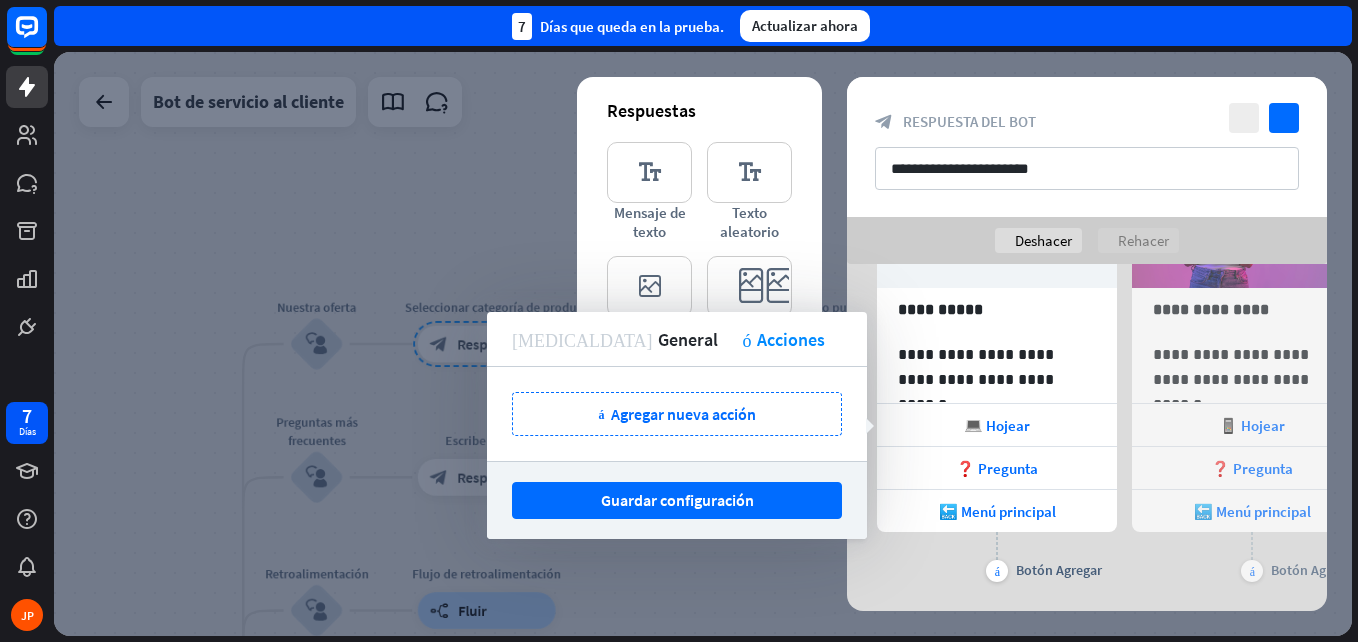 click on "[MEDICAL_DATA]
General
acción    Acciones" at bounding box center (677, 339) 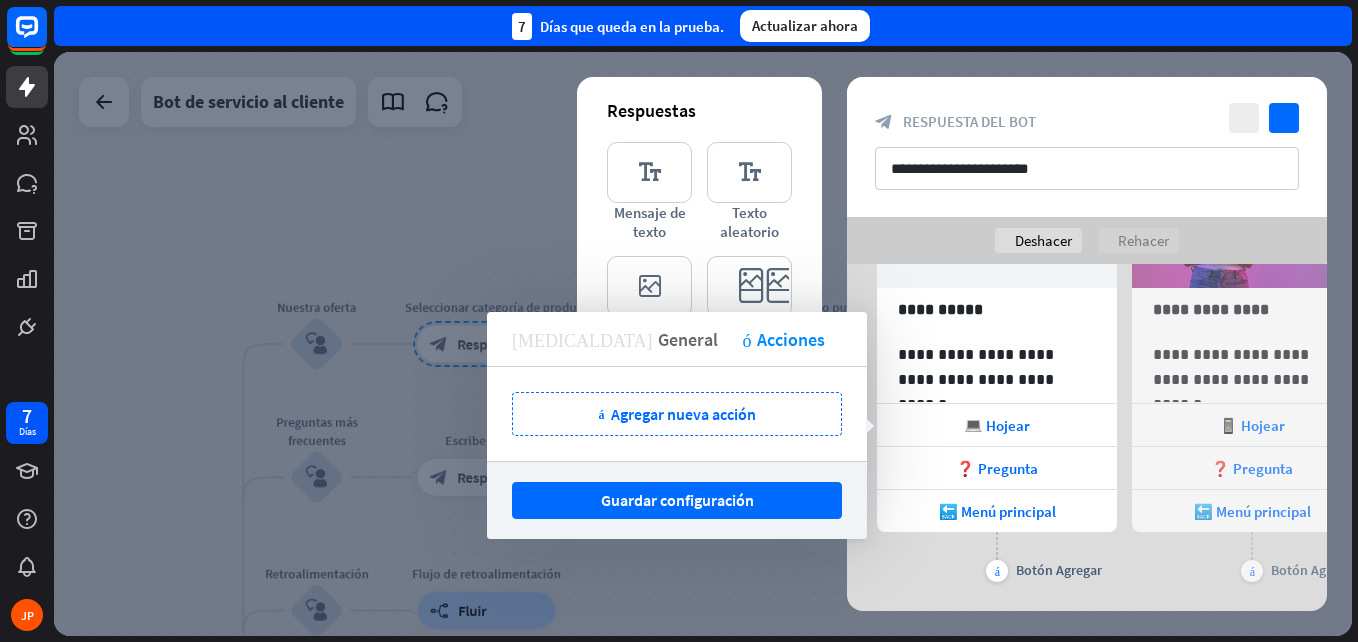 click on "General" at bounding box center (688, 339) 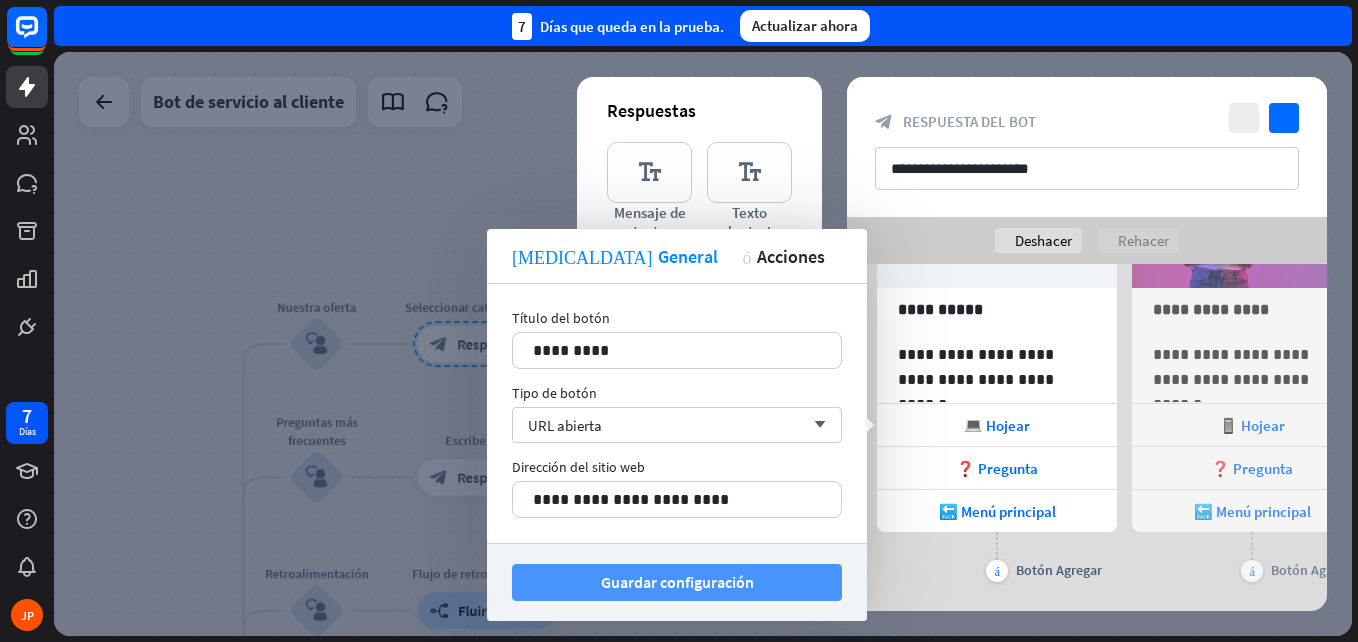 click on "Guardar configuración" at bounding box center [677, 582] 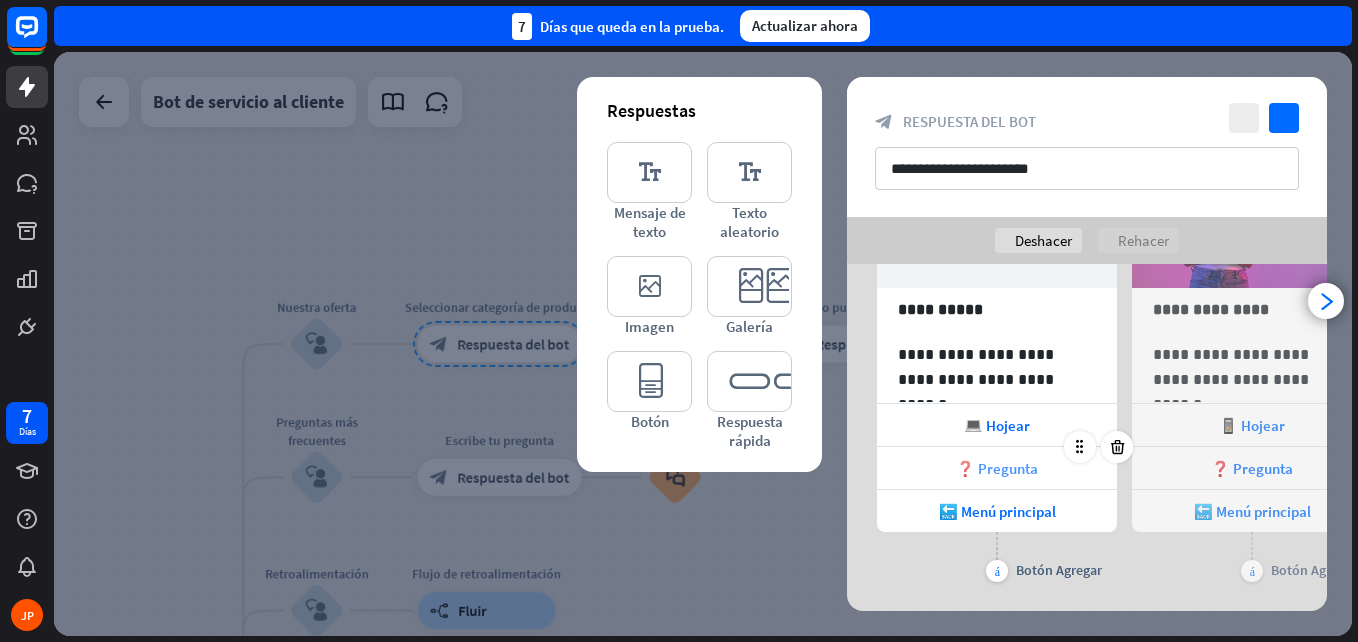 click on "❓ Pregunta" at bounding box center (997, 468) 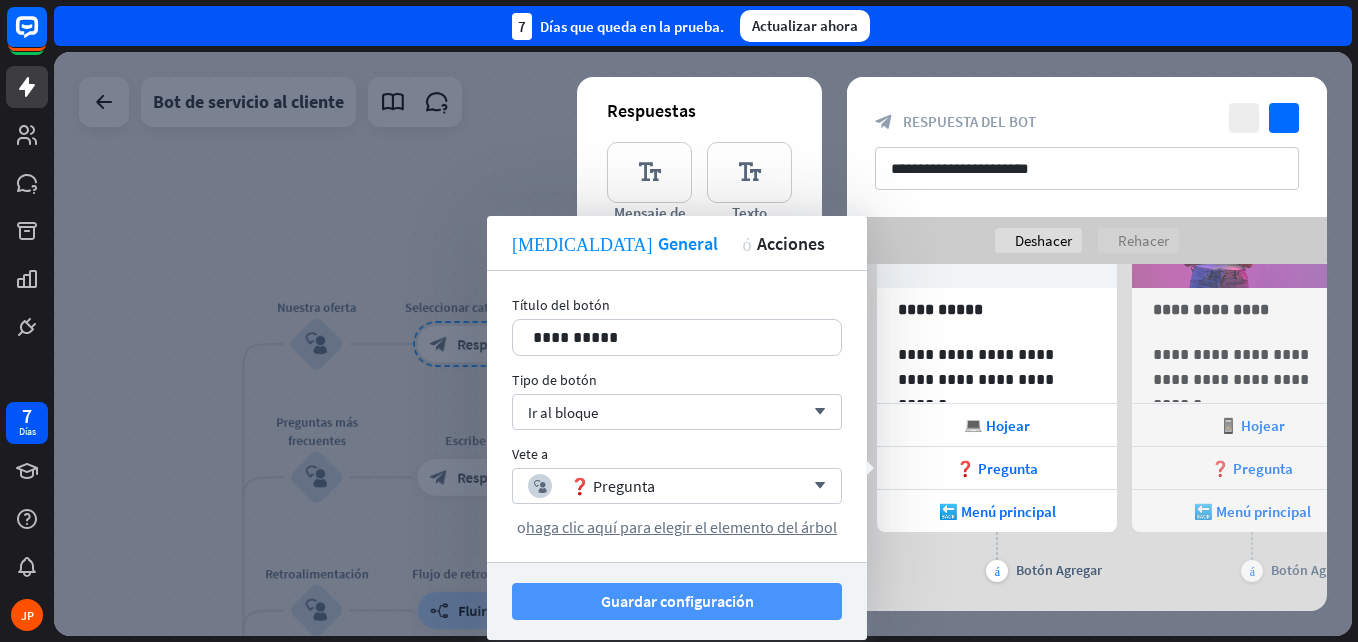 click on "Guardar configuración" at bounding box center (677, 601) 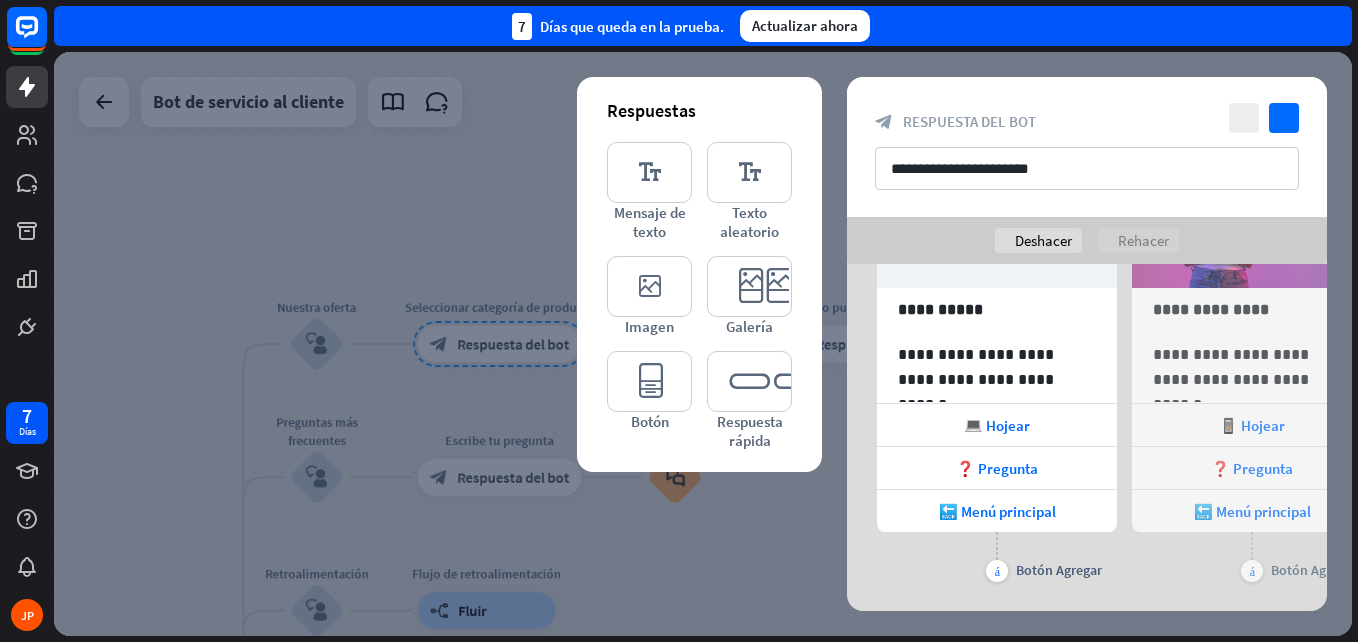 click at bounding box center (703, 344) 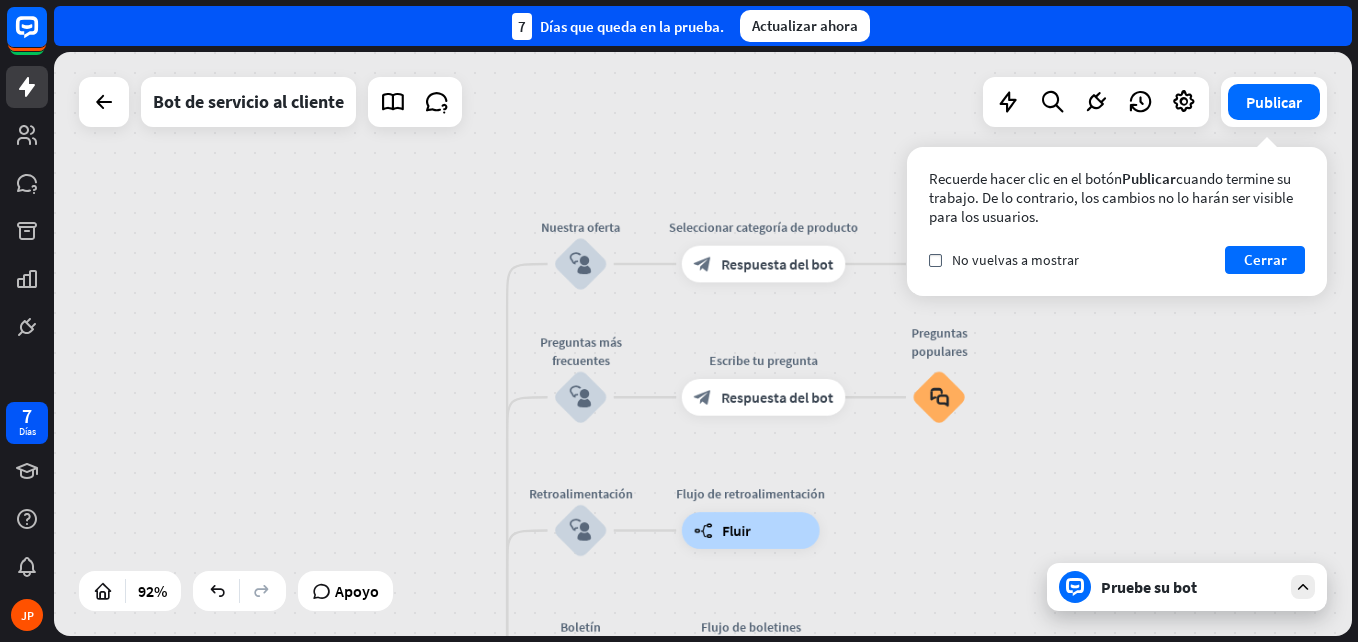 drag, startPoint x: 602, startPoint y: 274, endPoint x: 950, endPoint y: 160, distance: 366.19666 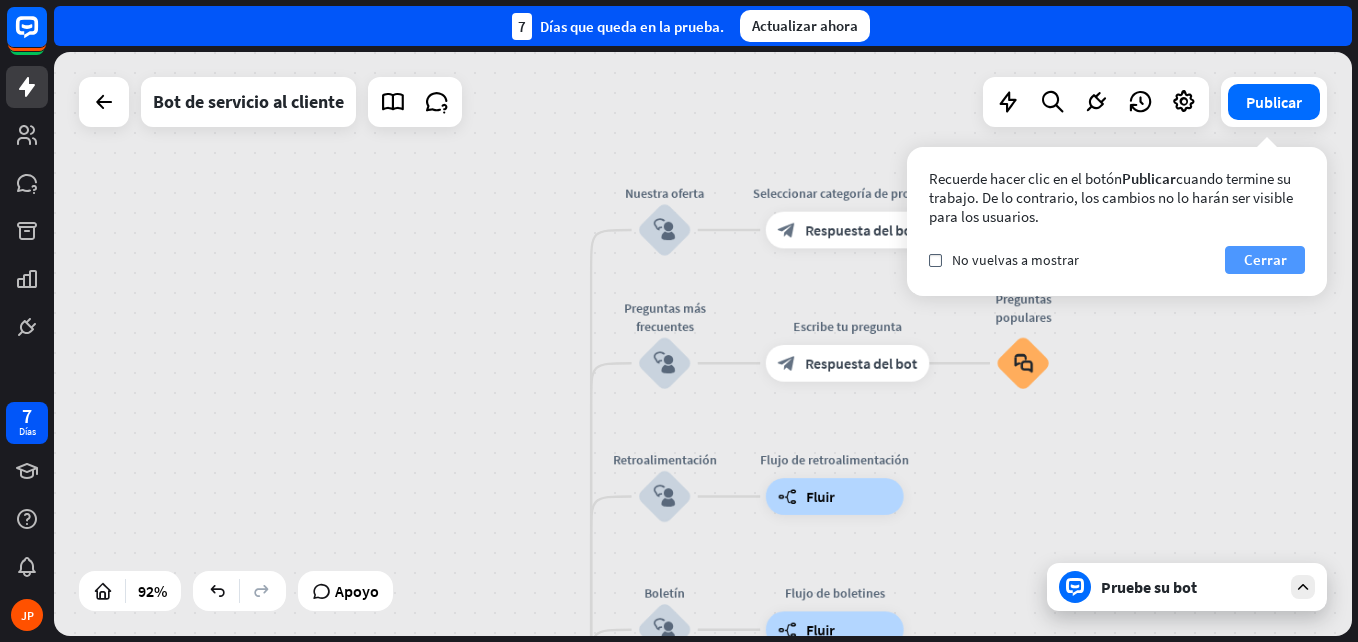 click on "Cerrar" at bounding box center [1265, 260] 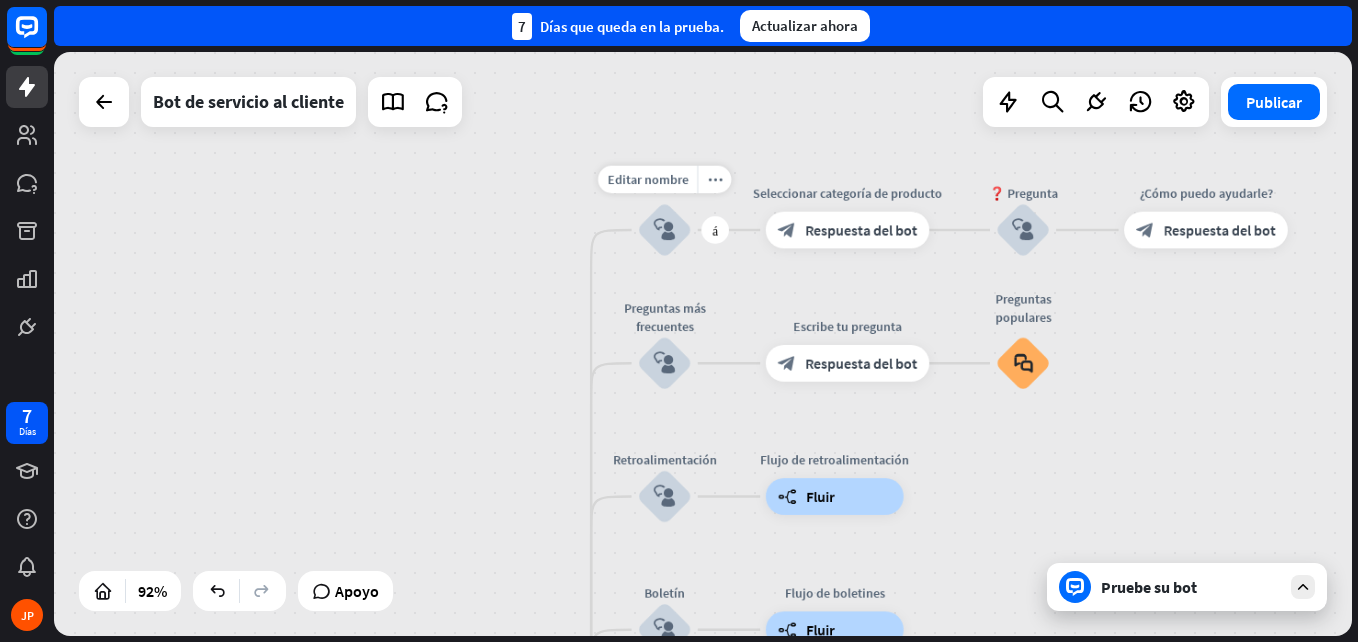 click on "block_user_input" at bounding box center [665, 230] 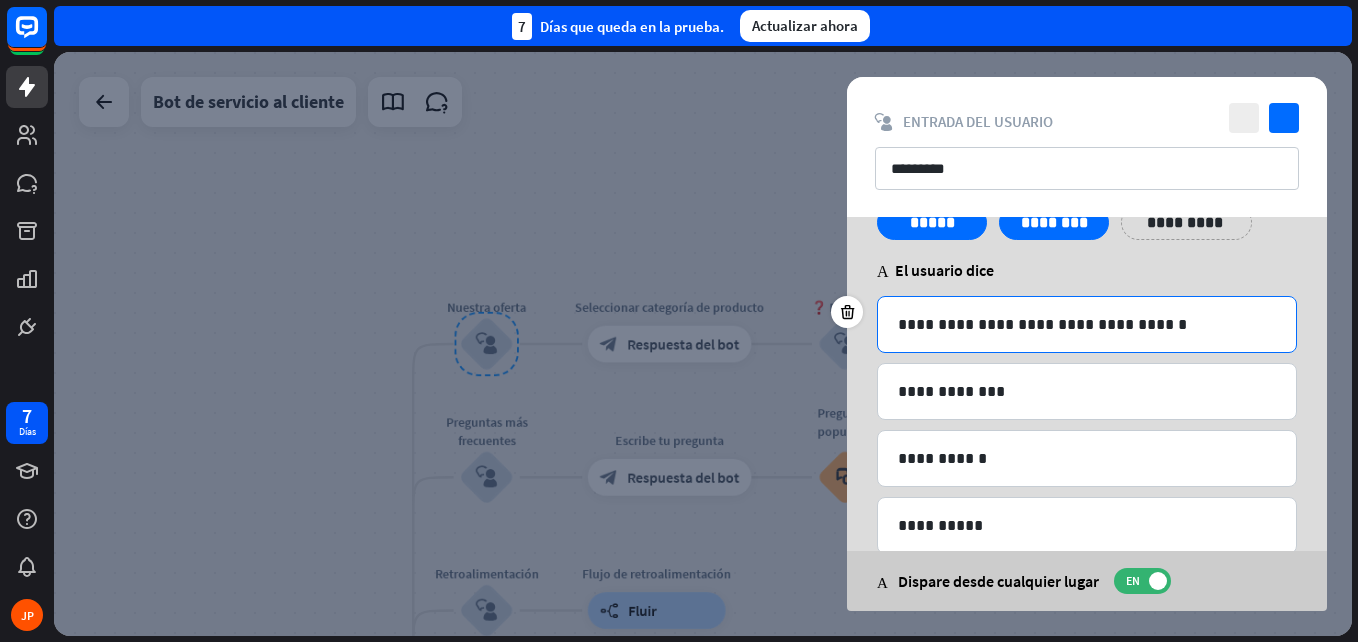 scroll, scrollTop: 0, scrollLeft: 0, axis: both 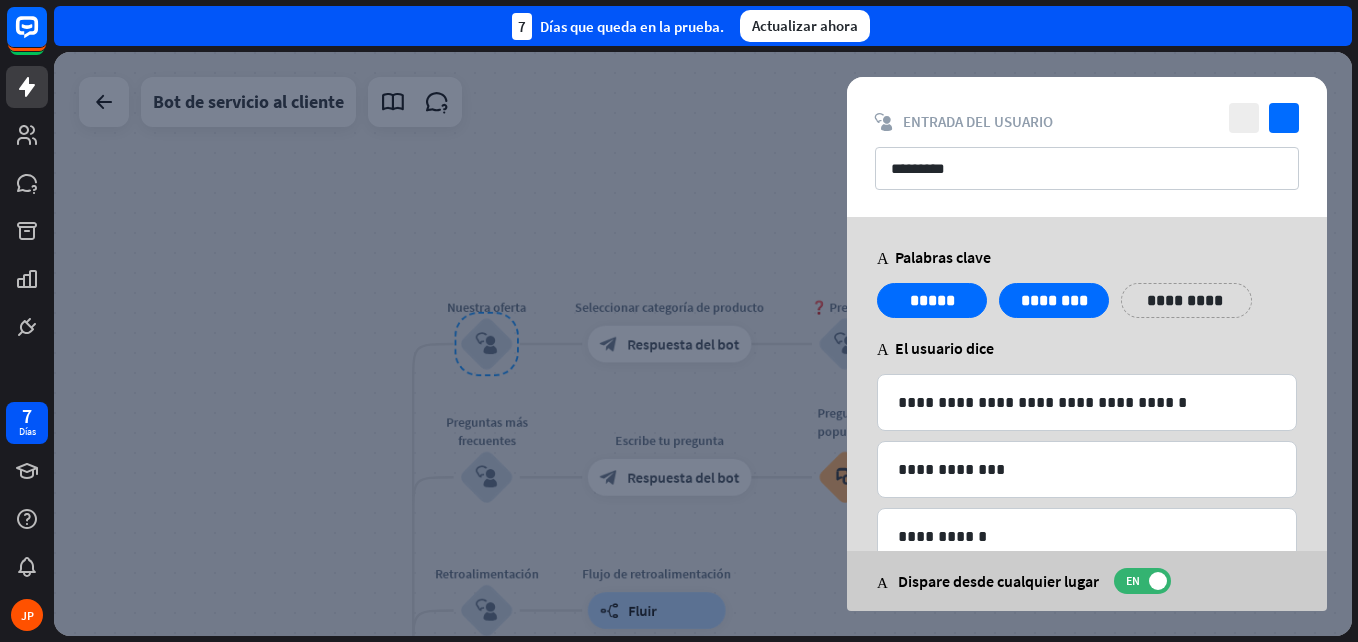 click at bounding box center [703, 344] 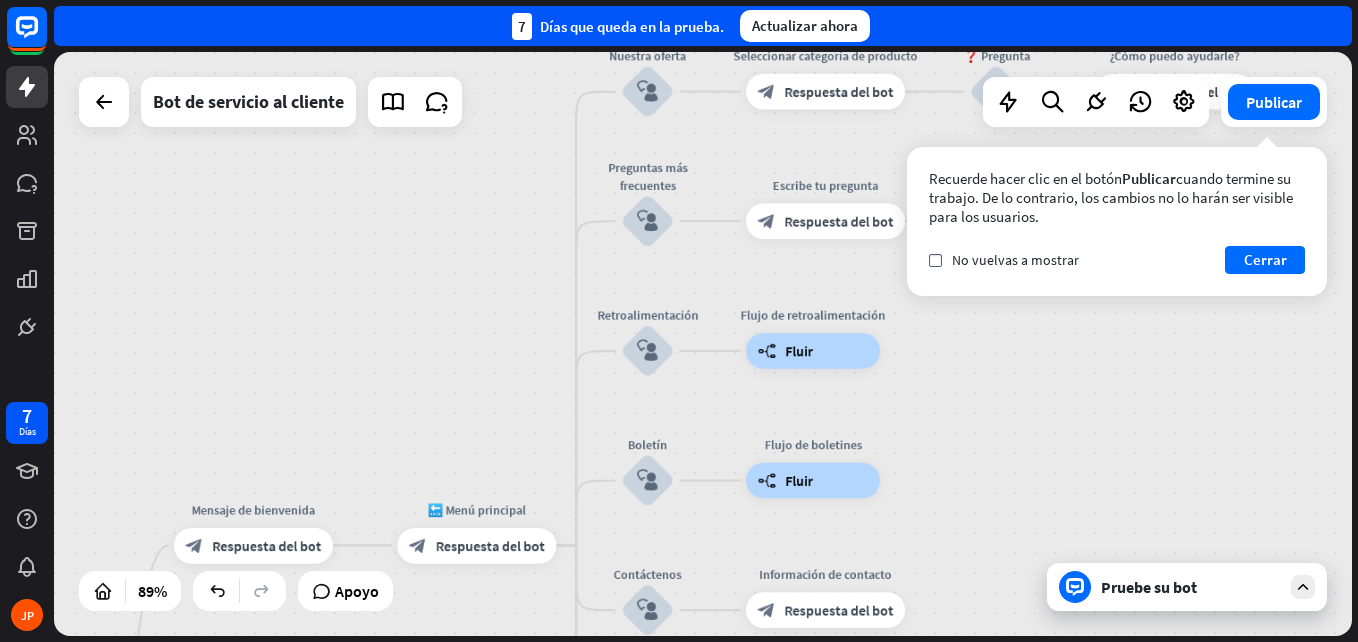 drag, startPoint x: 637, startPoint y: 255, endPoint x: 794, endPoint y: -5, distance: 303.72522 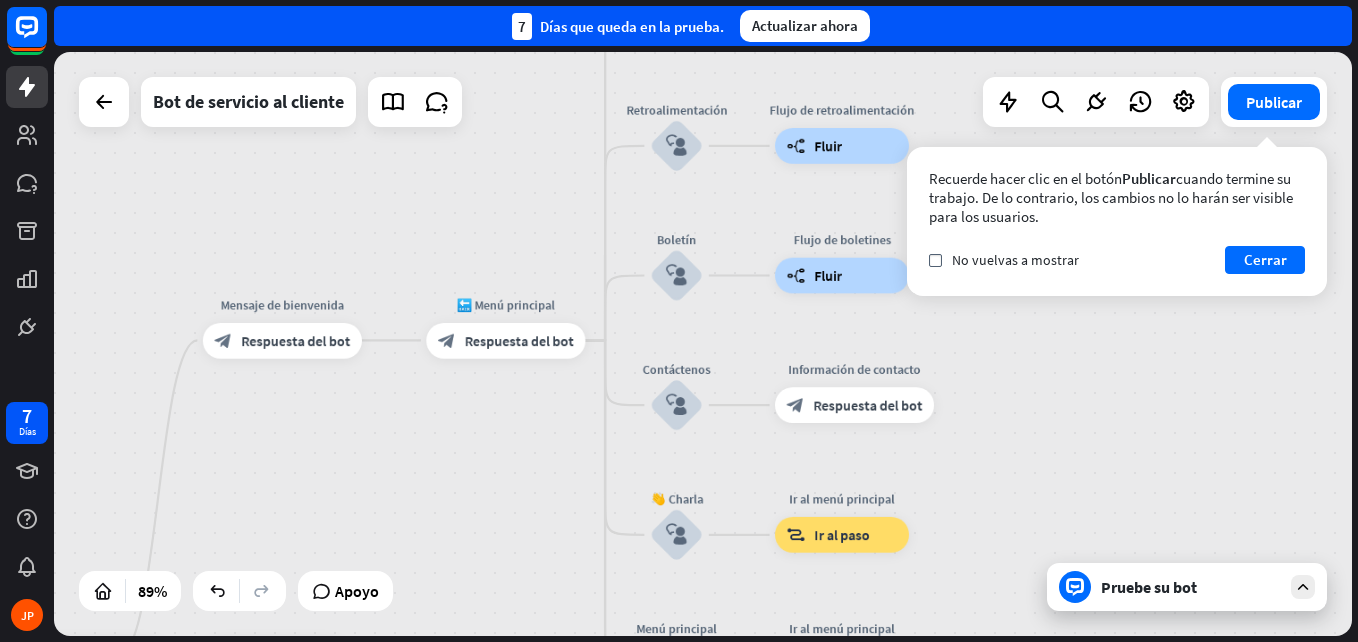 drag, startPoint x: 509, startPoint y: 305, endPoint x: 539, endPoint y: 107, distance: 200.25983 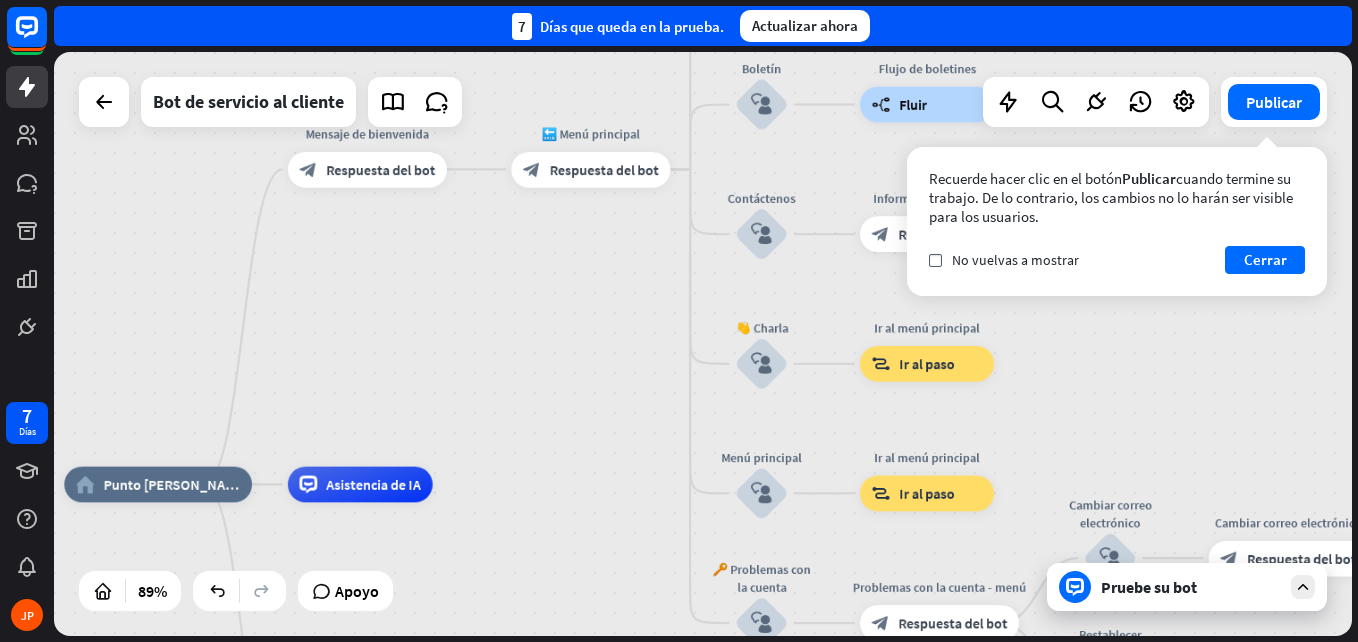 drag, startPoint x: 525, startPoint y: 217, endPoint x: 629, endPoint y: -45, distance: 281.8865 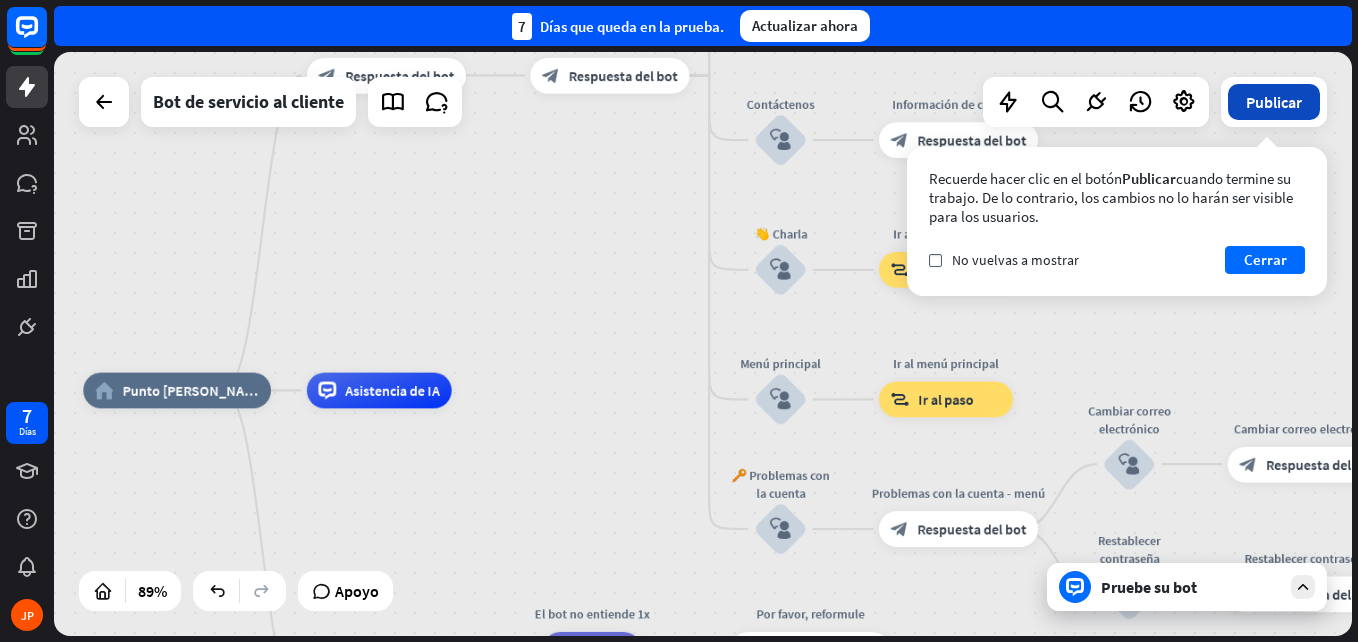 click on "Publicar" at bounding box center (1274, 102) 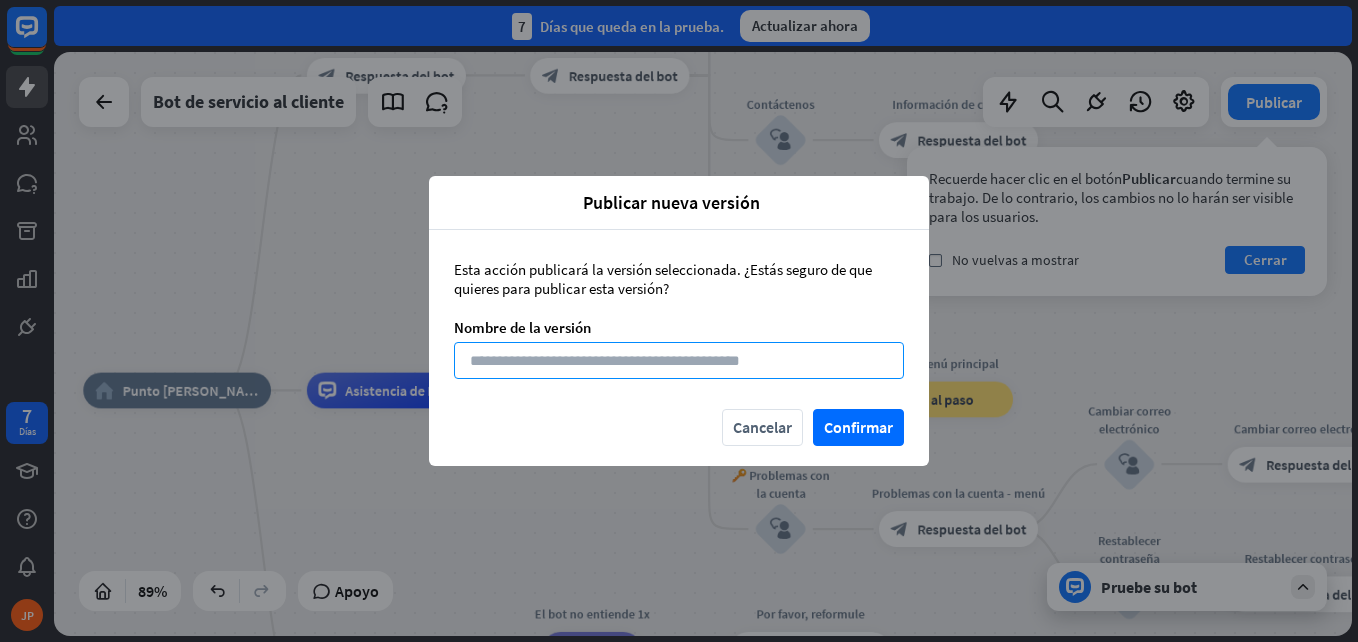 click at bounding box center [679, 360] 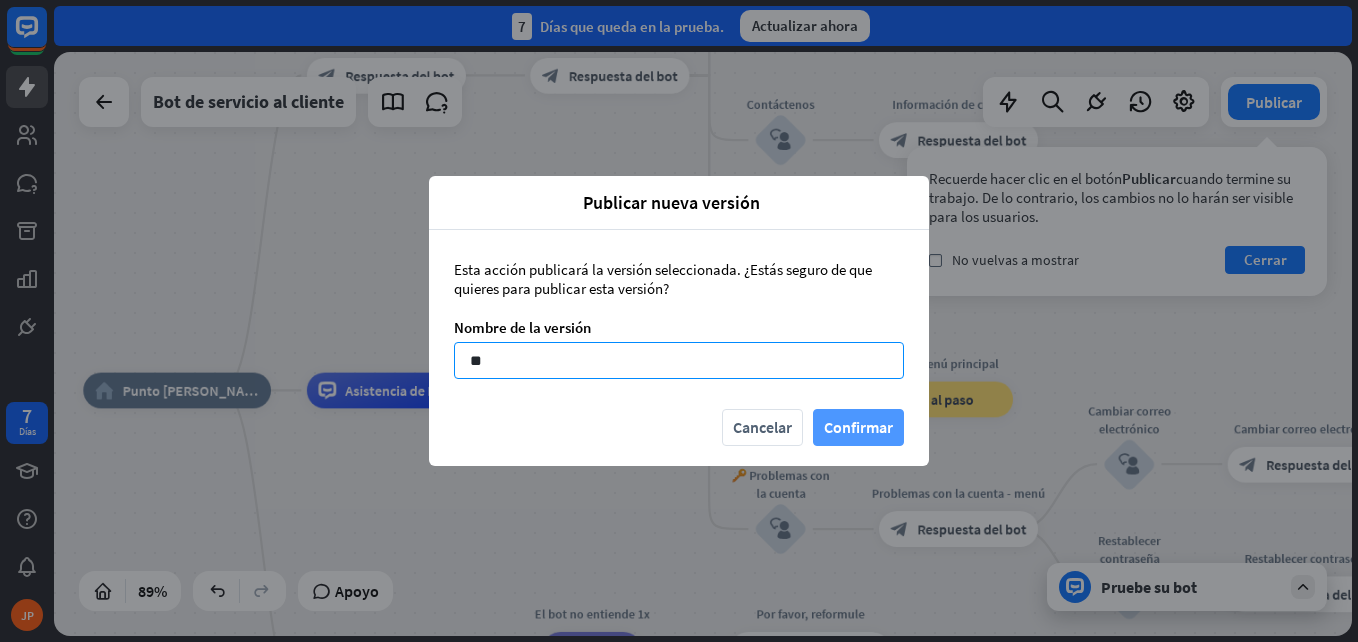 type on "**" 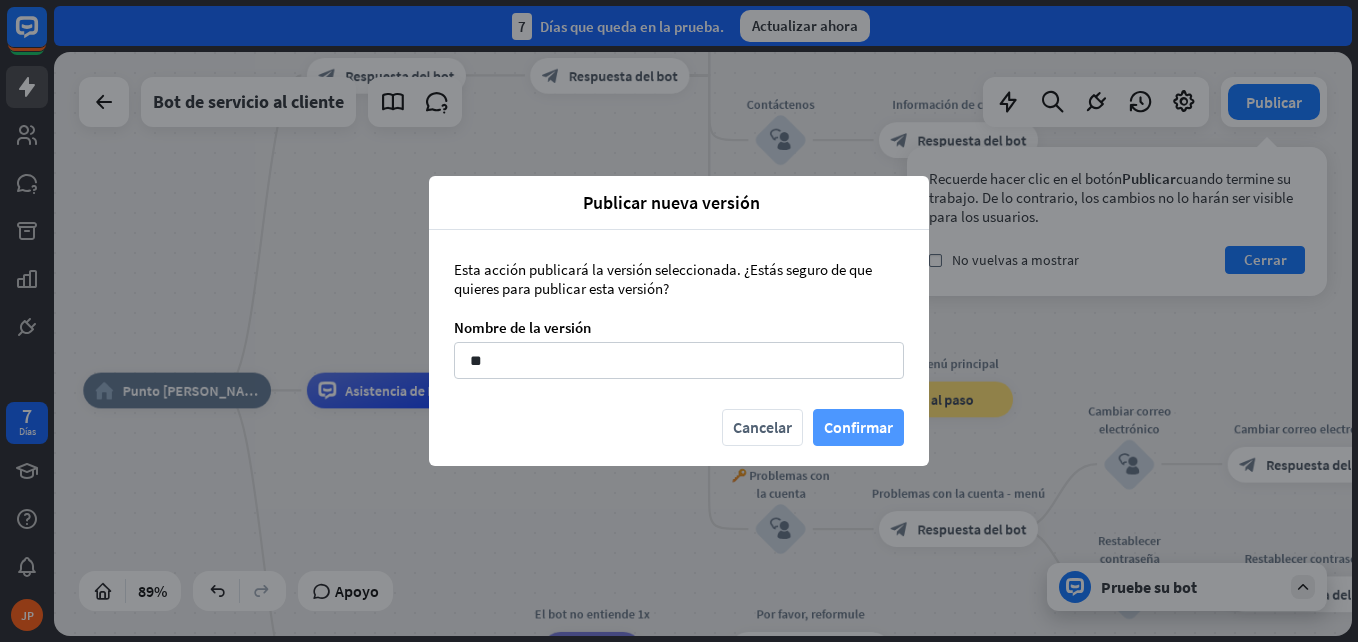 click on "Confirmar" at bounding box center [858, 427] 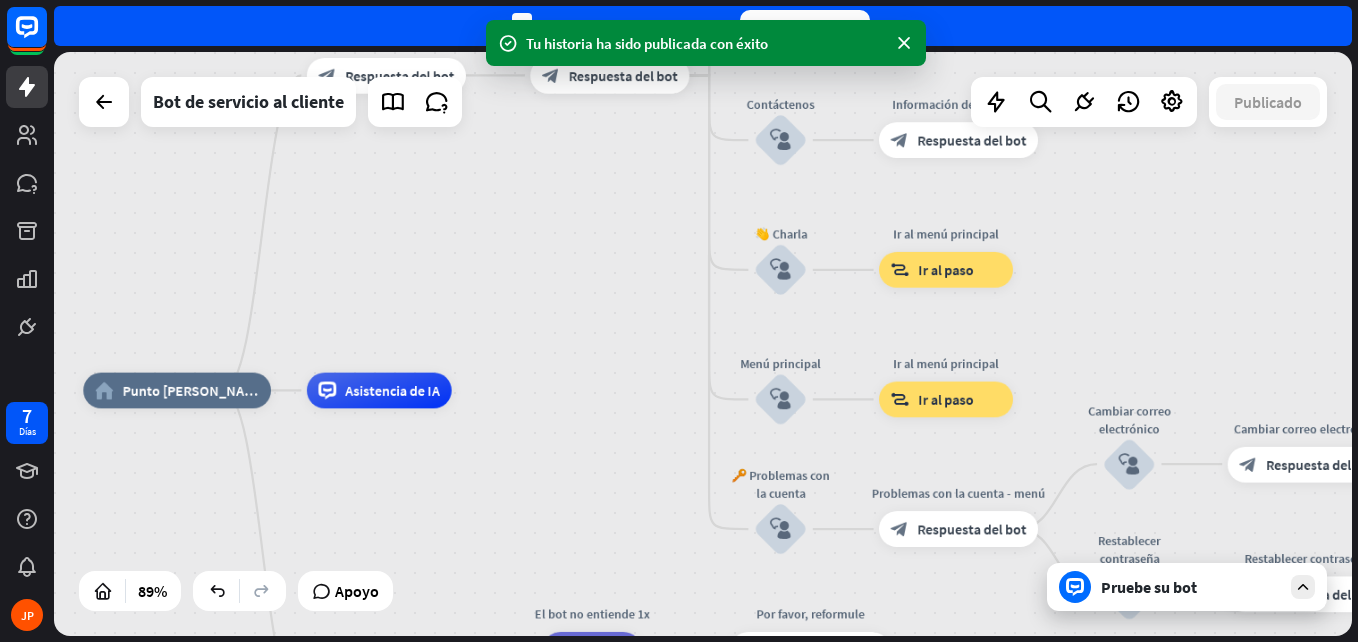 click on "Tu historia ha sido publicada con éxito" at bounding box center [706, 43] 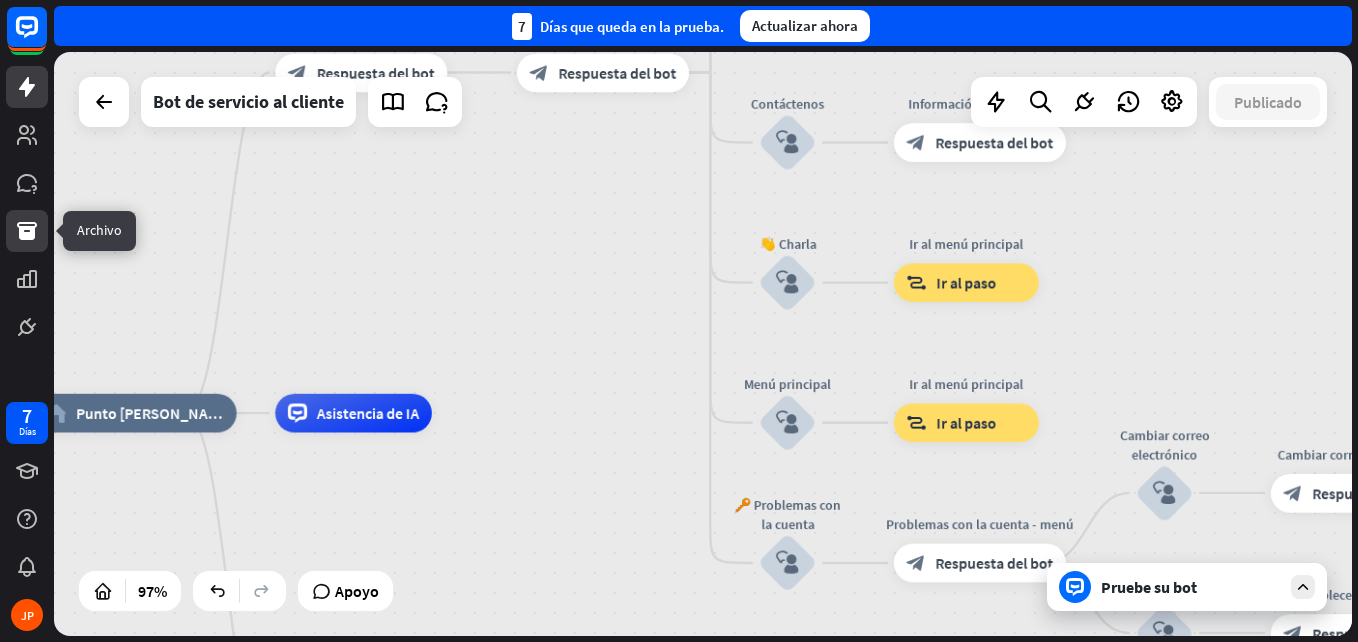 click 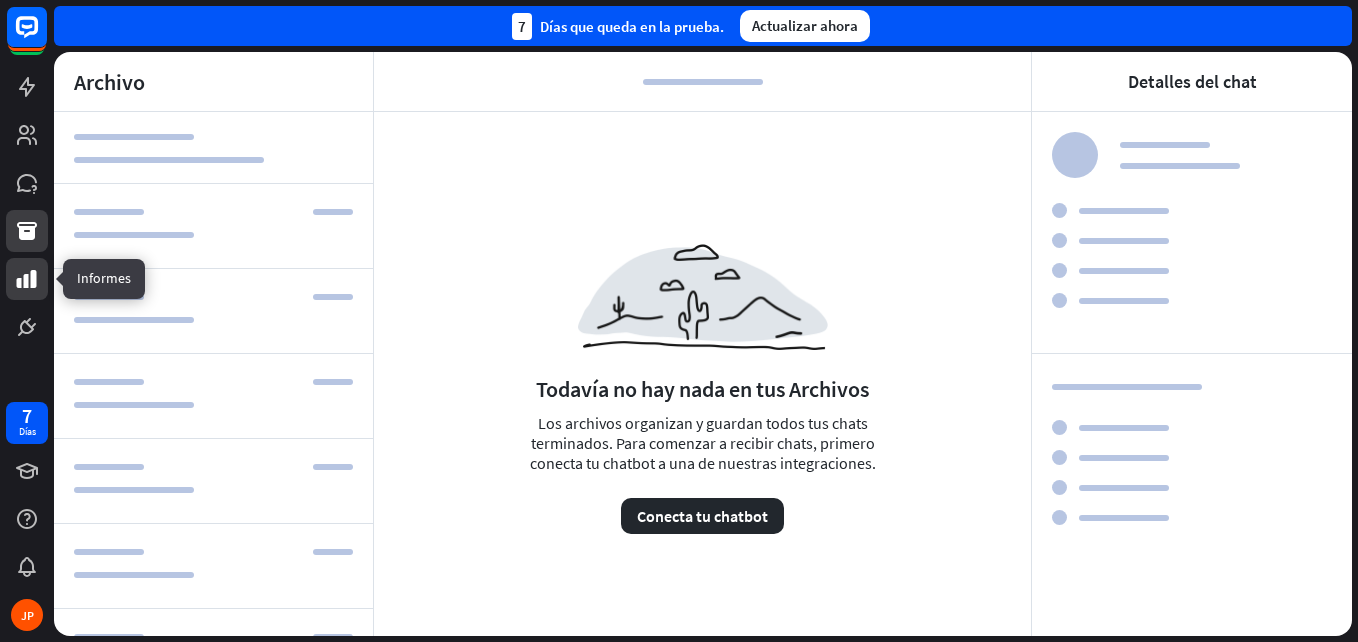 click at bounding box center [27, 279] 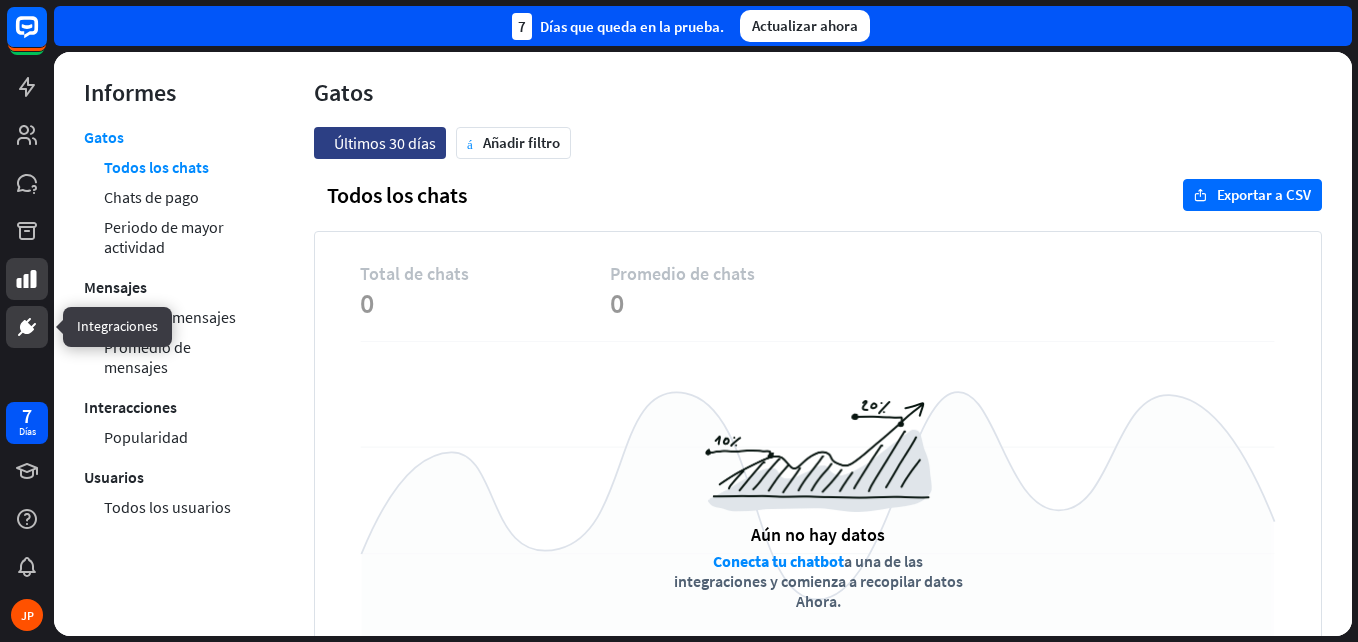 click 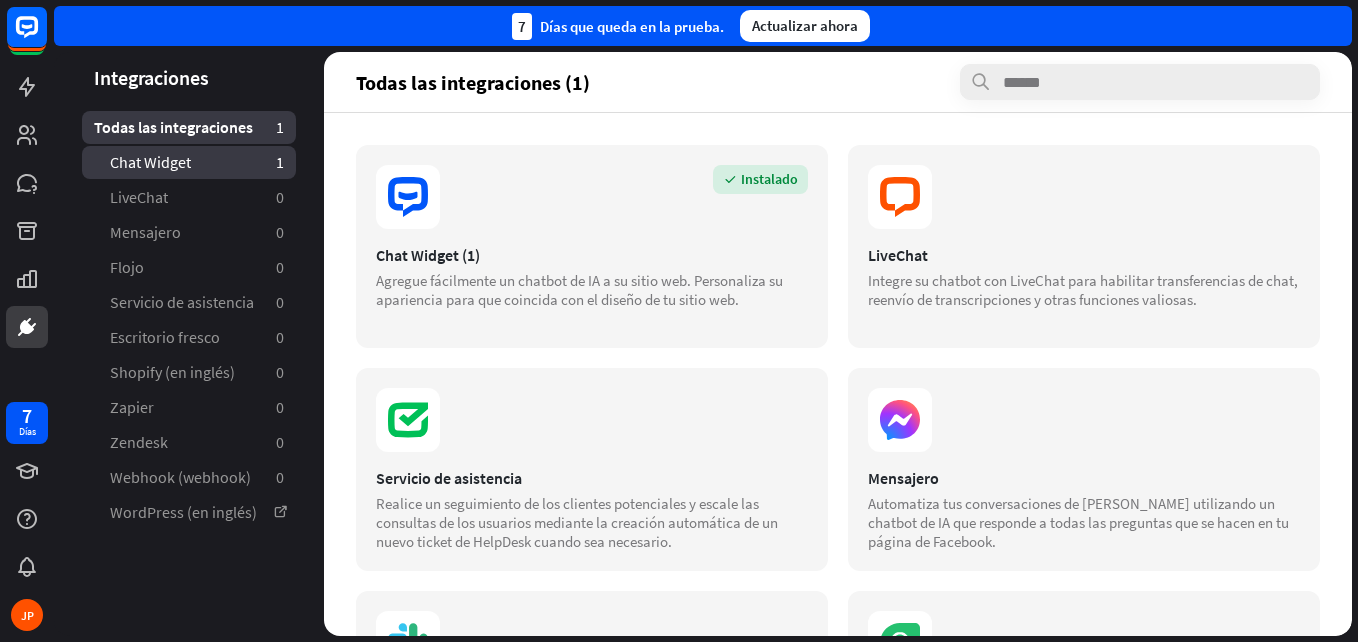 click on "Chat Widget
1" at bounding box center (189, 162) 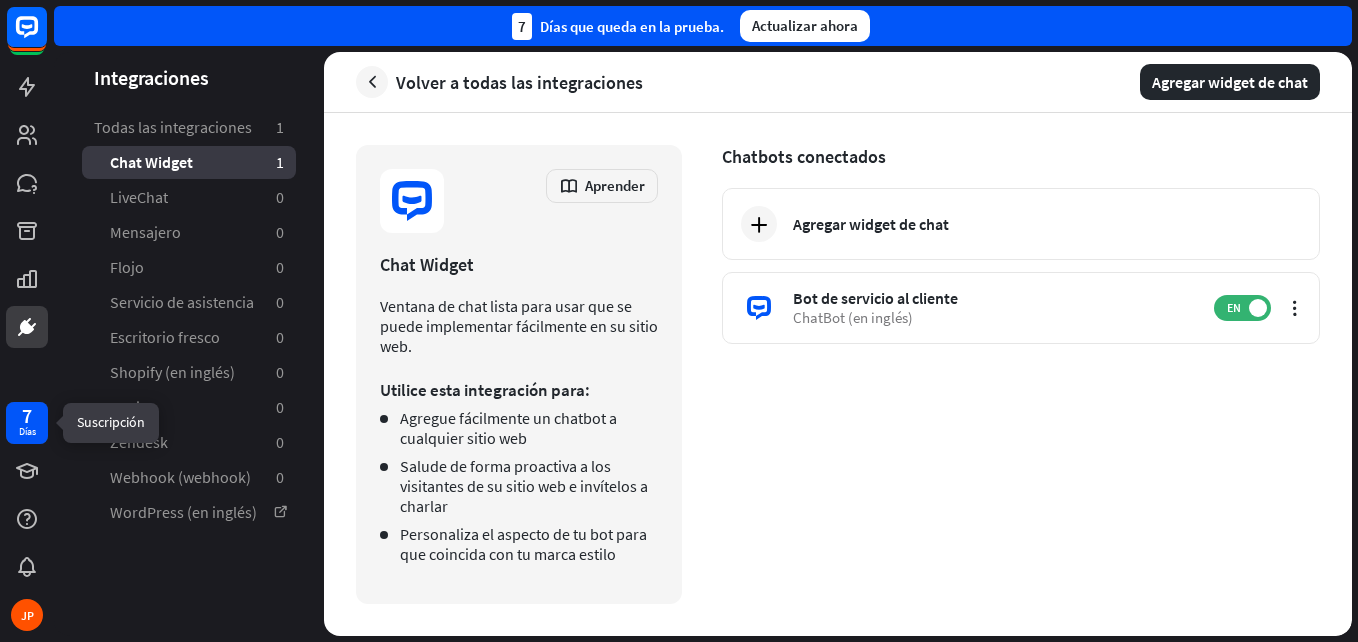 click on "7   Días" at bounding box center (27, 423) 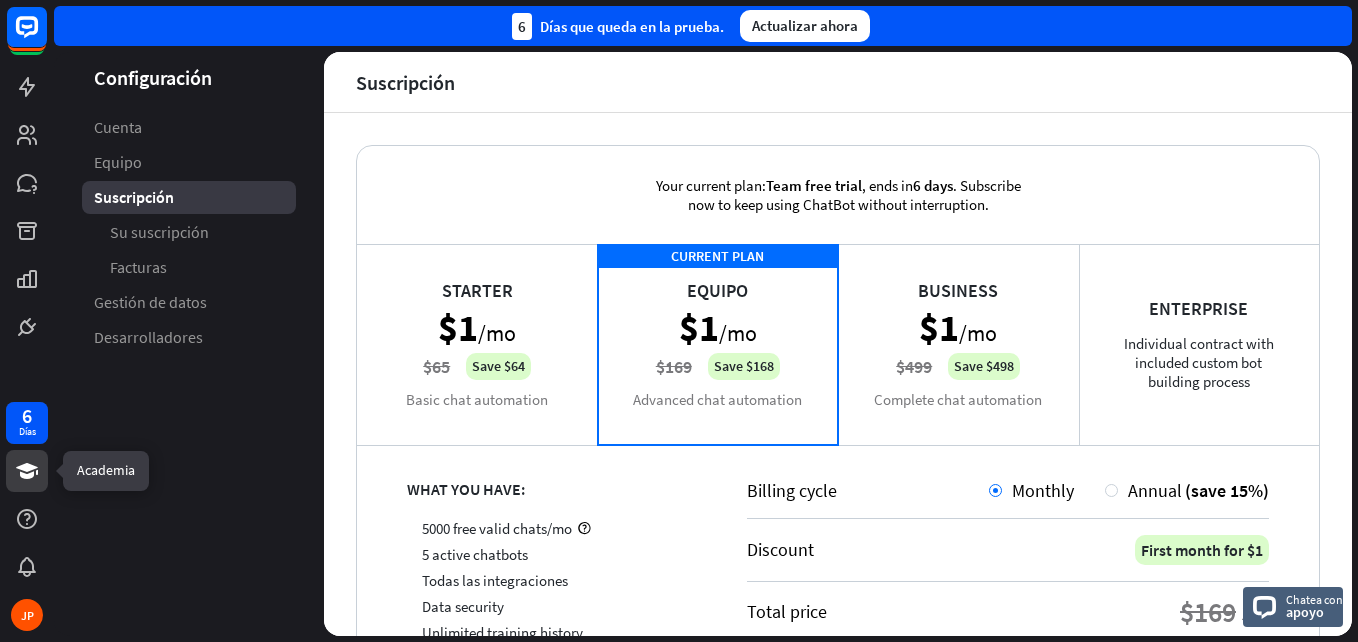click 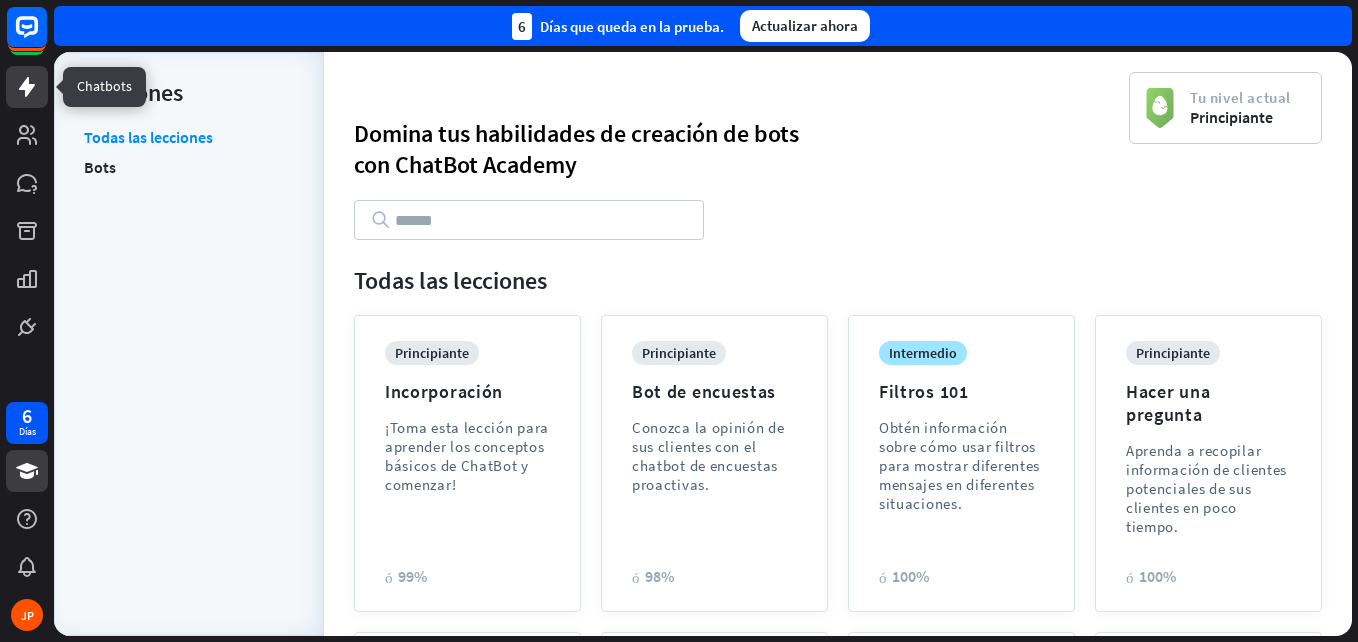 click 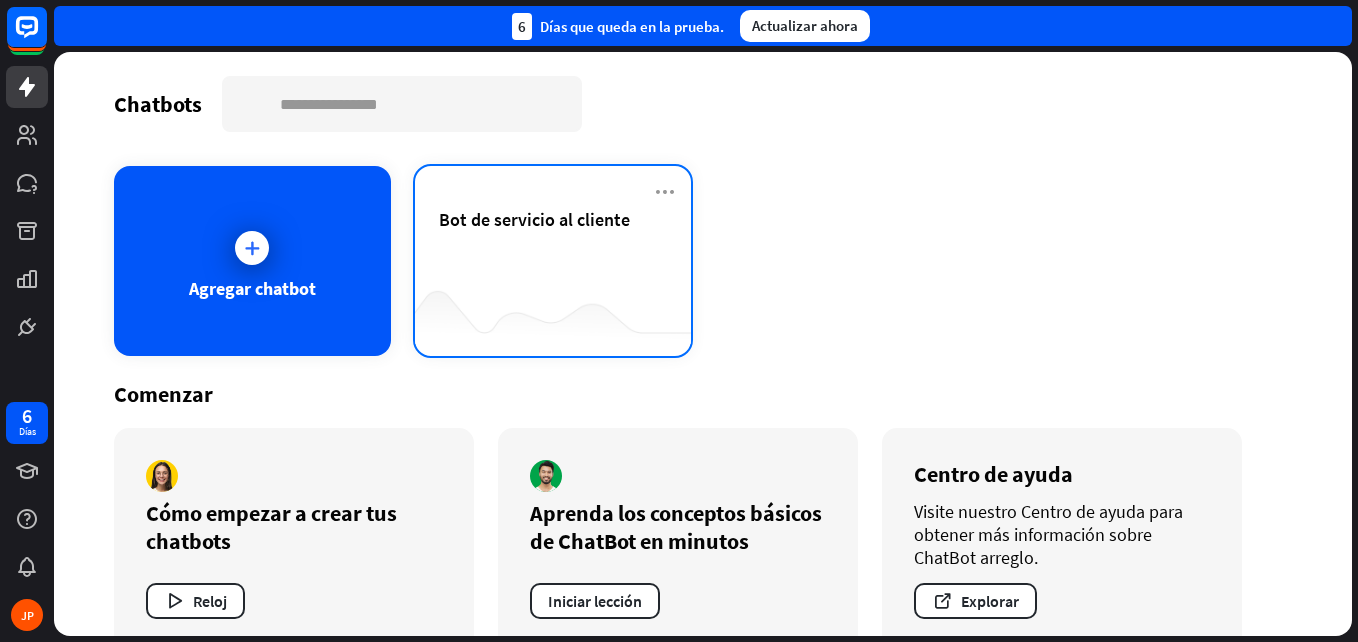 click on "Bot de servicio al cliente" at bounding box center [534, 219] 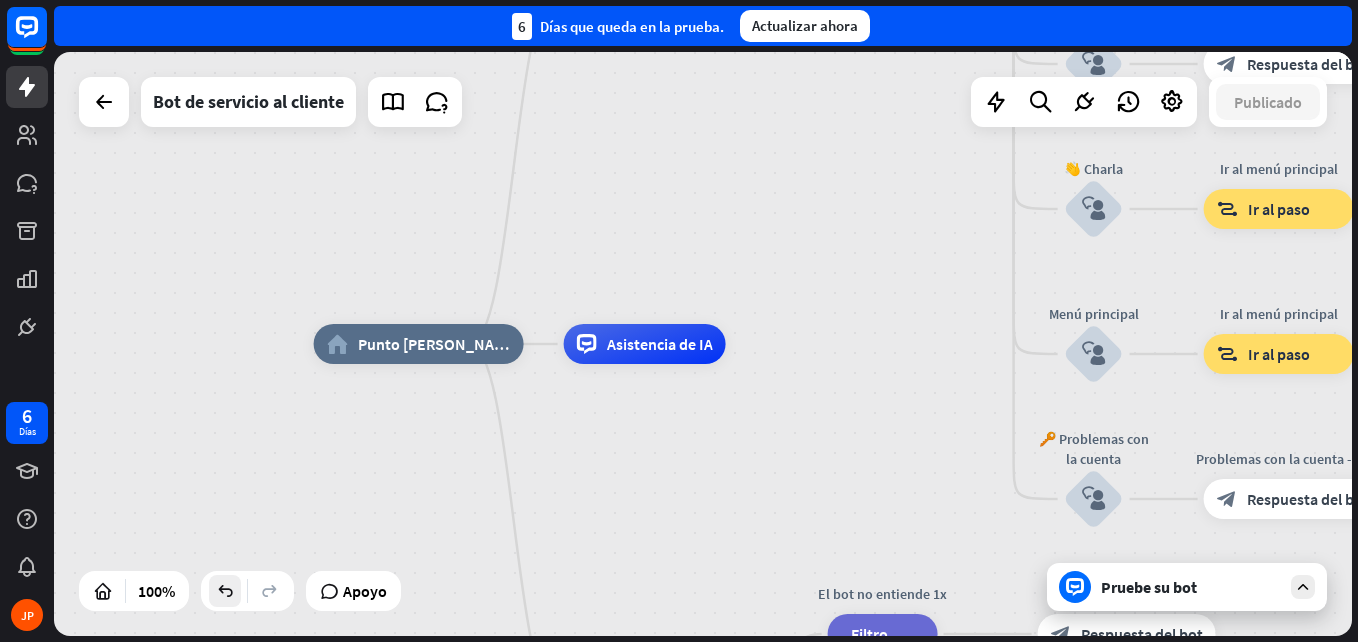 click at bounding box center (225, 591) 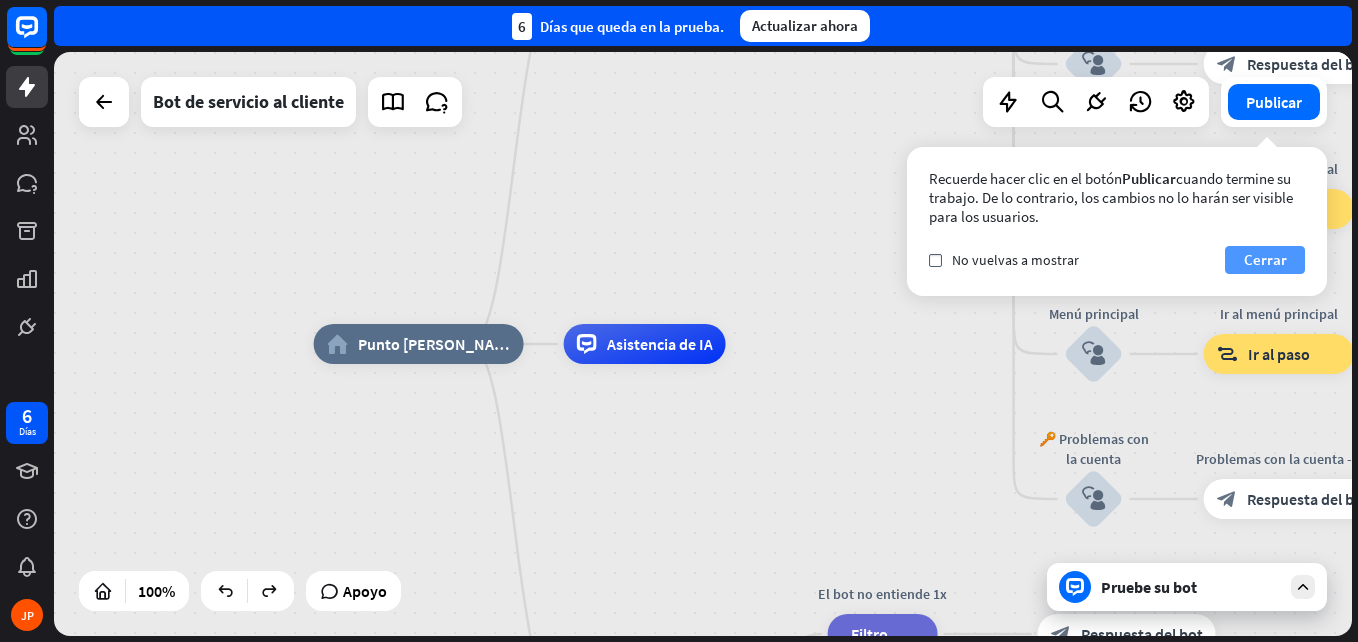 click on "Cerrar" at bounding box center (1265, 260) 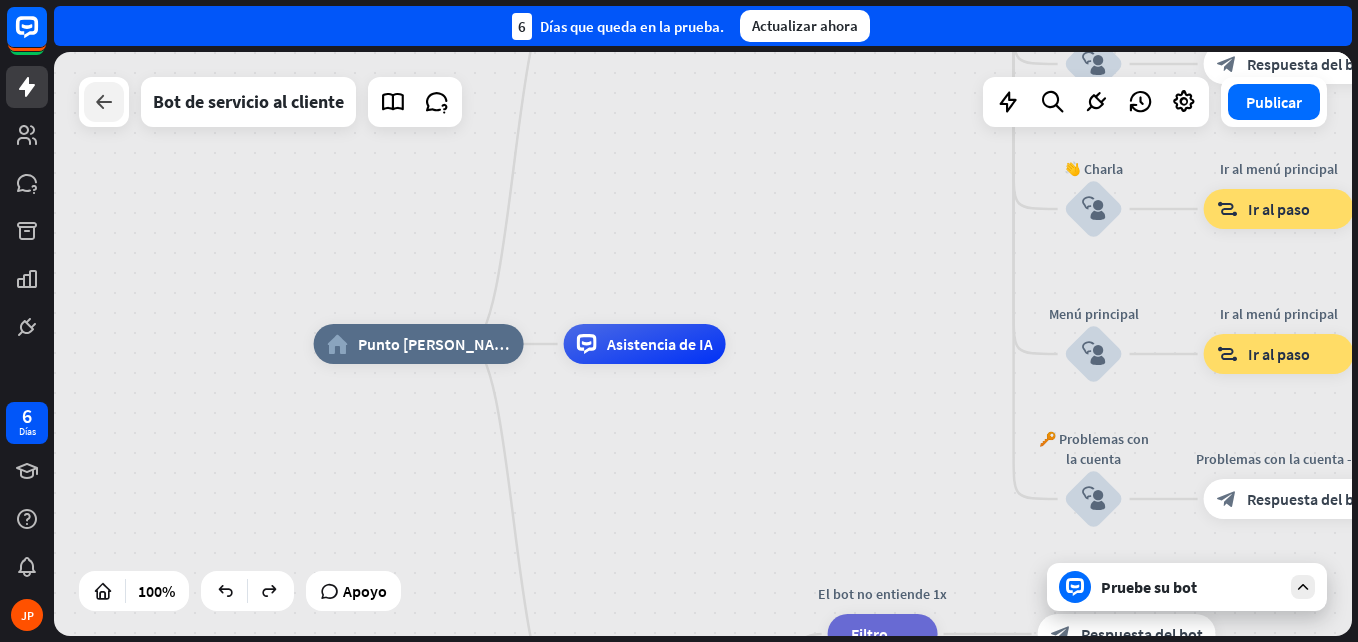 click at bounding box center [104, 102] 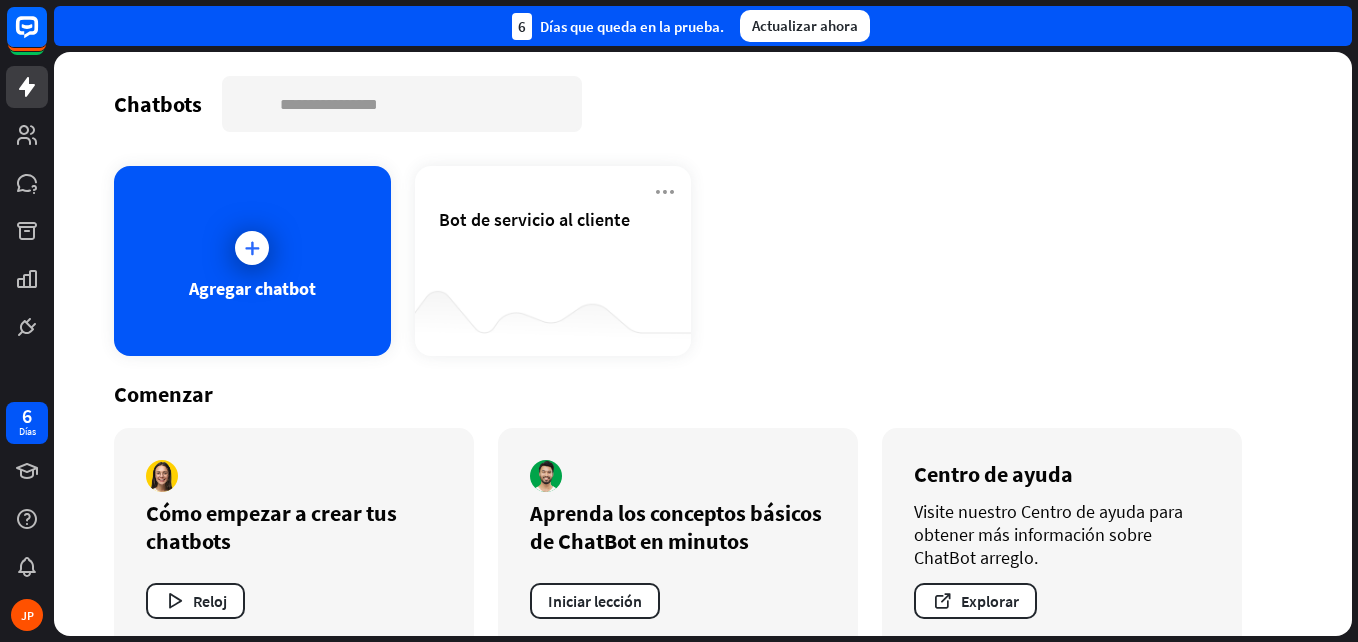 click on "Comenzar" at bounding box center [703, 394] 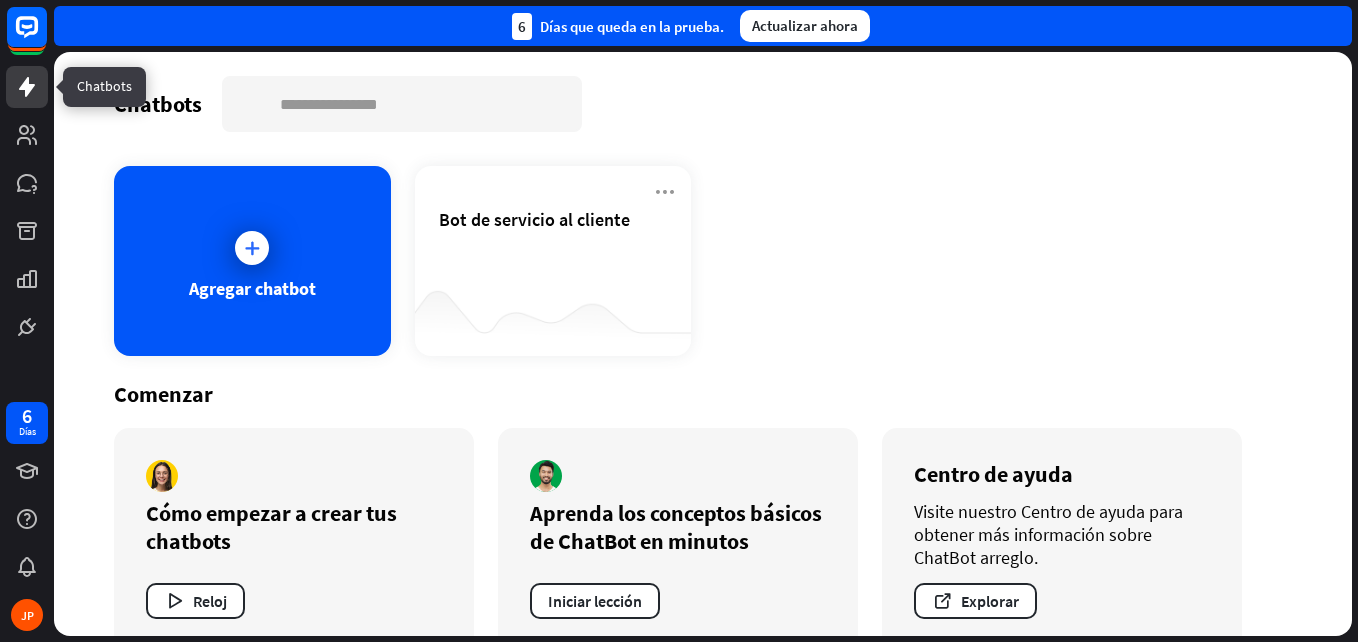 click 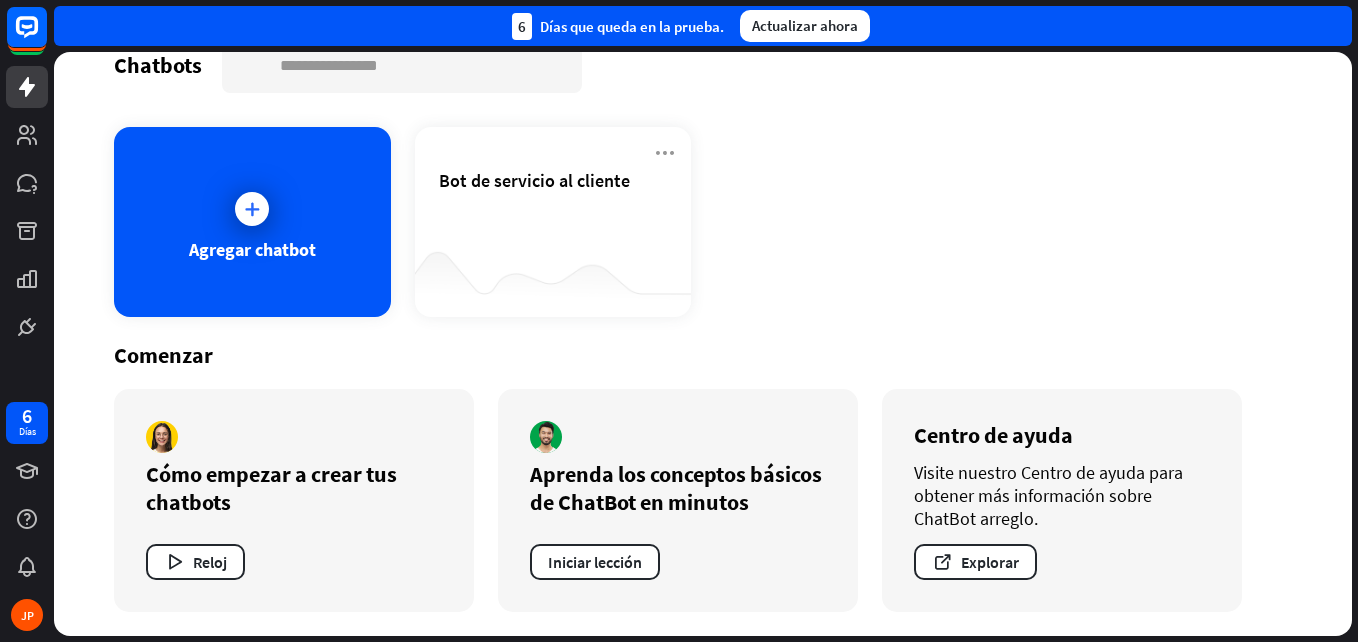 scroll, scrollTop: 0, scrollLeft: 0, axis: both 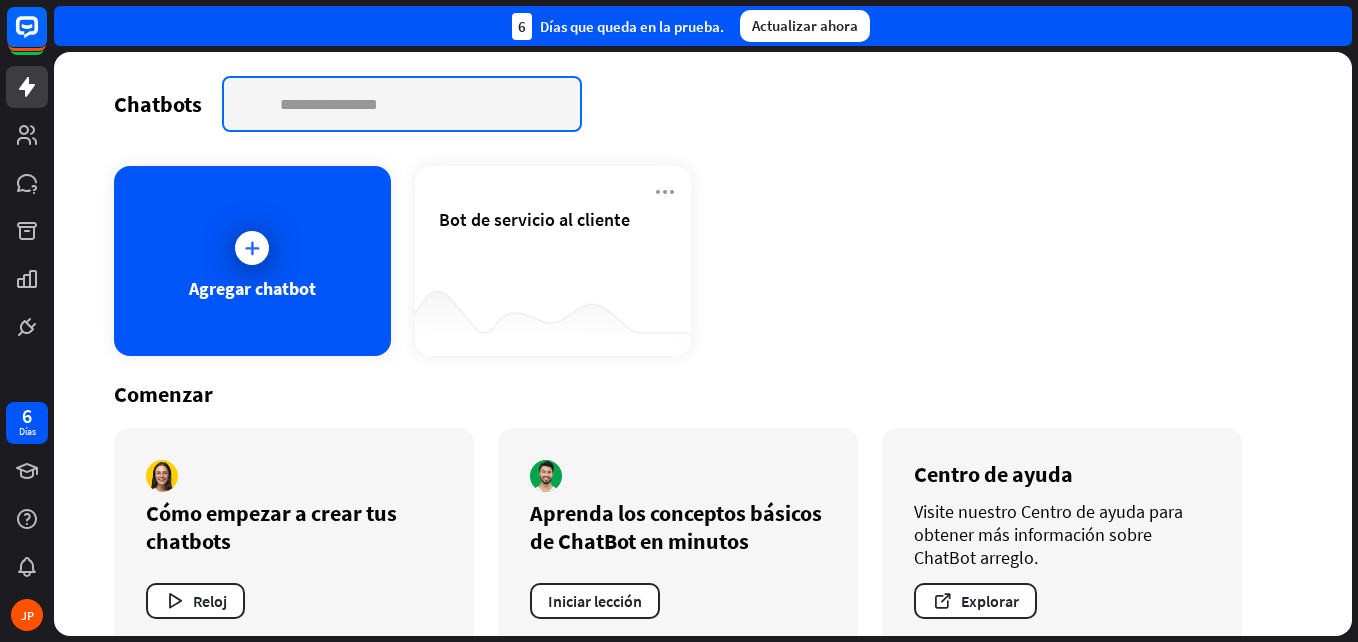 click at bounding box center (402, 104) 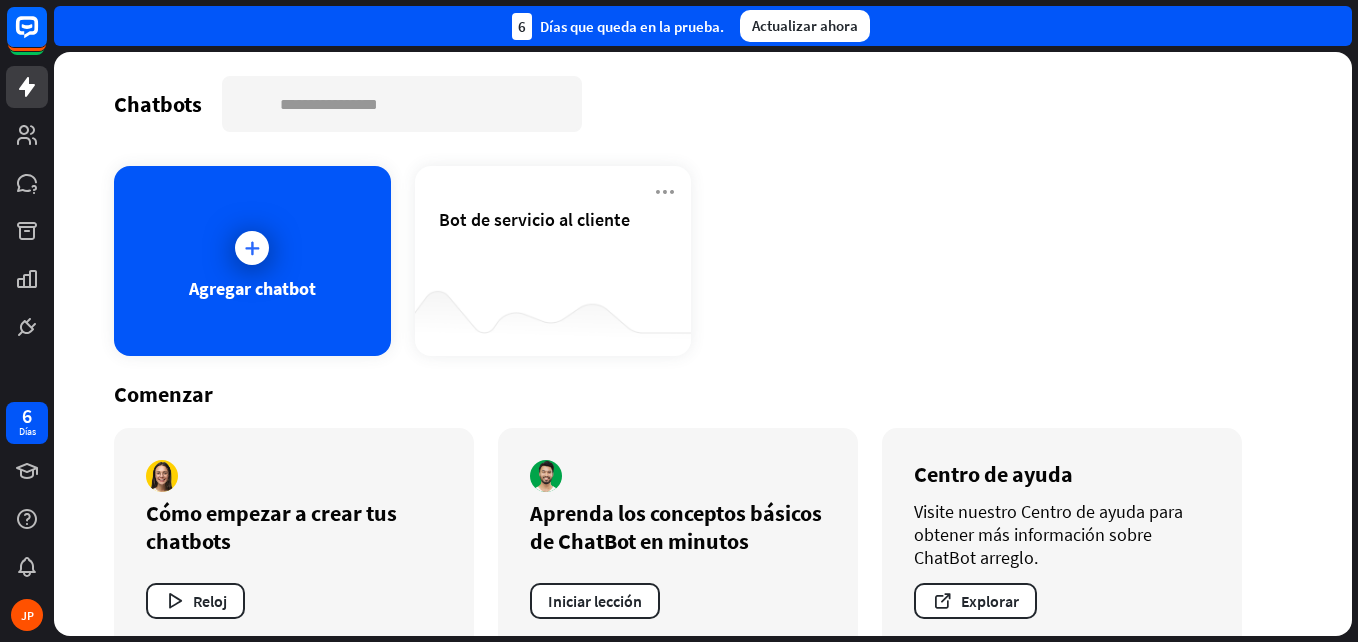 click on "Agregar chatbot          Bot de servicio al cliente" at bounding box center [703, 261] 